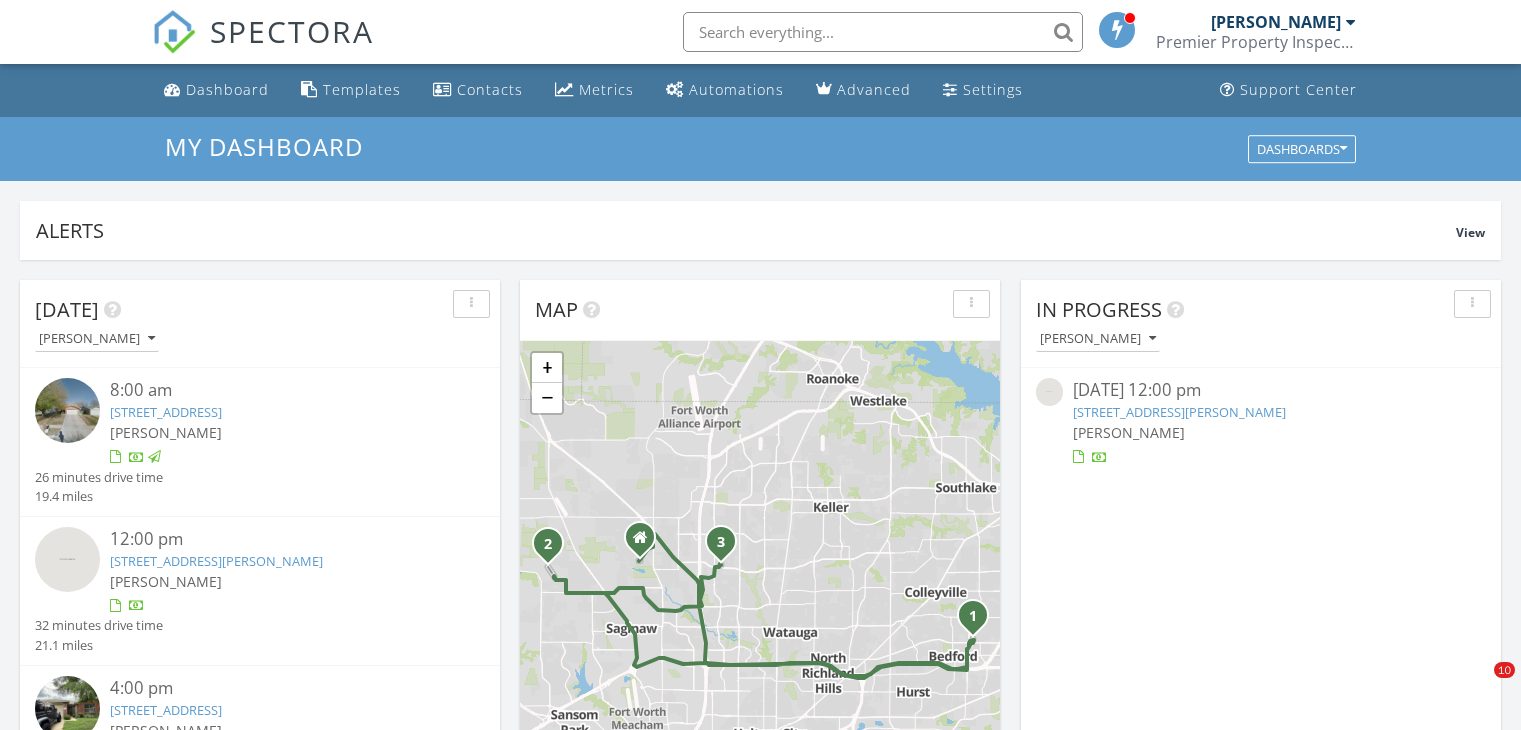 scroll, scrollTop: 159, scrollLeft: 0, axis: vertical 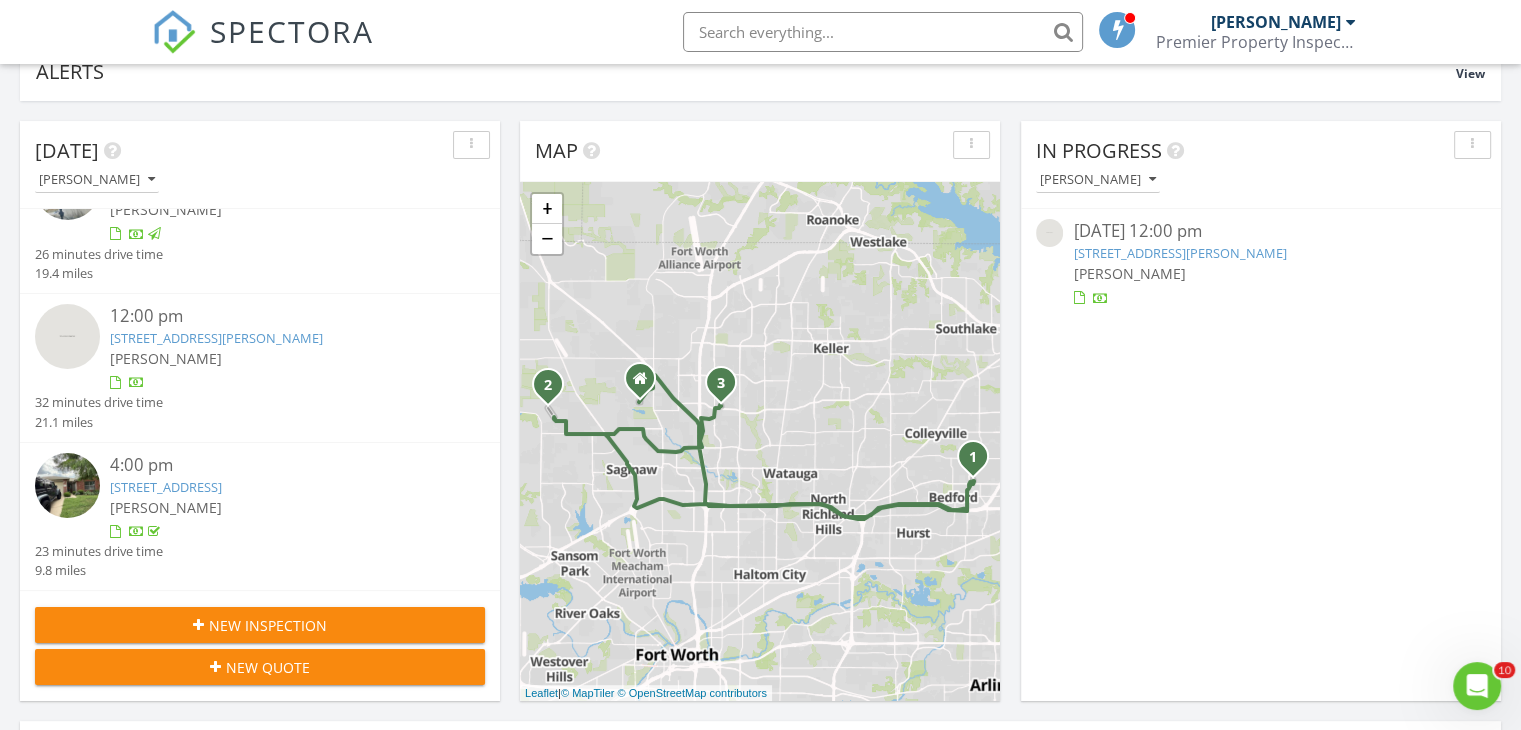click on "2916 Edgerton Rd, Saginaw, TX 76179" at bounding box center (216, 338) 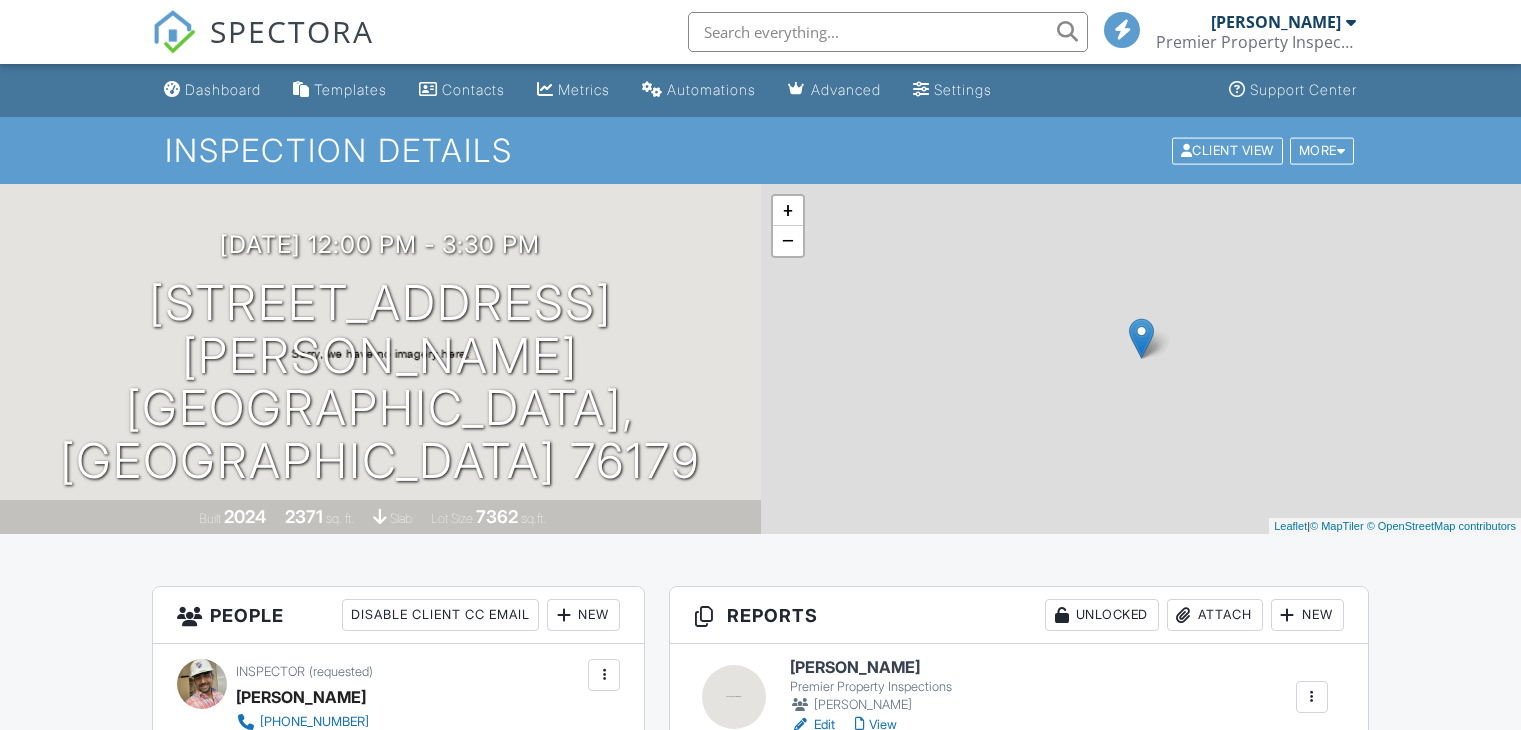 scroll, scrollTop: 0, scrollLeft: 0, axis: both 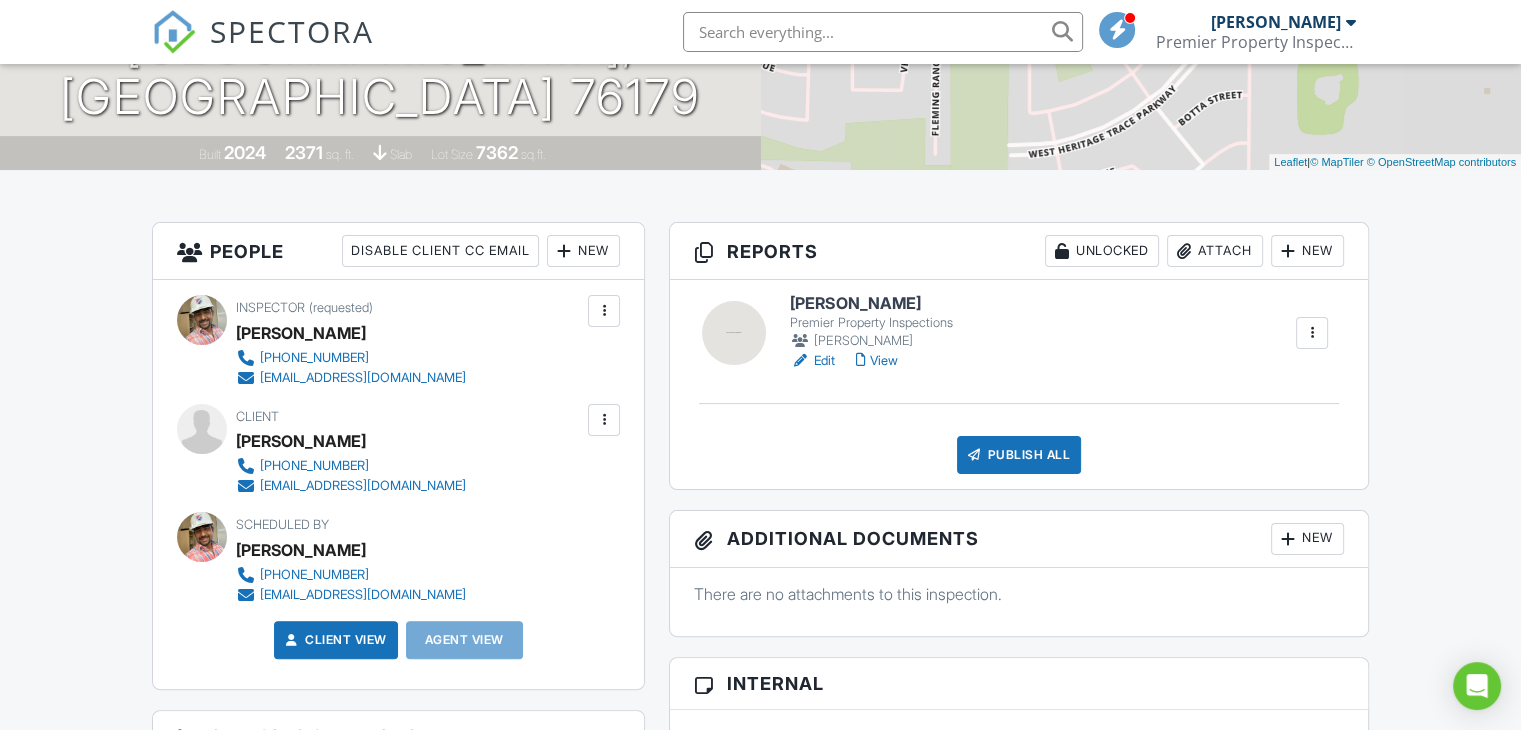 click on "View" at bounding box center [876, 361] 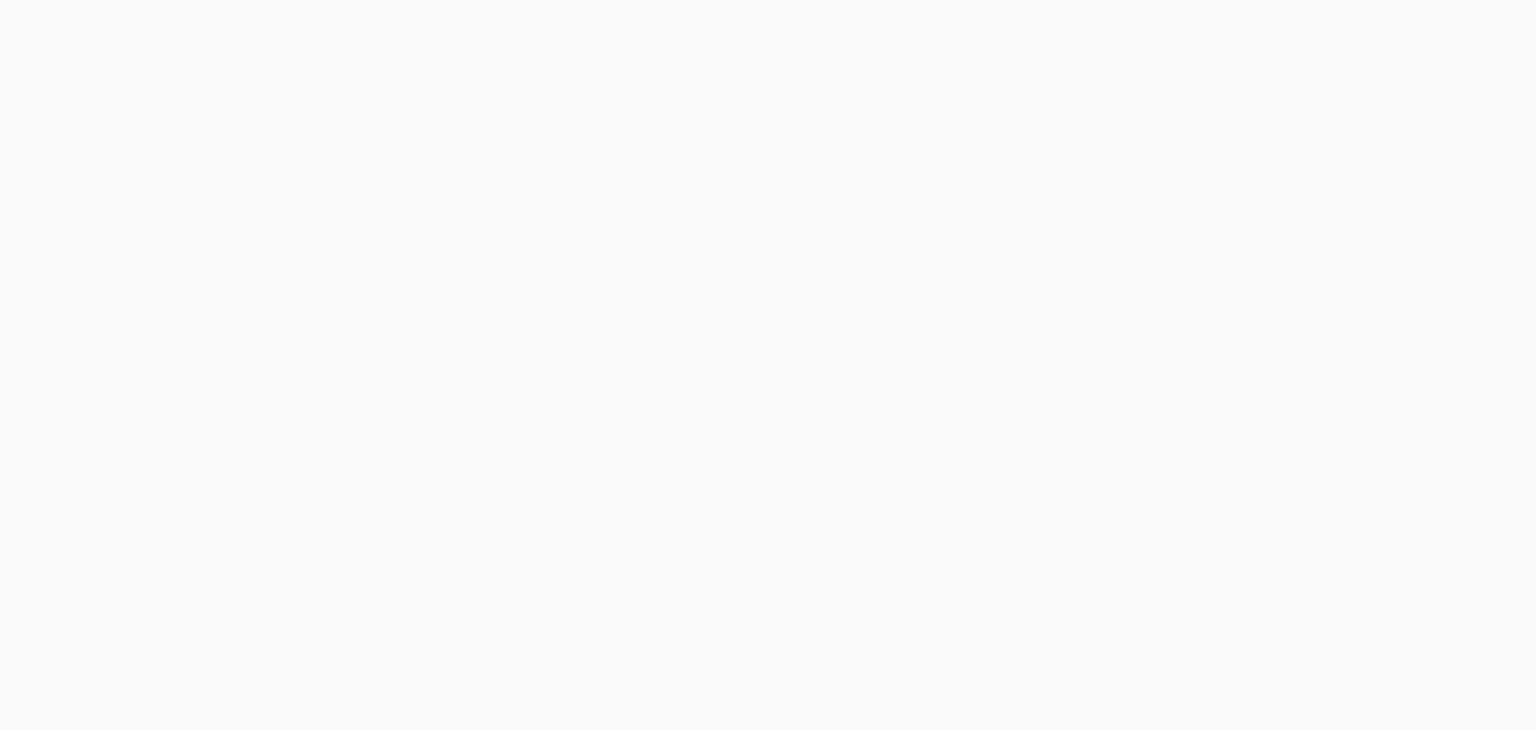 scroll, scrollTop: 0, scrollLeft: 0, axis: both 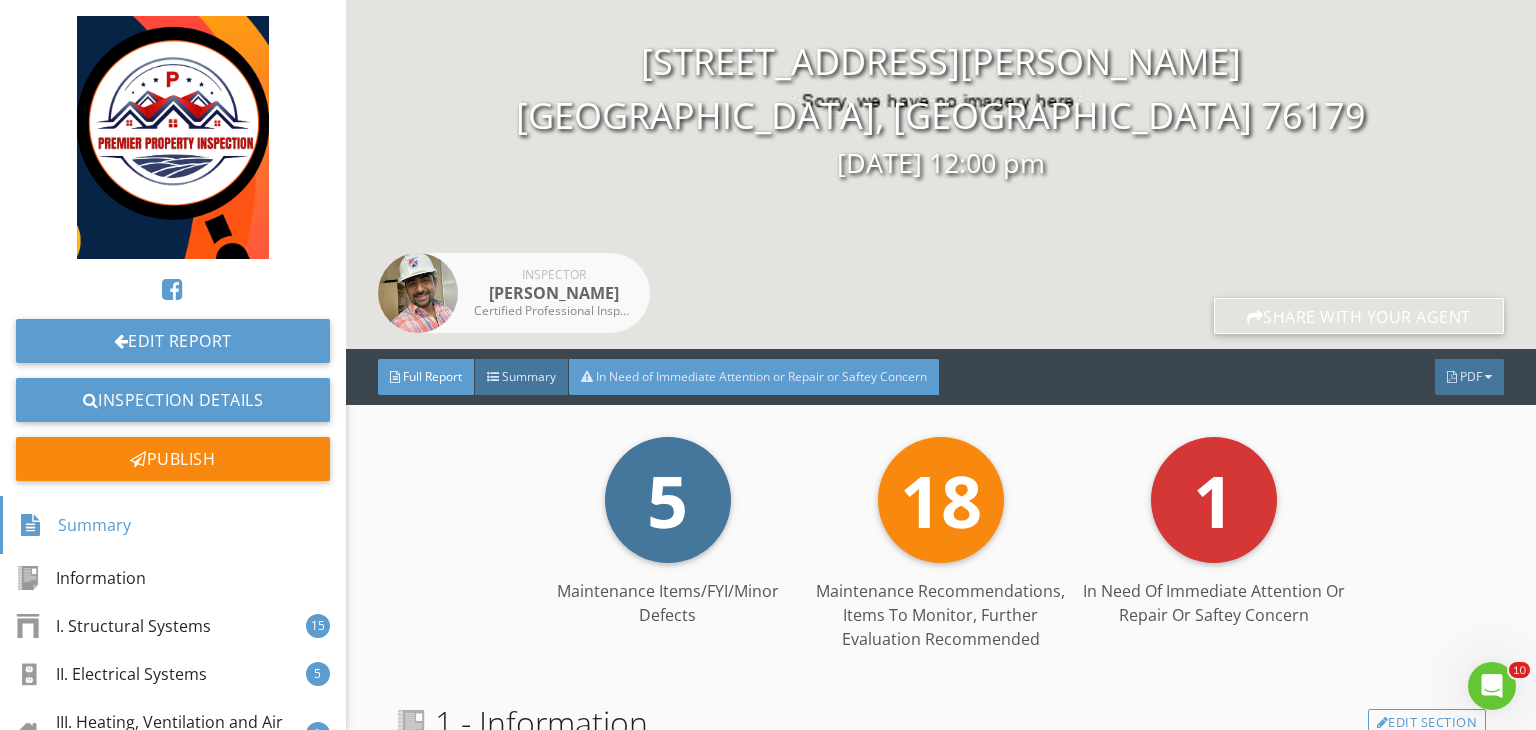 click on "In Need of Immediate Attention or Repair or Saftey Concern" at bounding box center (754, 377) 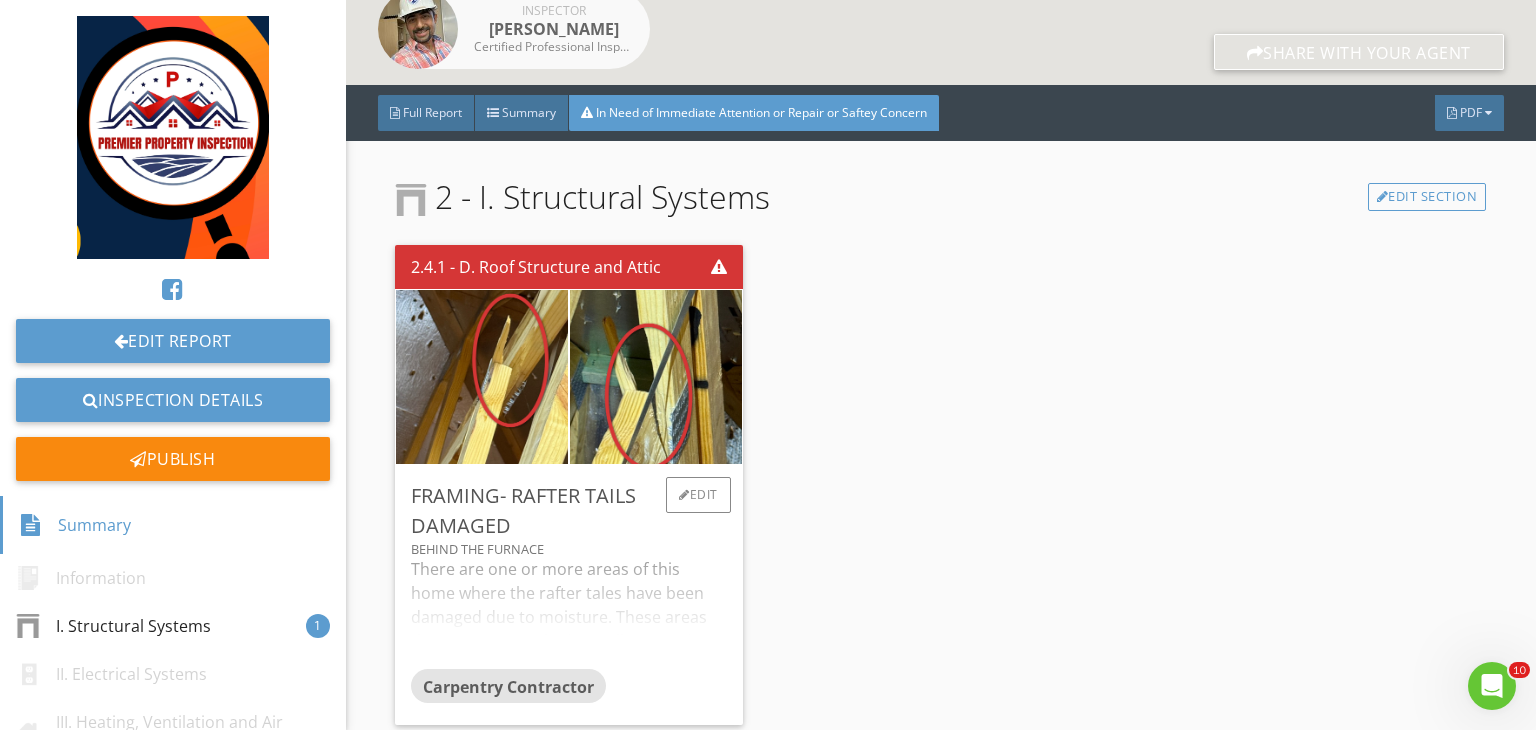 scroll, scrollTop: 413, scrollLeft: 0, axis: vertical 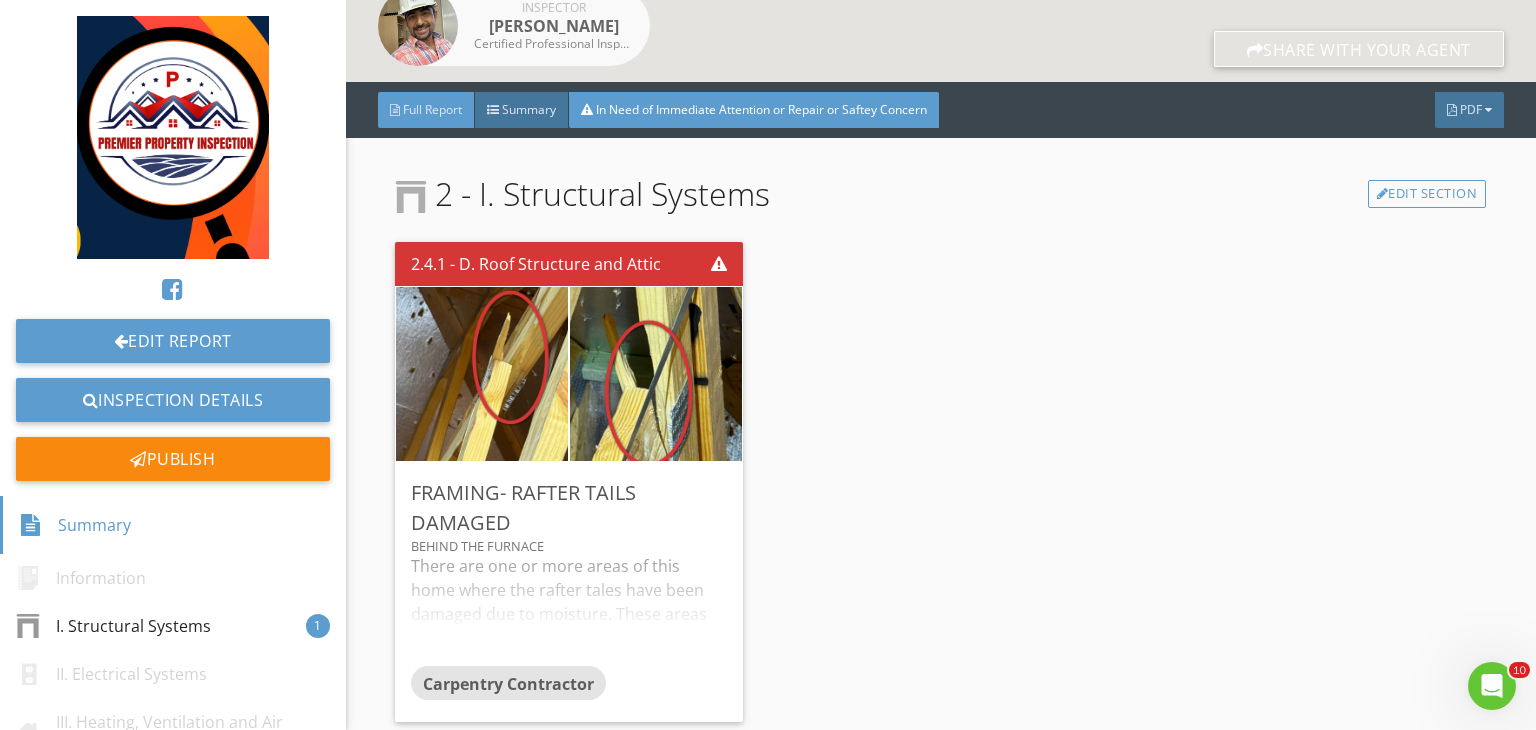 click on "Full Report" at bounding box center (432, 109) 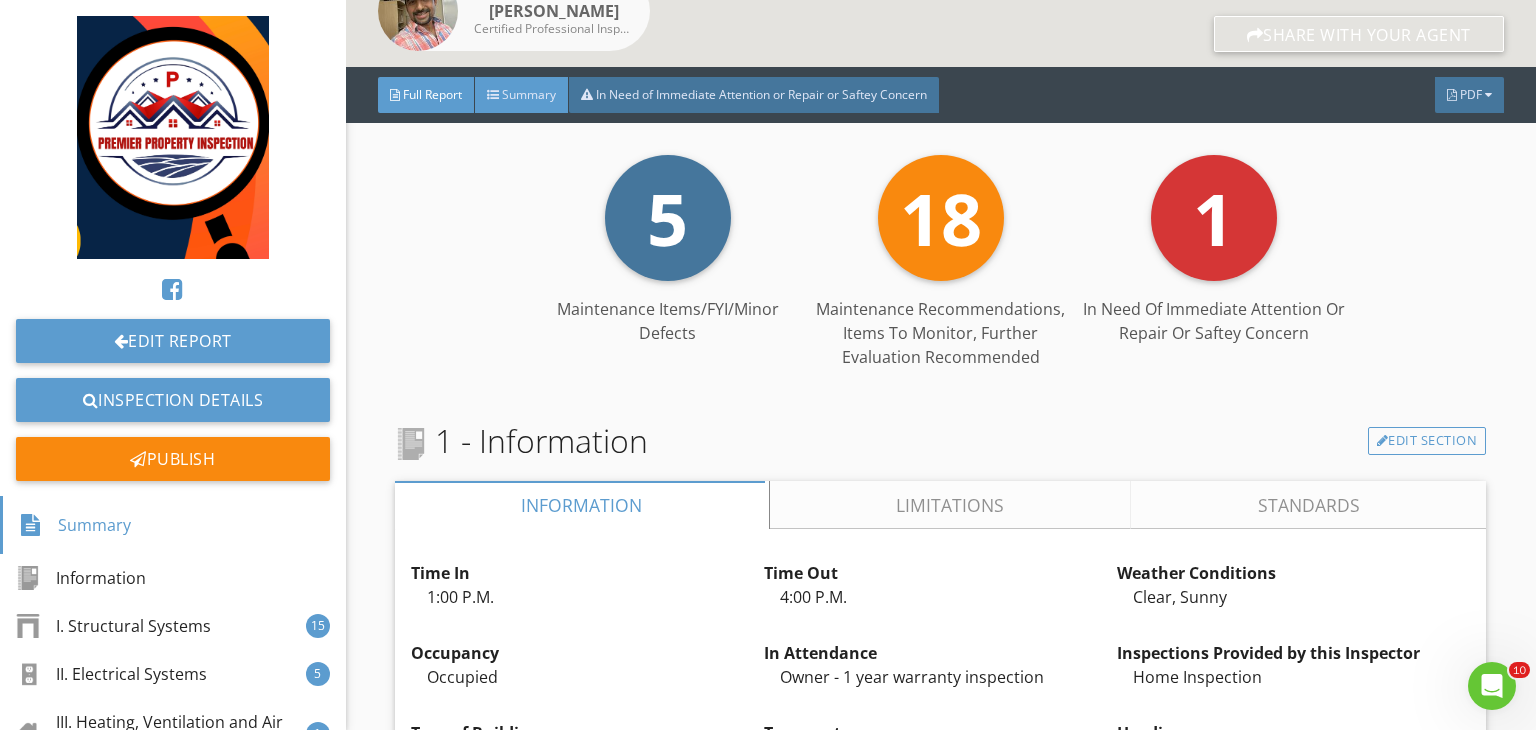 click on "Summary" at bounding box center (529, 94) 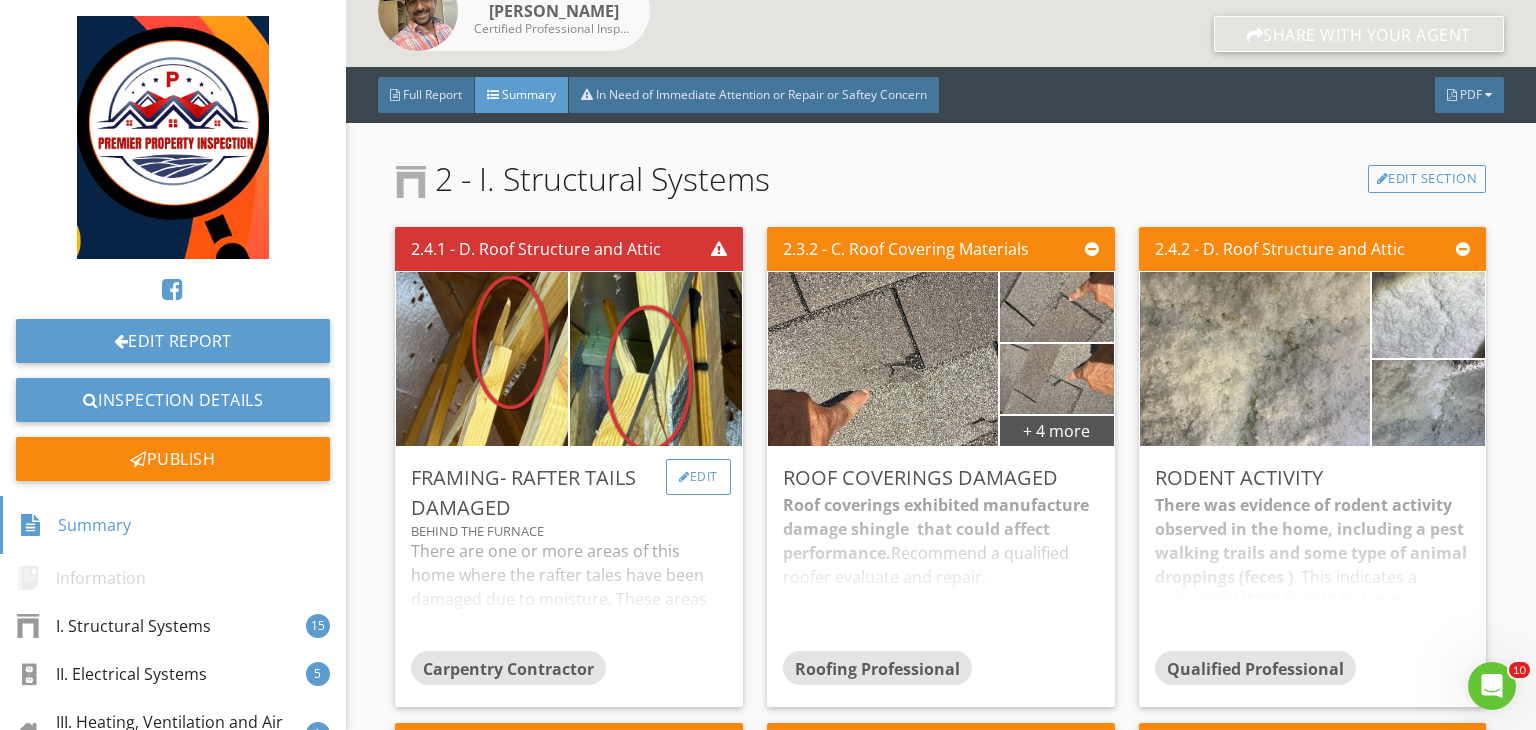 click on "Edit" at bounding box center (698, 477) 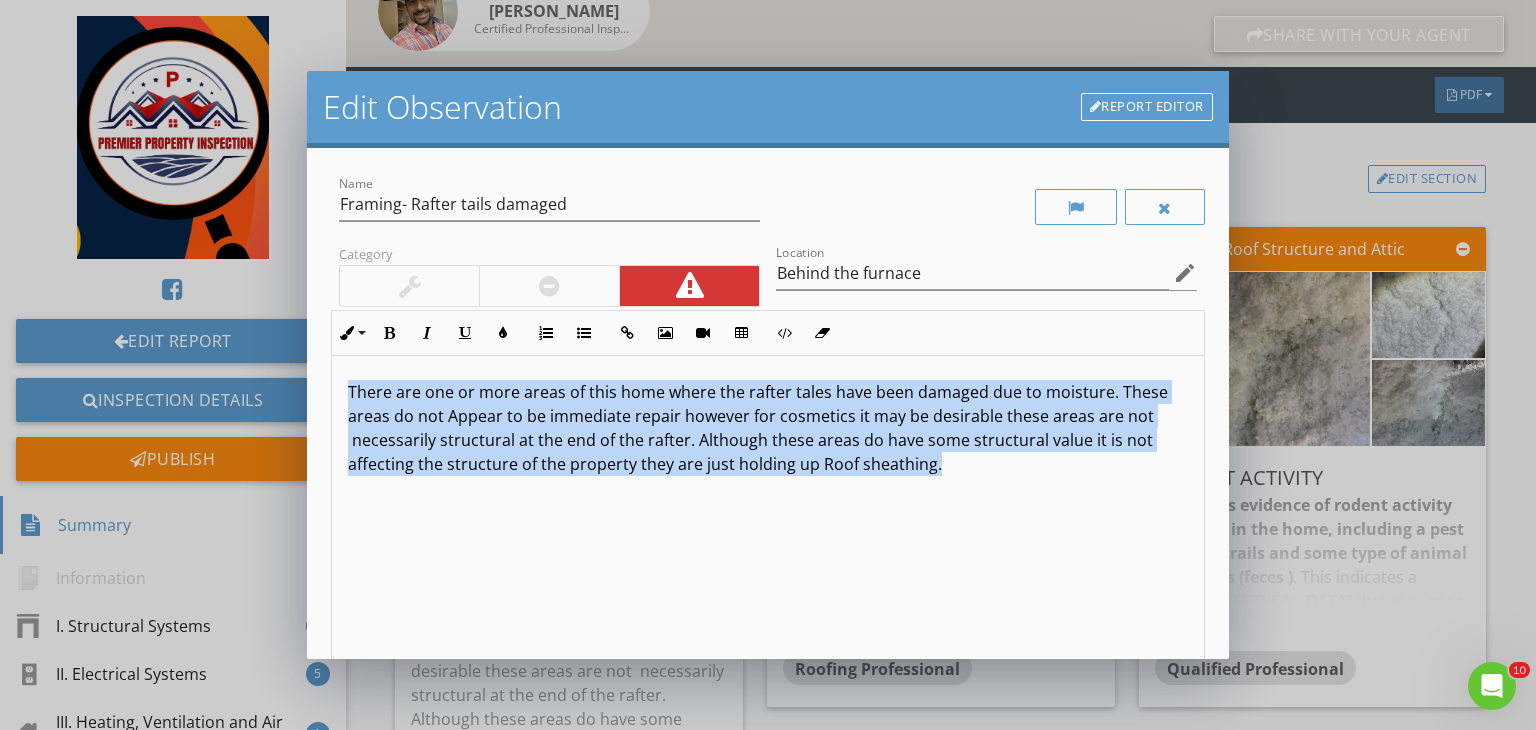 drag, startPoint x: 932, startPoint y: 472, endPoint x: 324, endPoint y: 377, distance: 615.37714 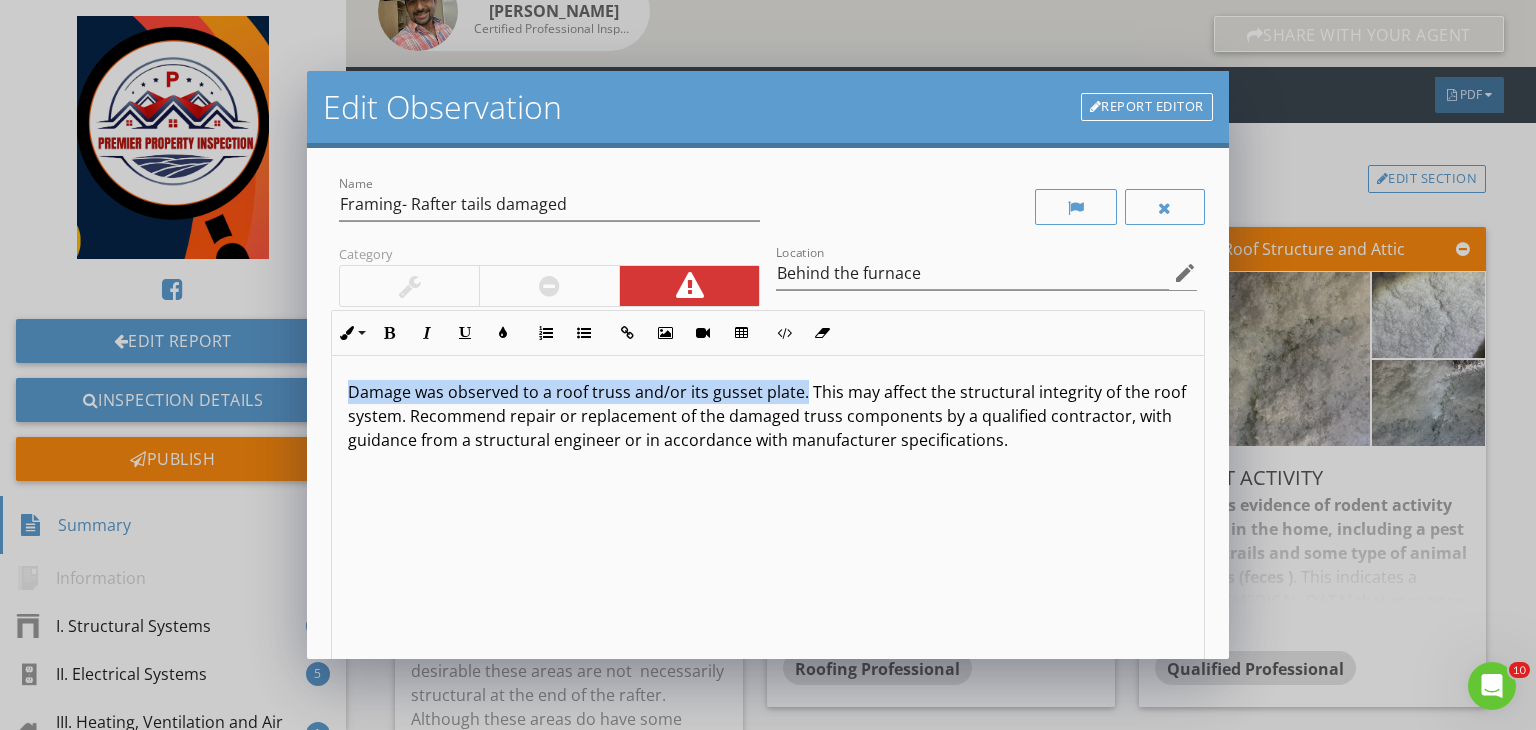 drag, startPoint x: 798, startPoint y: 391, endPoint x: 298, endPoint y: 321, distance: 504.87622 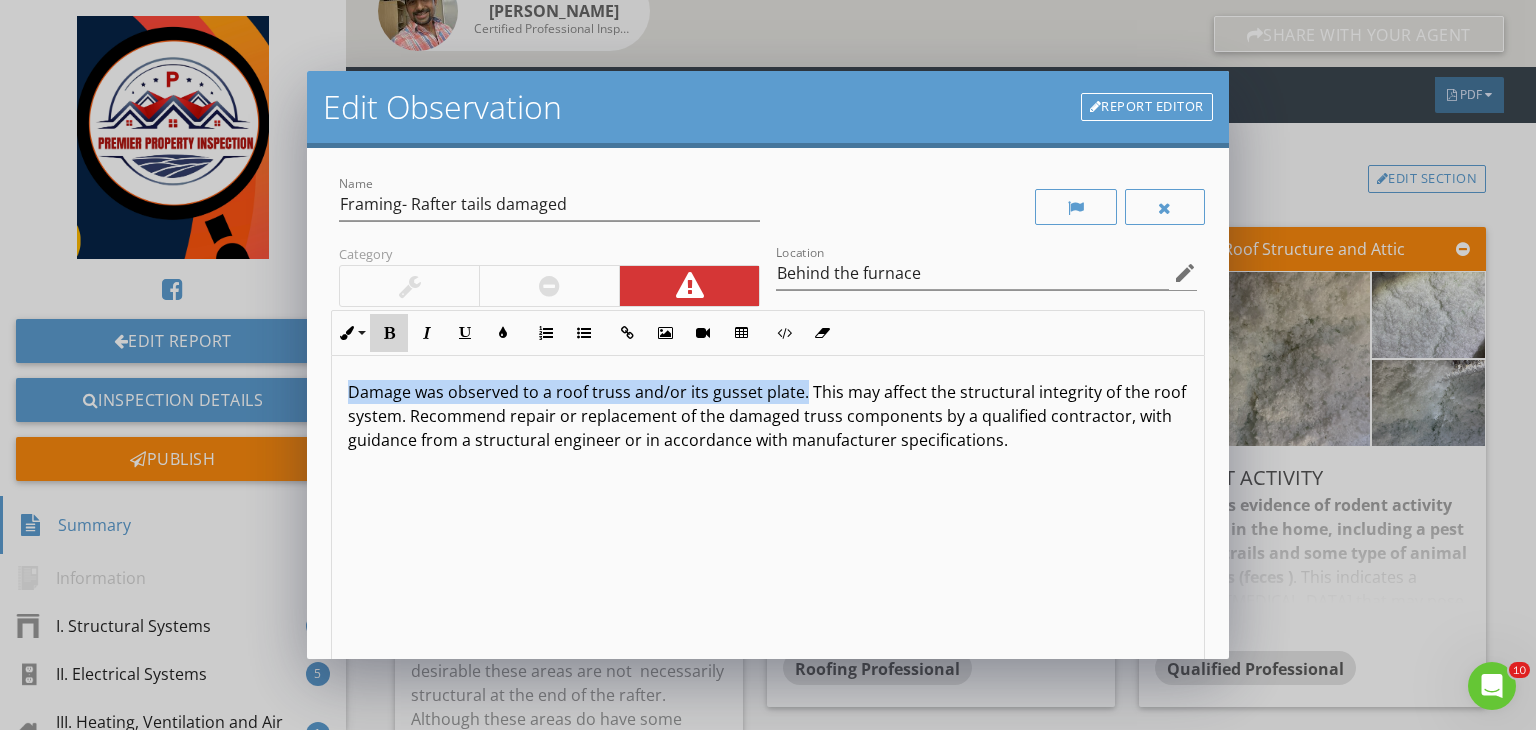 click on "Bold" at bounding box center (389, 333) 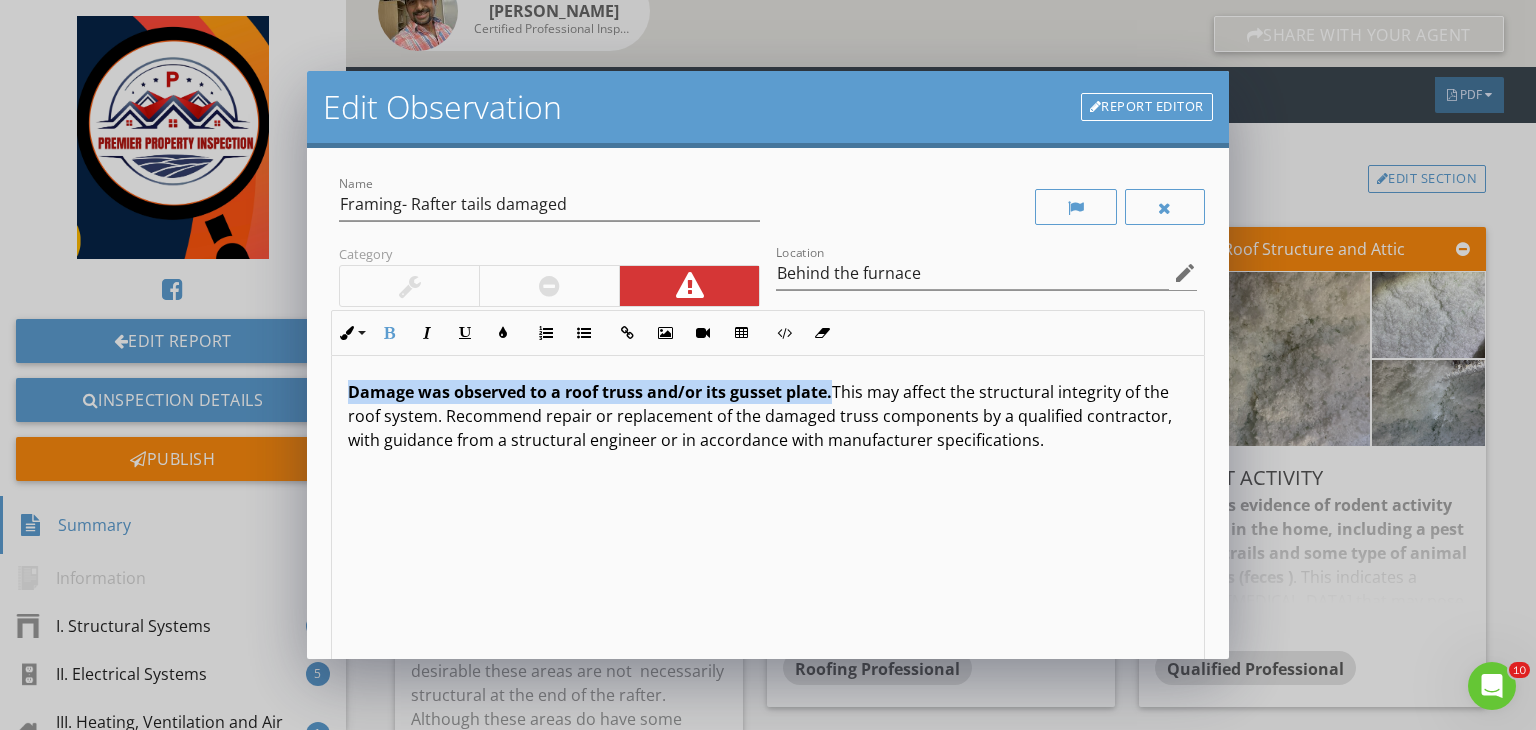 scroll, scrollTop: 0, scrollLeft: 0, axis: both 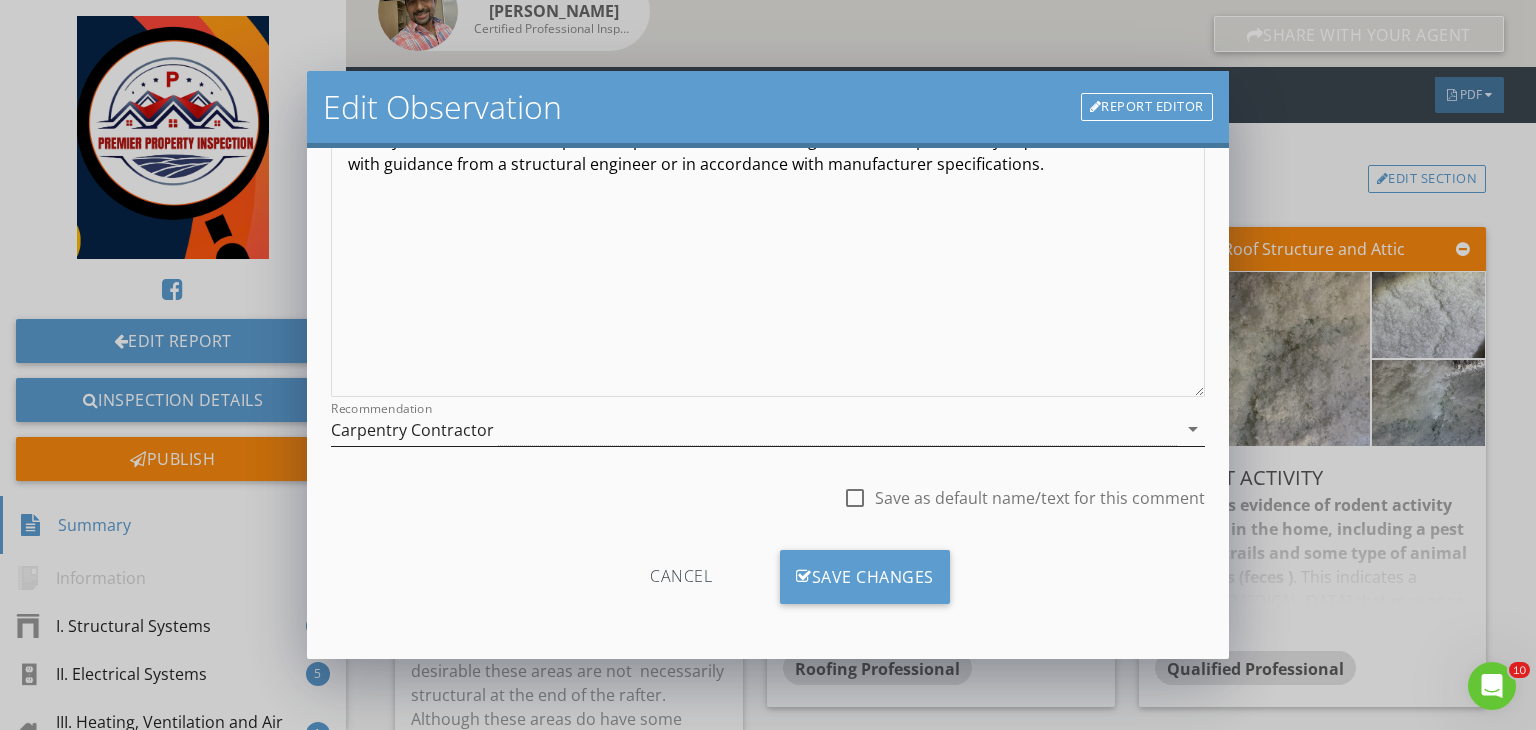 click on "Carpentry Contractor" at bounding box center [754, 429] 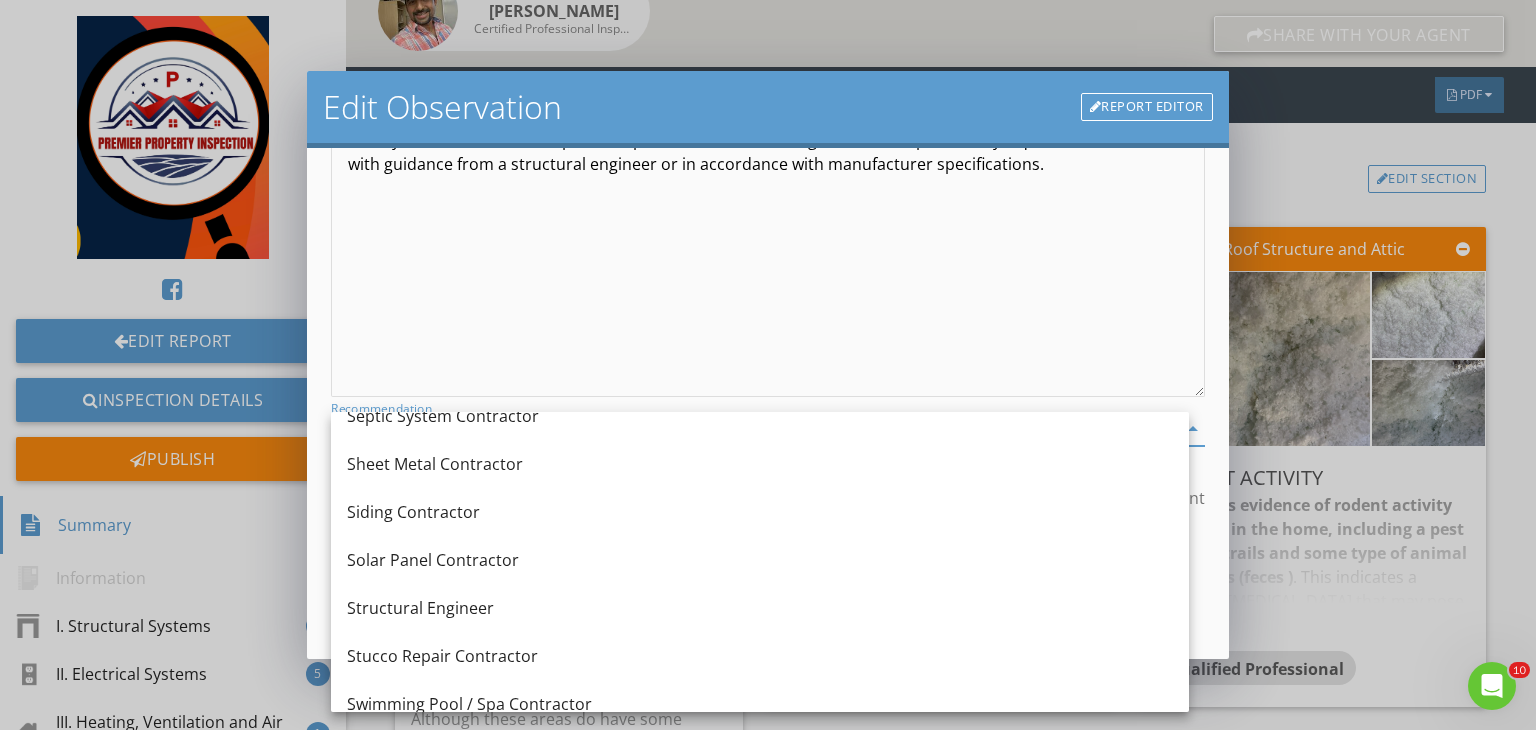 scroll, scrollTop: 2332, scrollLeft: 0, axis: vertical 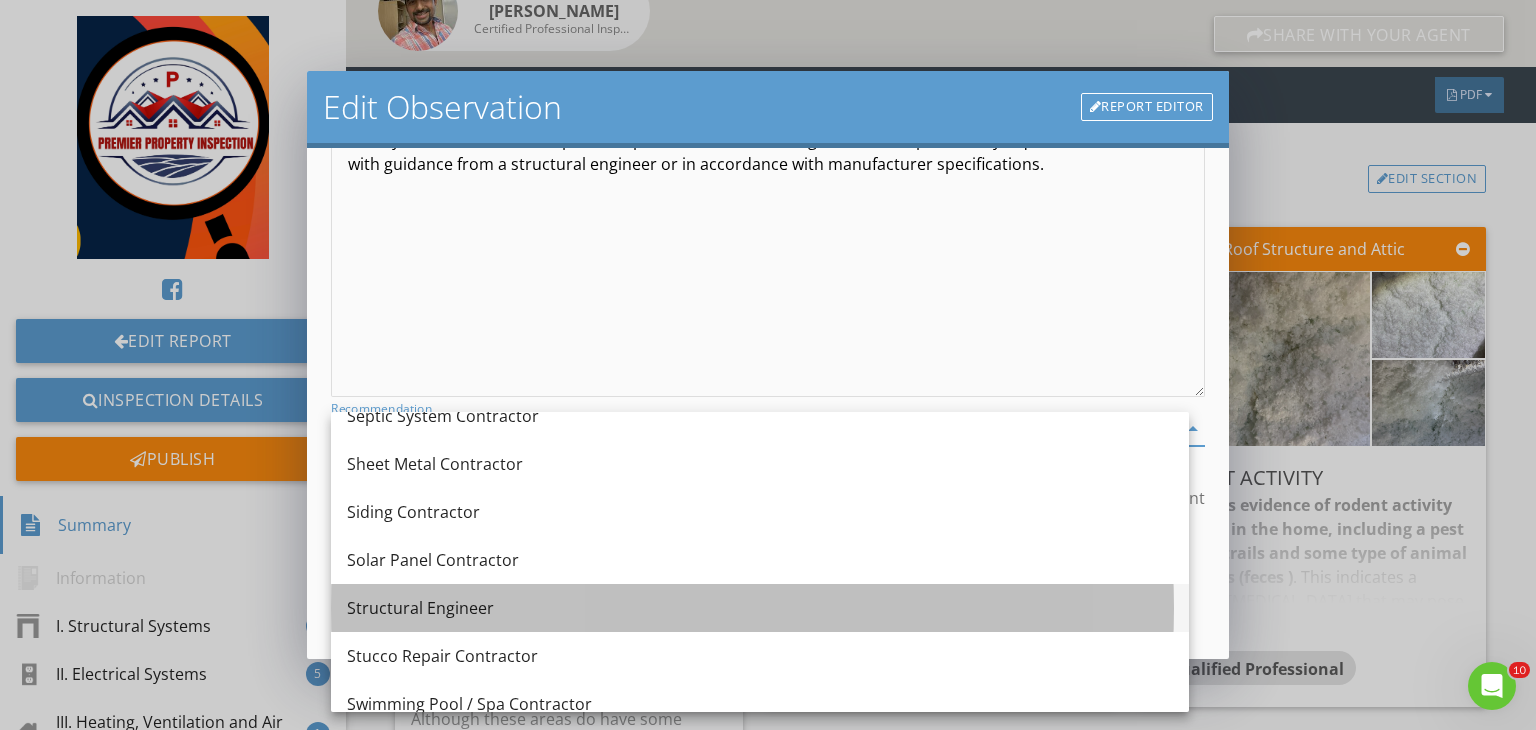 click on "Structural Engineer" at bounding box center (760, 608) 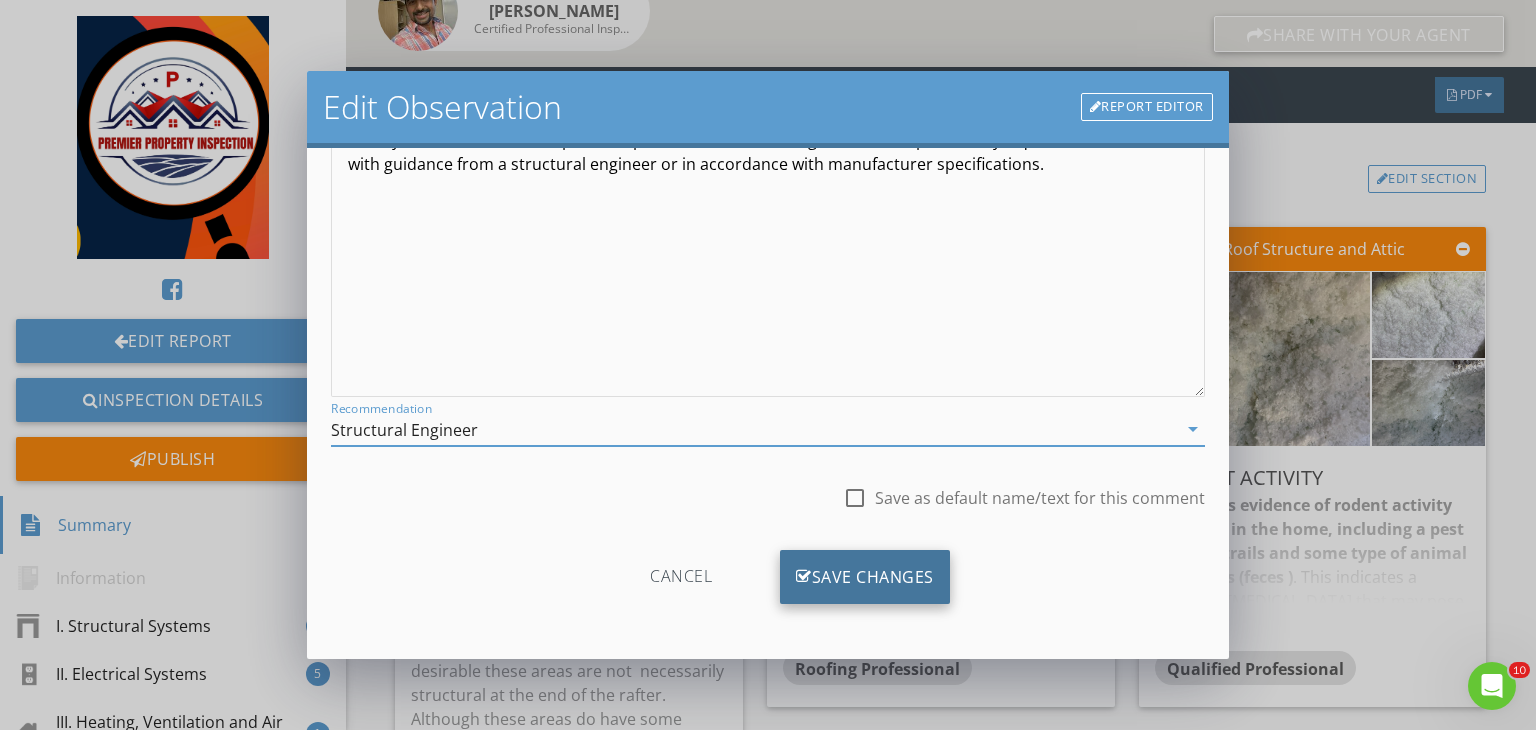 click on "Save Changes" at bounding box center [865, 577] 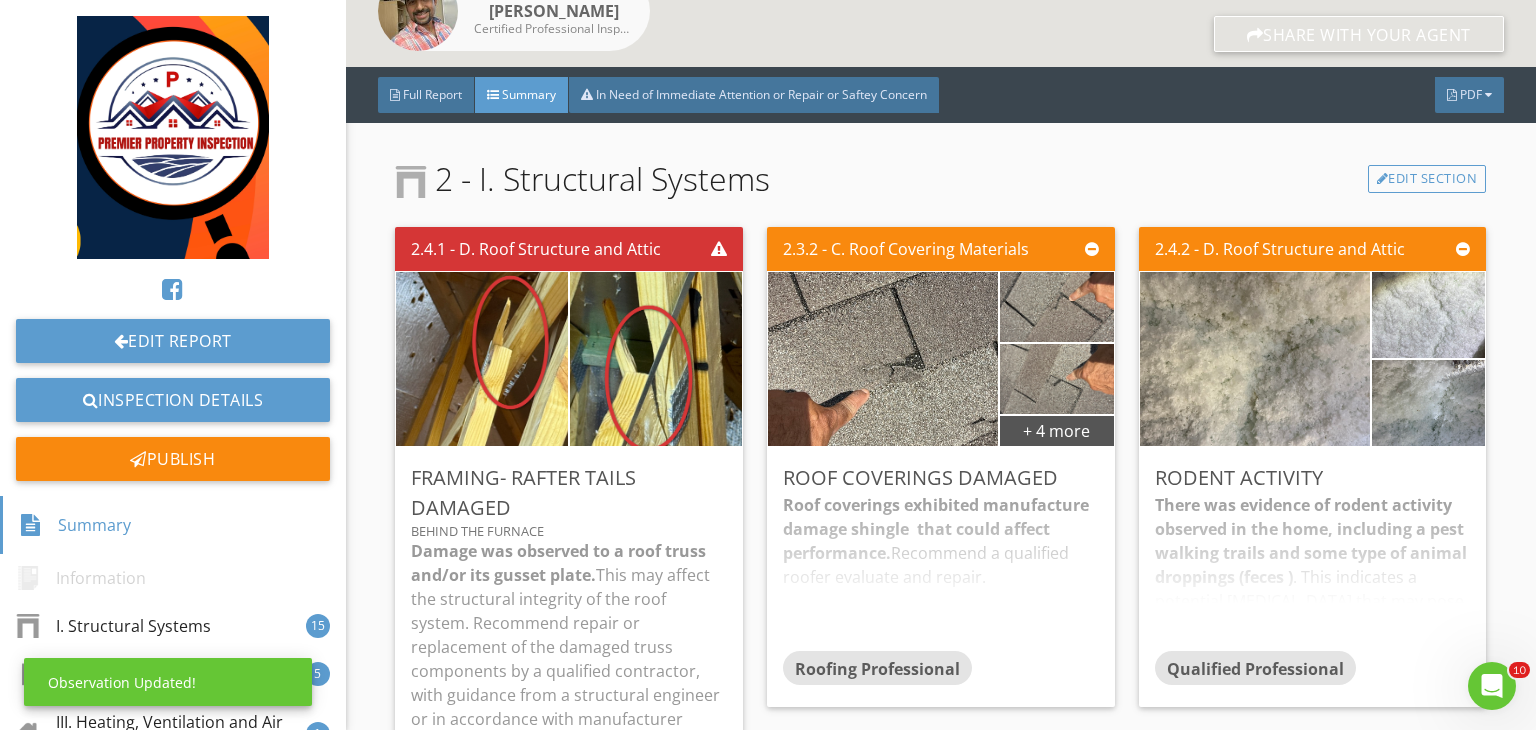 scroll, scrollTop: 39, scrollLeft: 0, axis: vertical 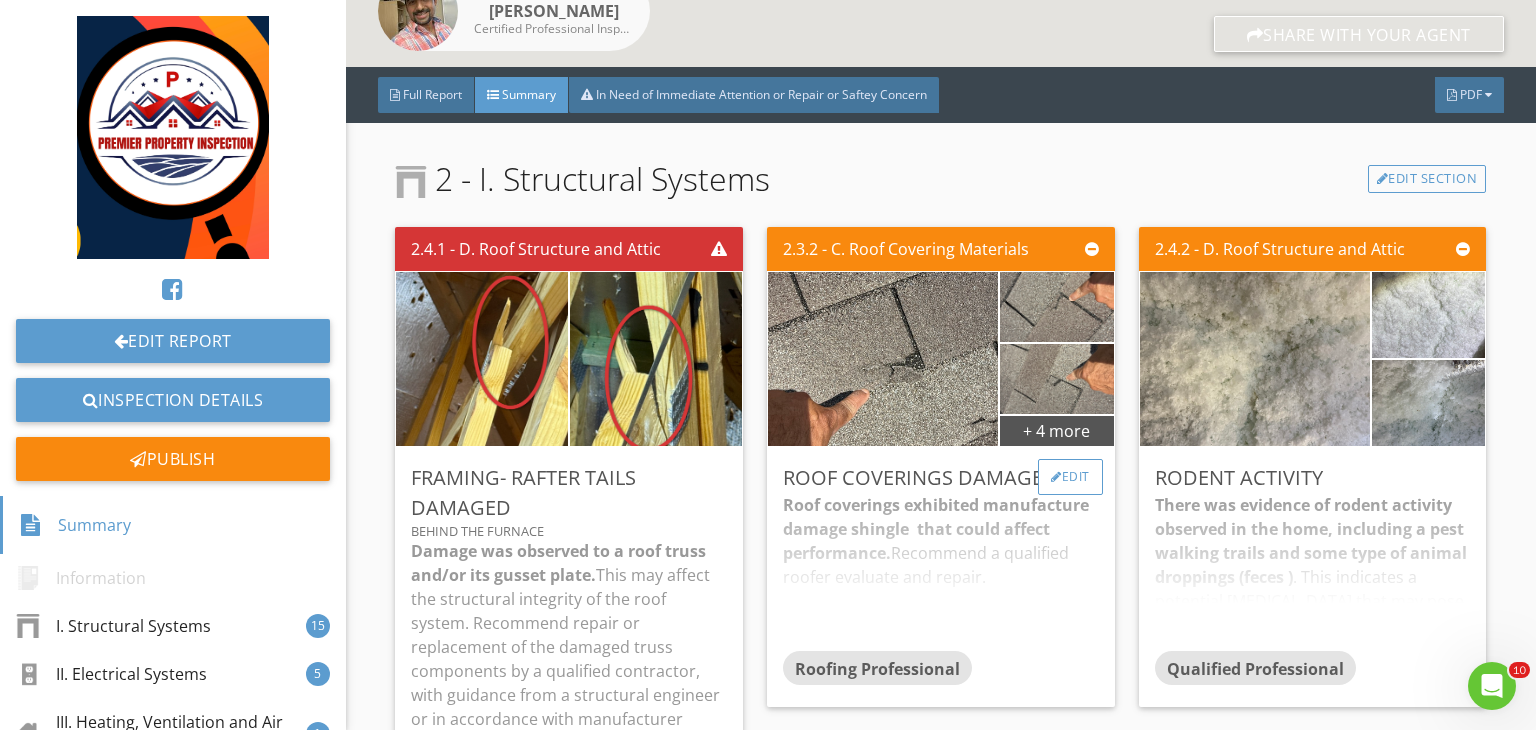 click on "Edit" at bounding box center [1070, 477] 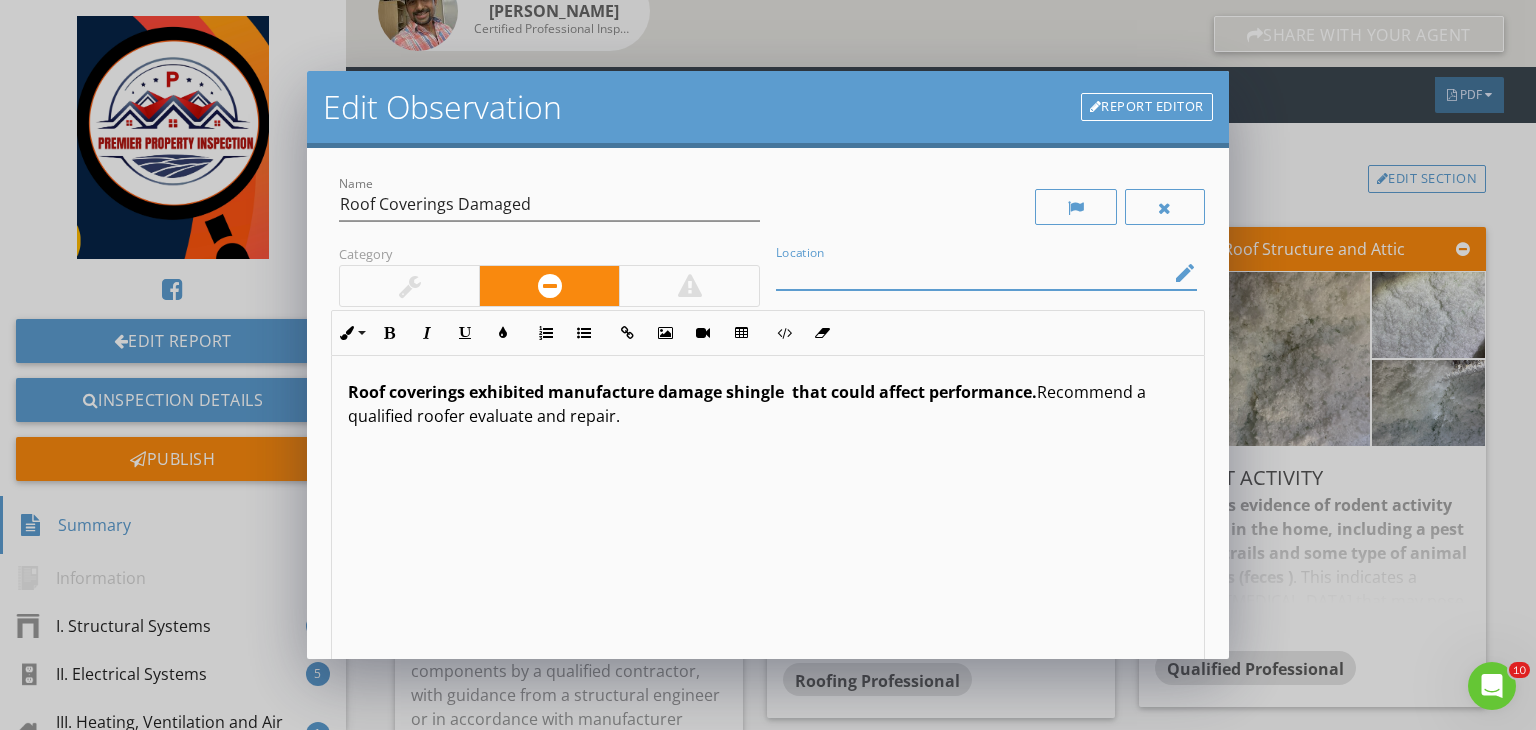 click at bounding box center (972, 273) 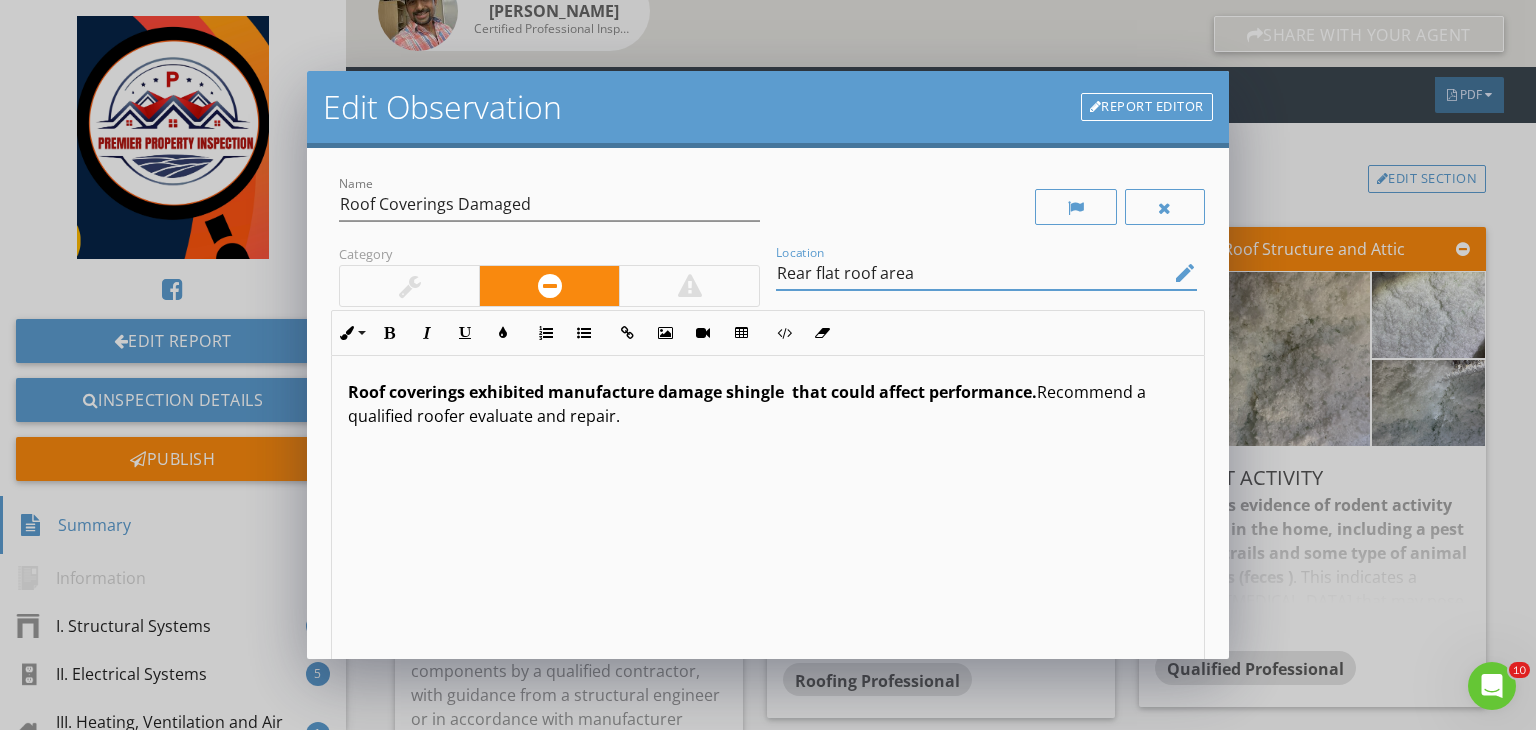 type on "Rear flat roof area" 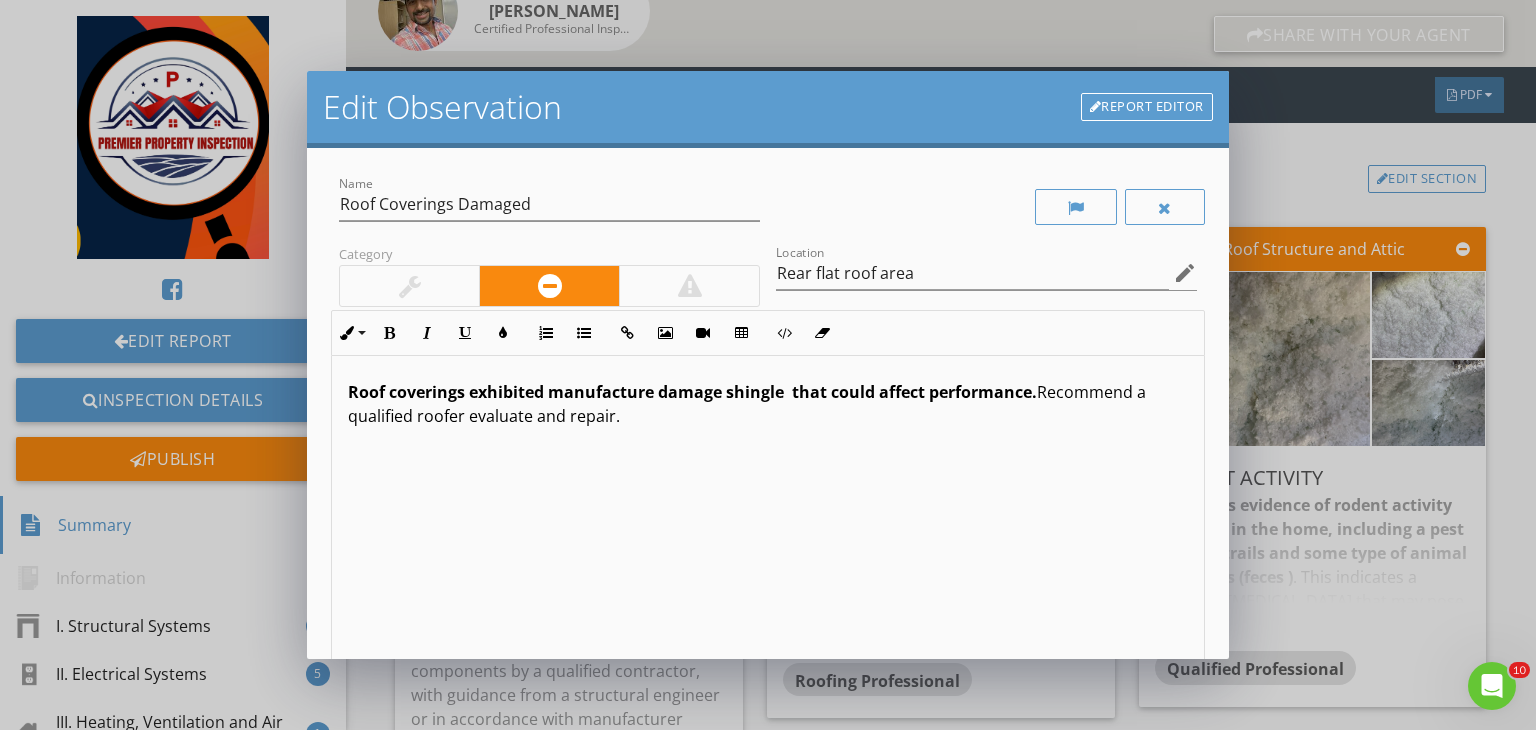 drag, startPoint x: 655, startPoint y: 419, endPoint x: 299, endPoint y: 373, distance: 358.9596 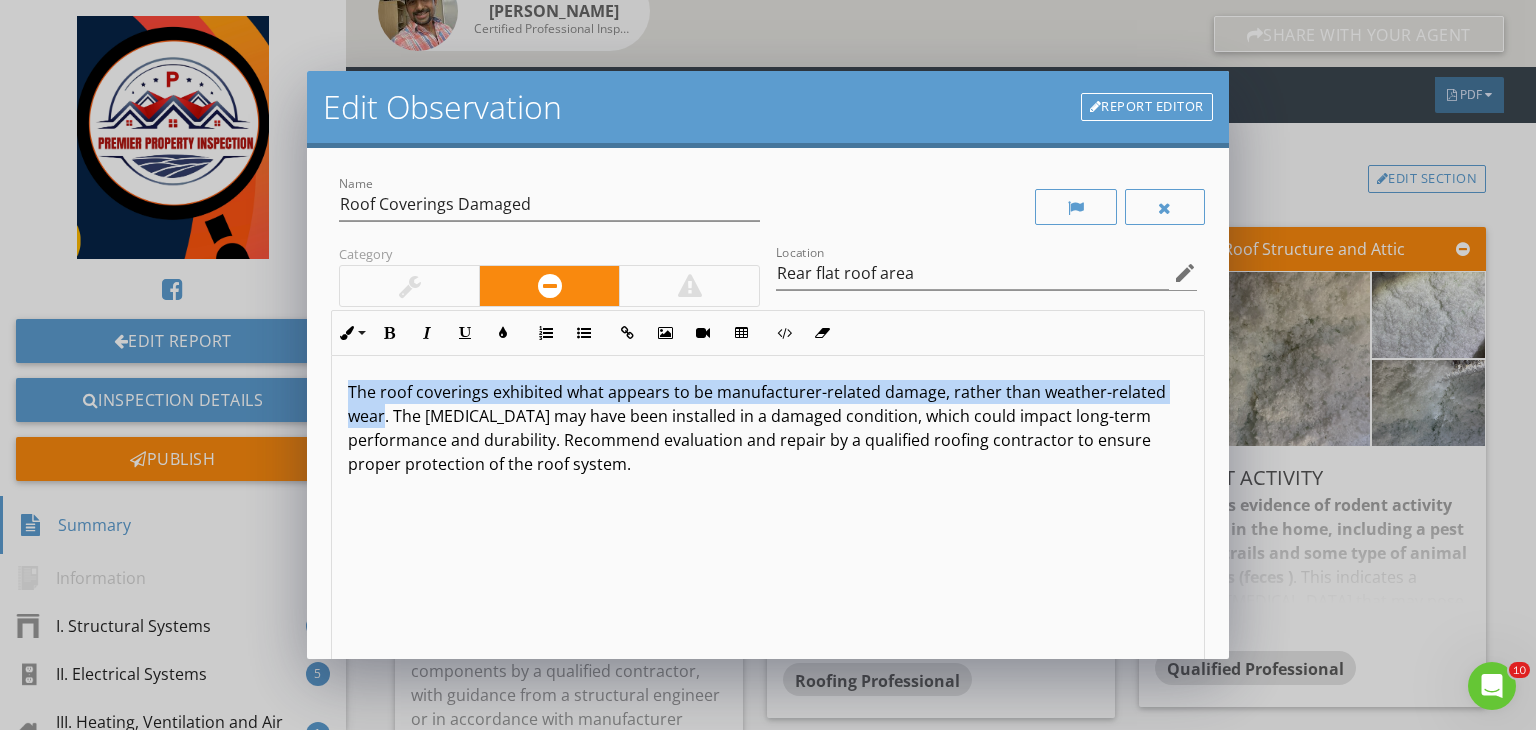 drag, startPoint x: 384, startPoint y: 414, endPoint x: 339, endPoint y: 369, distance: 63.63961 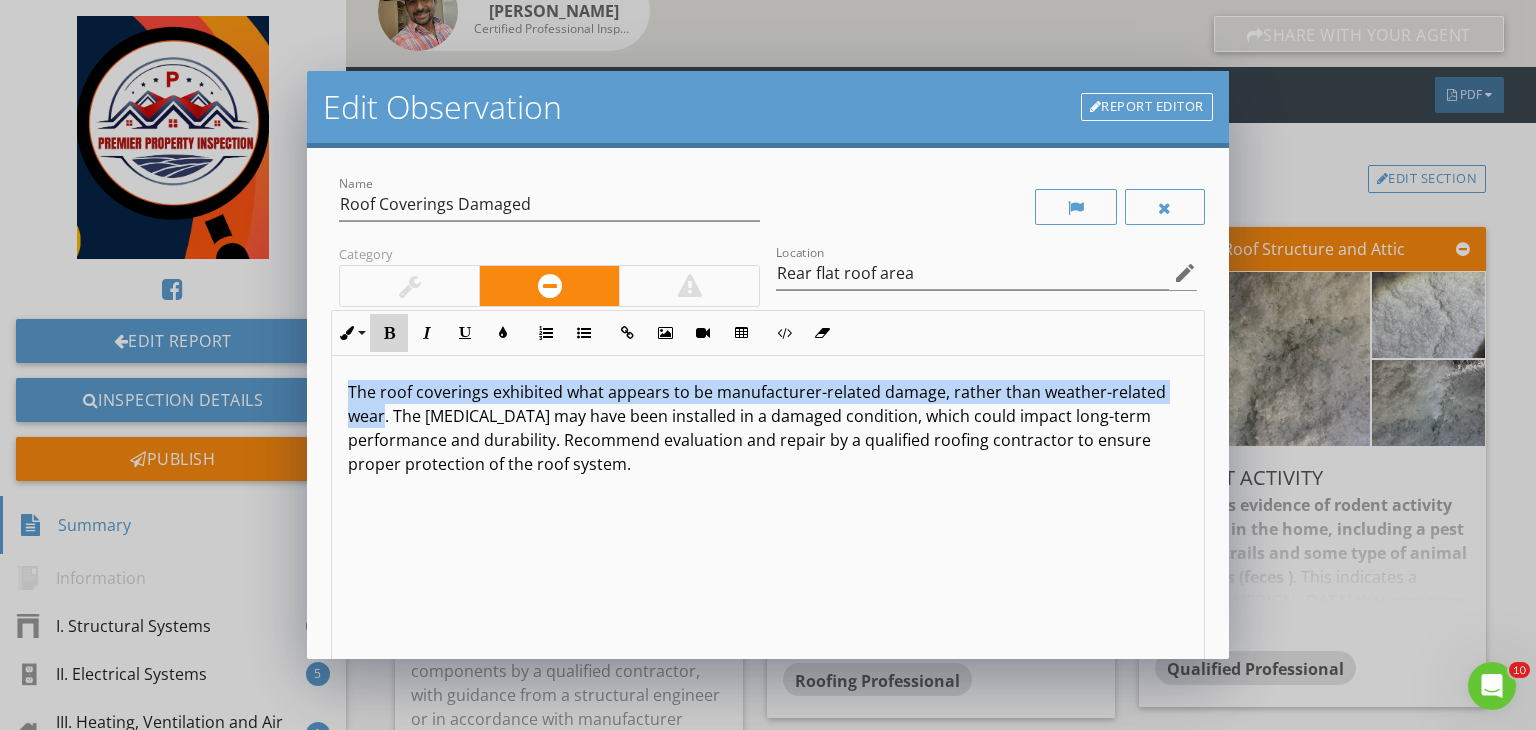 click at bounding box center [389, 333] 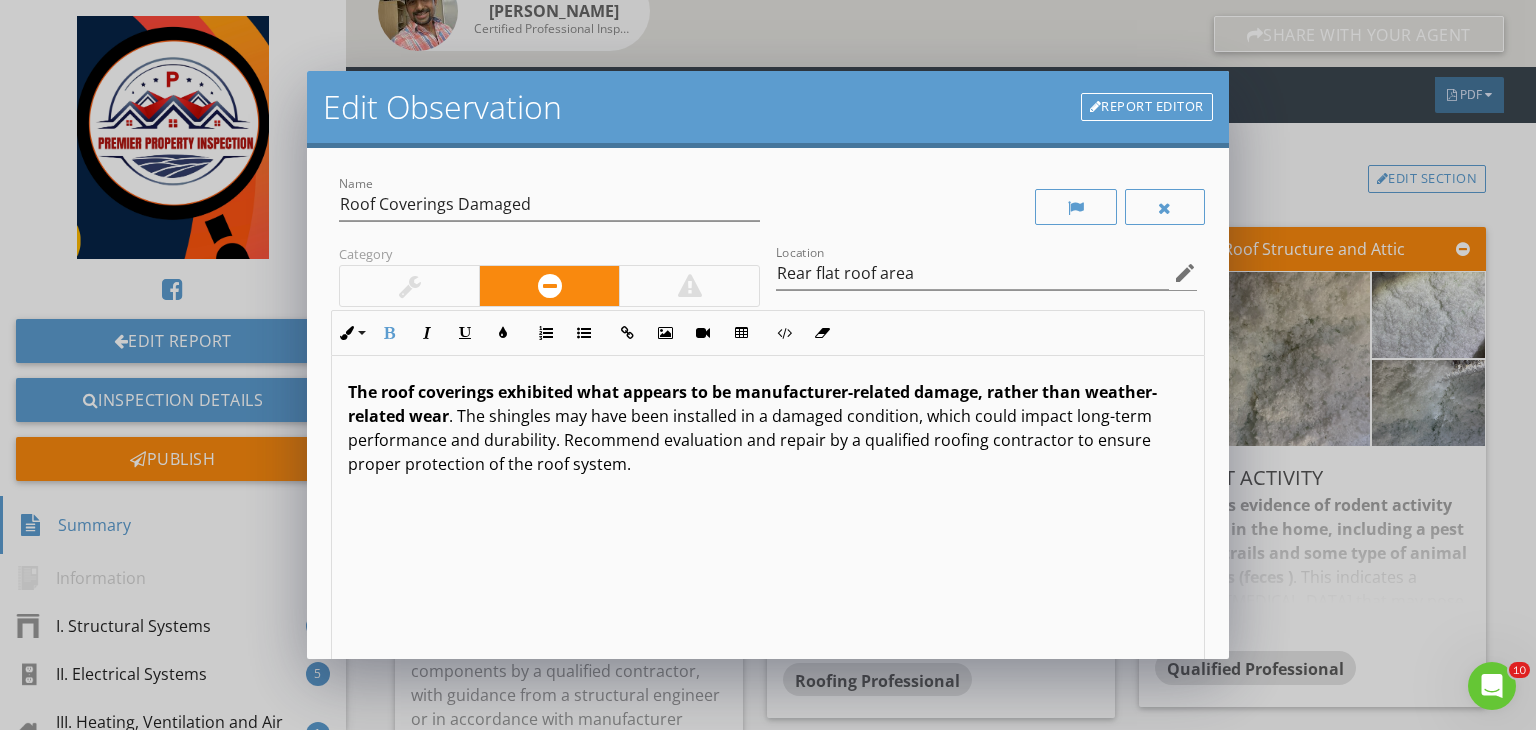 scroll, scrollTop: 0, scrollLeft: 0, axis: both 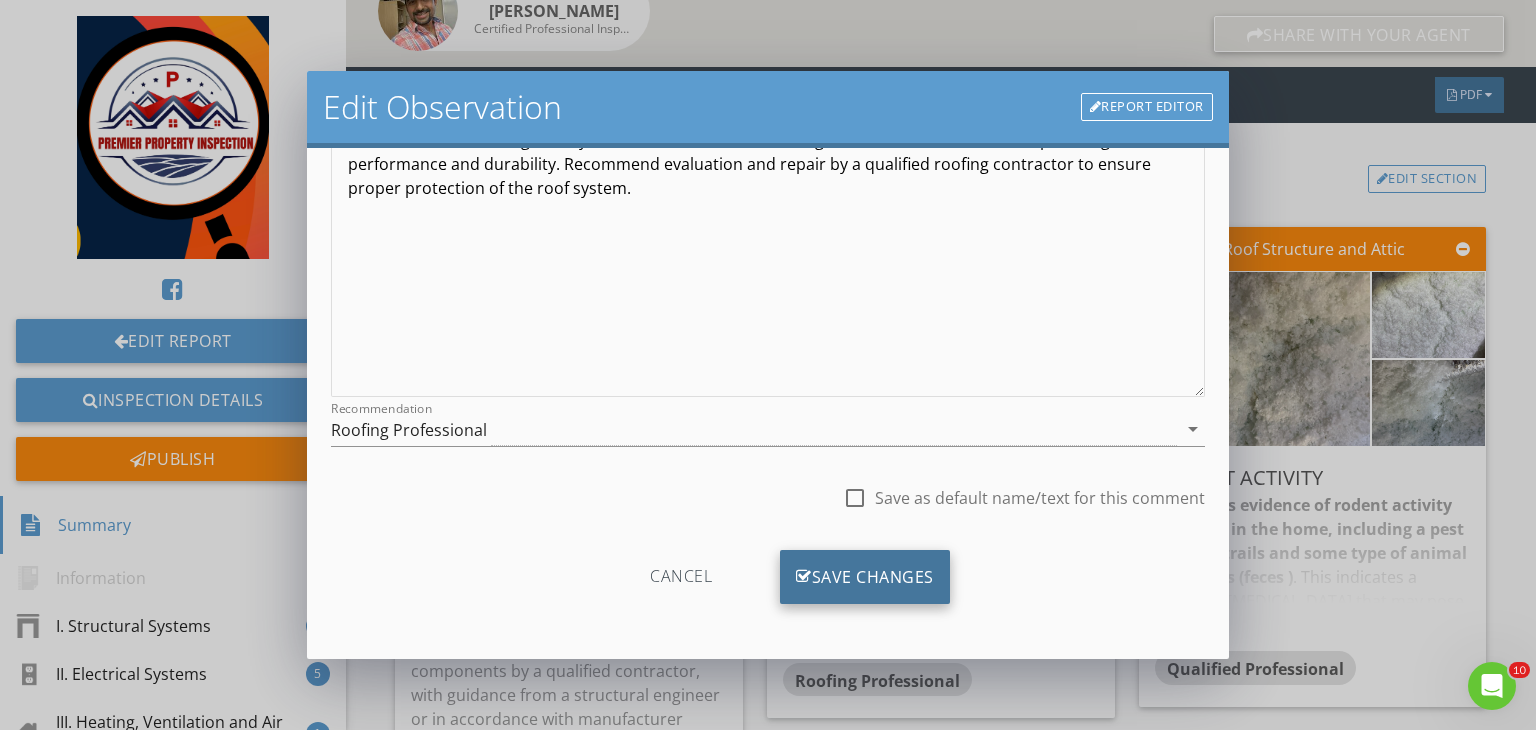click on "Save Changes" at bounding box center [865, 577] 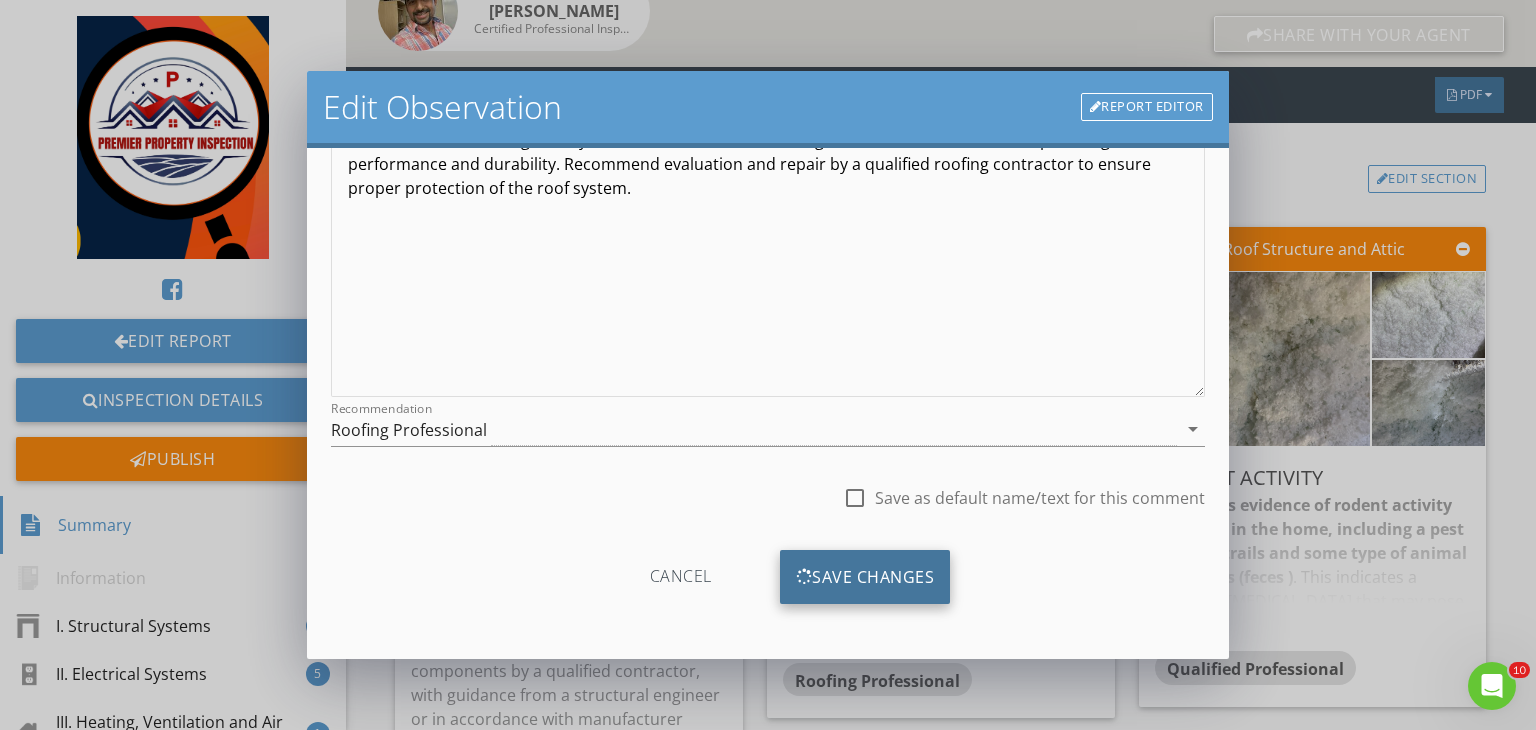 scroll, scrollTop: 39, scrollLeft: 0, axis: vertical 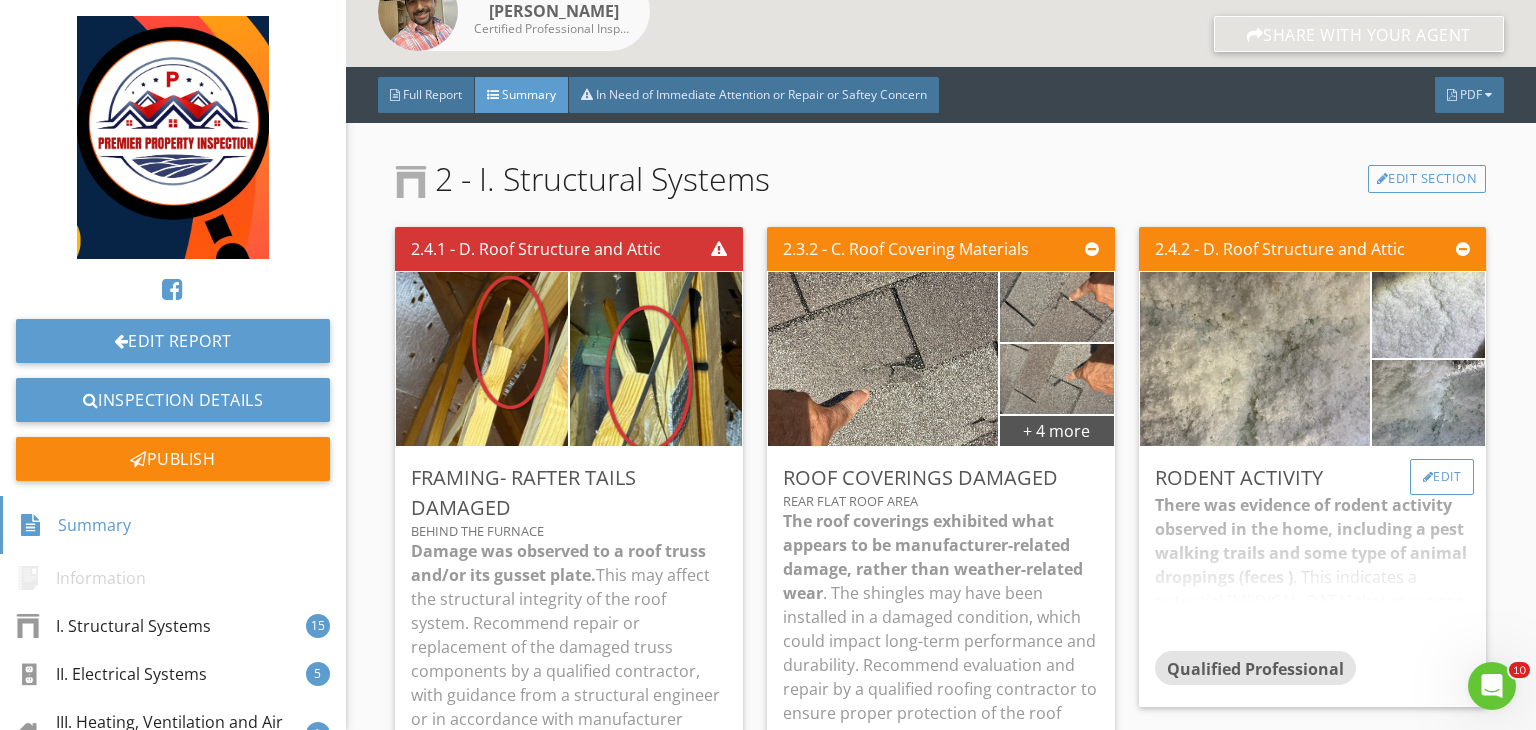 click on "Edit" at bounding box center [1442, 477] 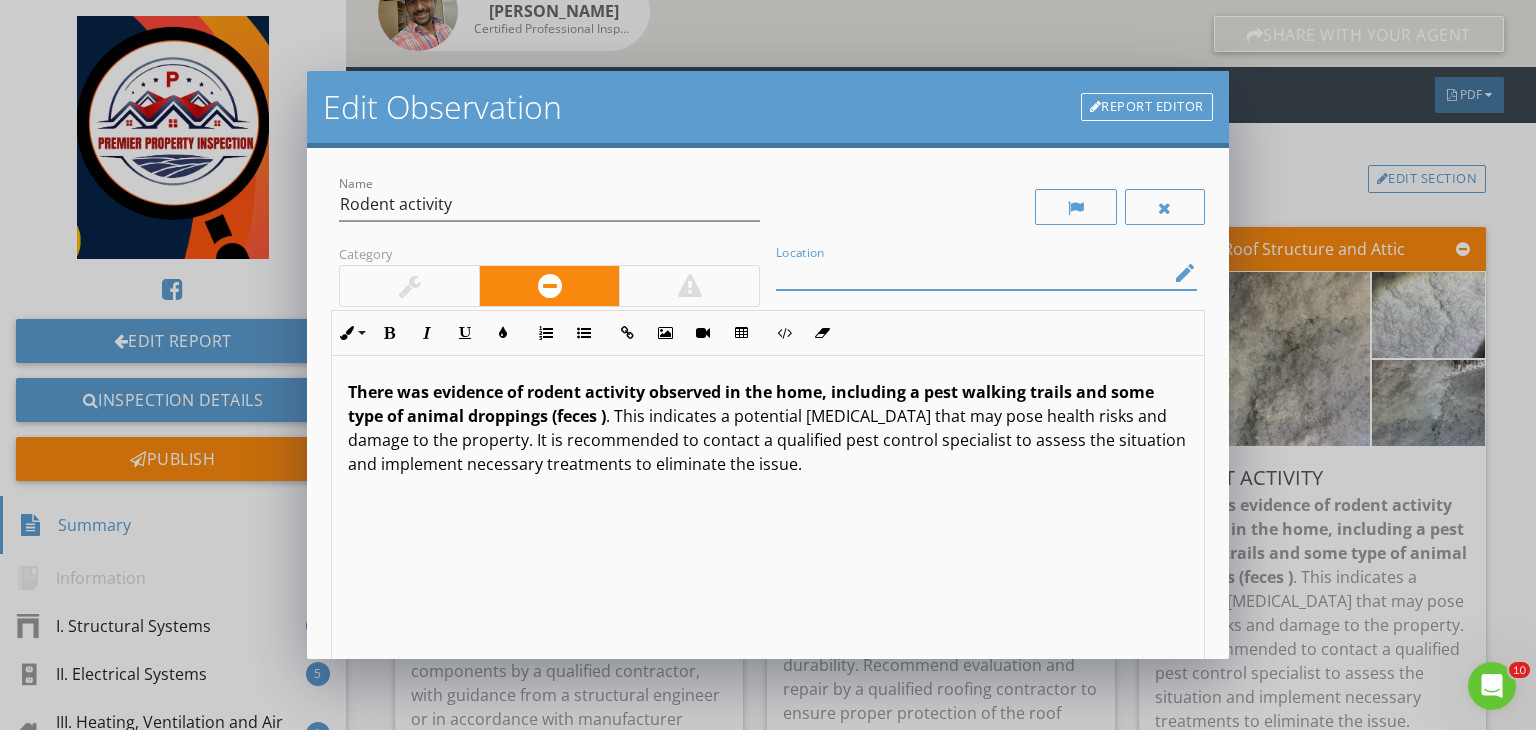 click at bounding box center (972, 273) 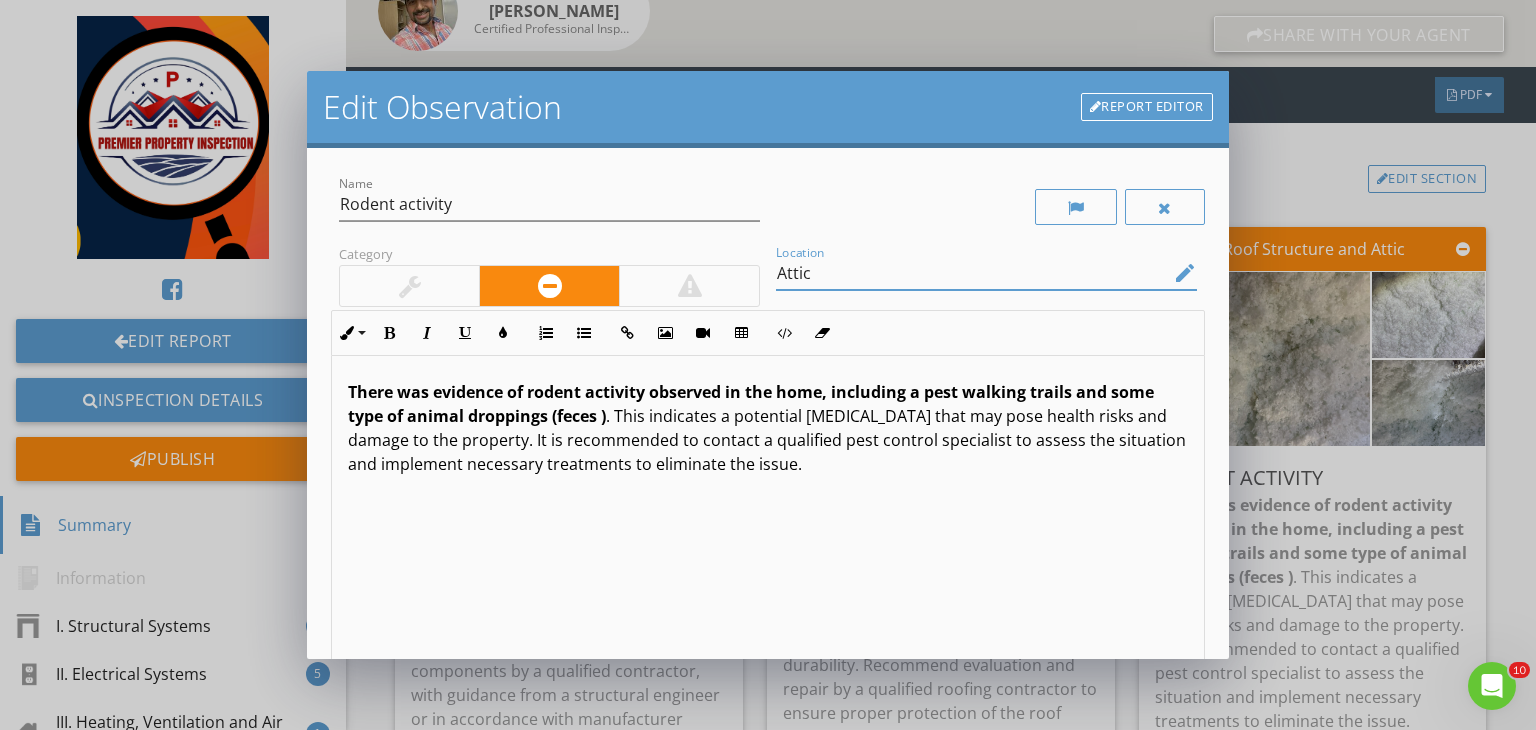type on "Attic" 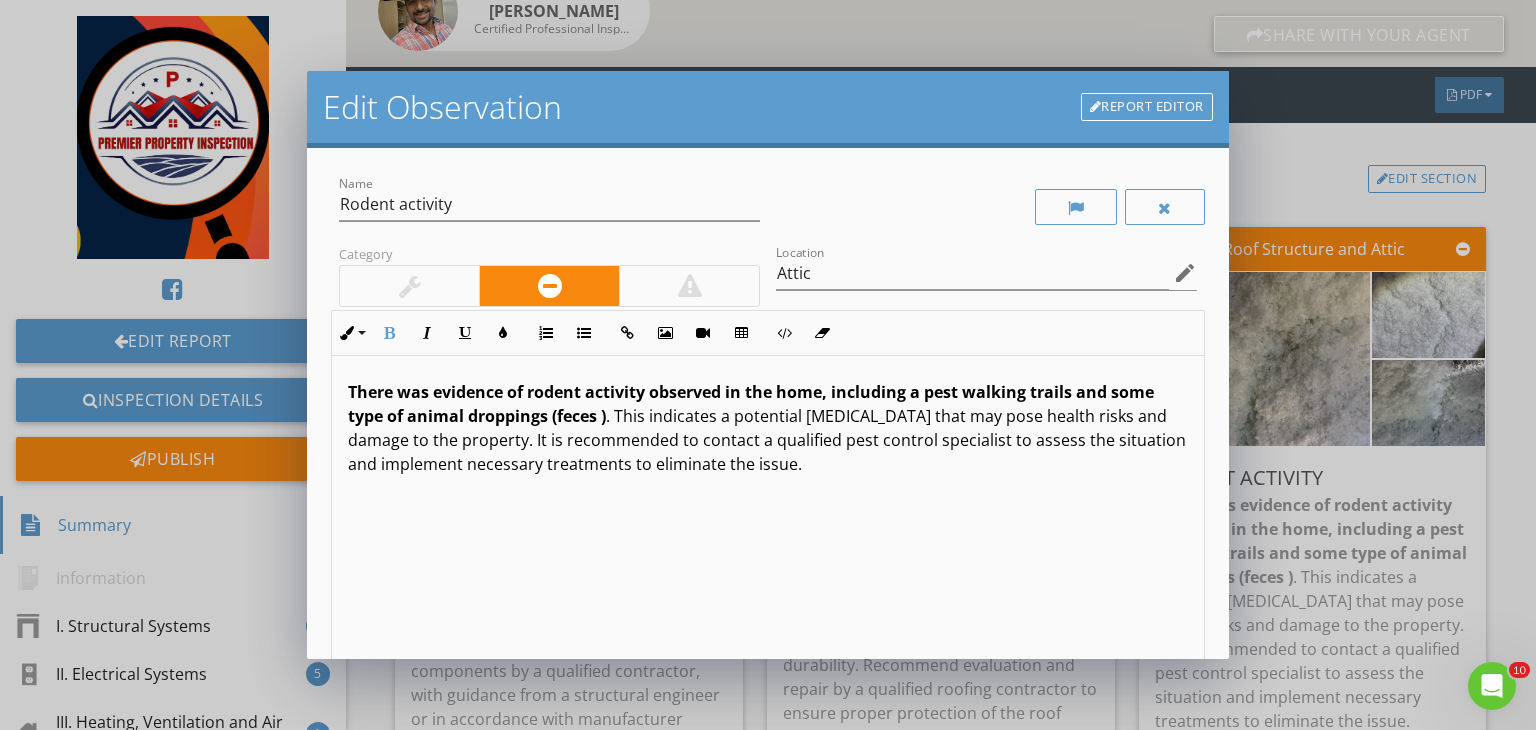 click on "There was evidence of rodent activity observed in the home, including a pest walking trails and some type of animal droppings (feces )" at bounding box center [751, 404] 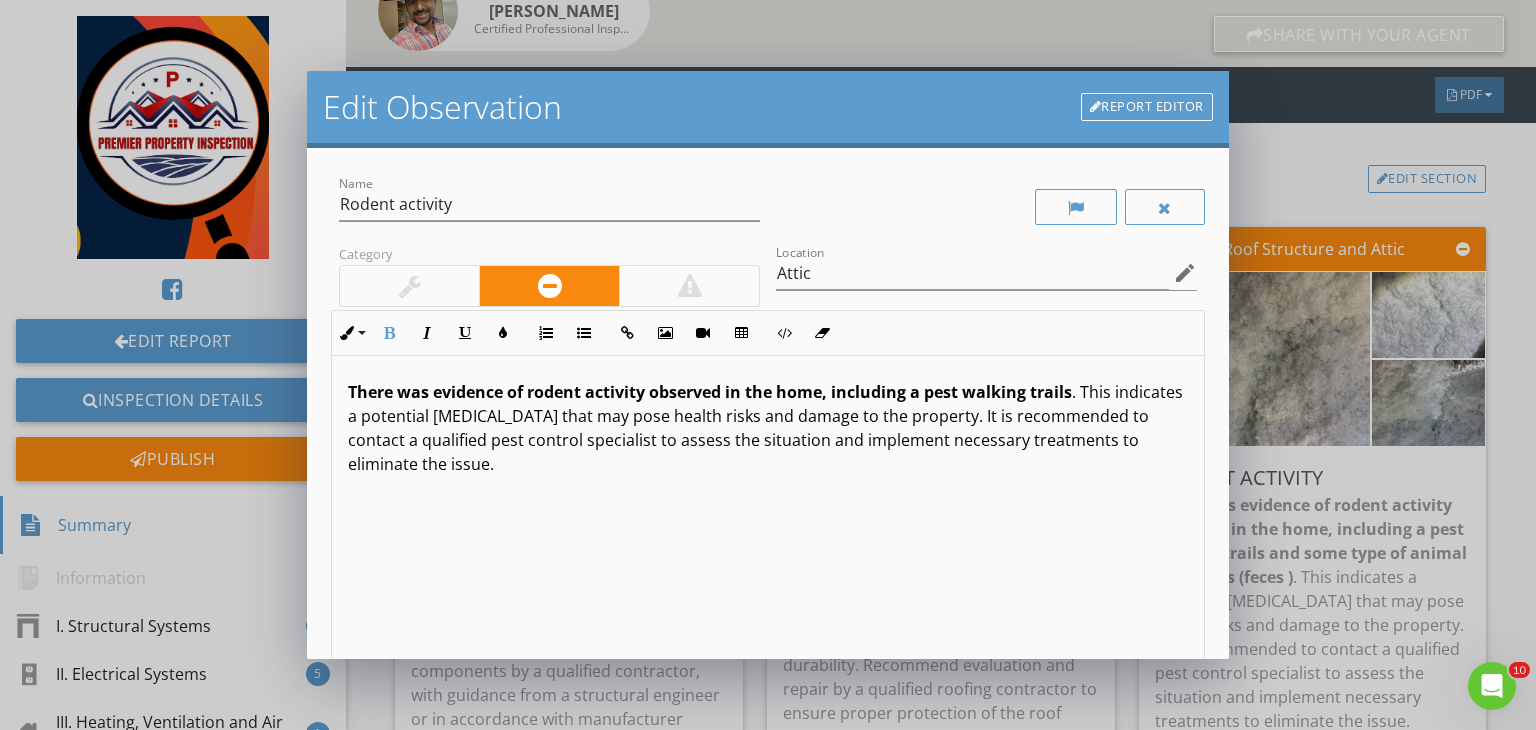 scroll, scrollTop: 0, scrollLeft: 0, axis: both 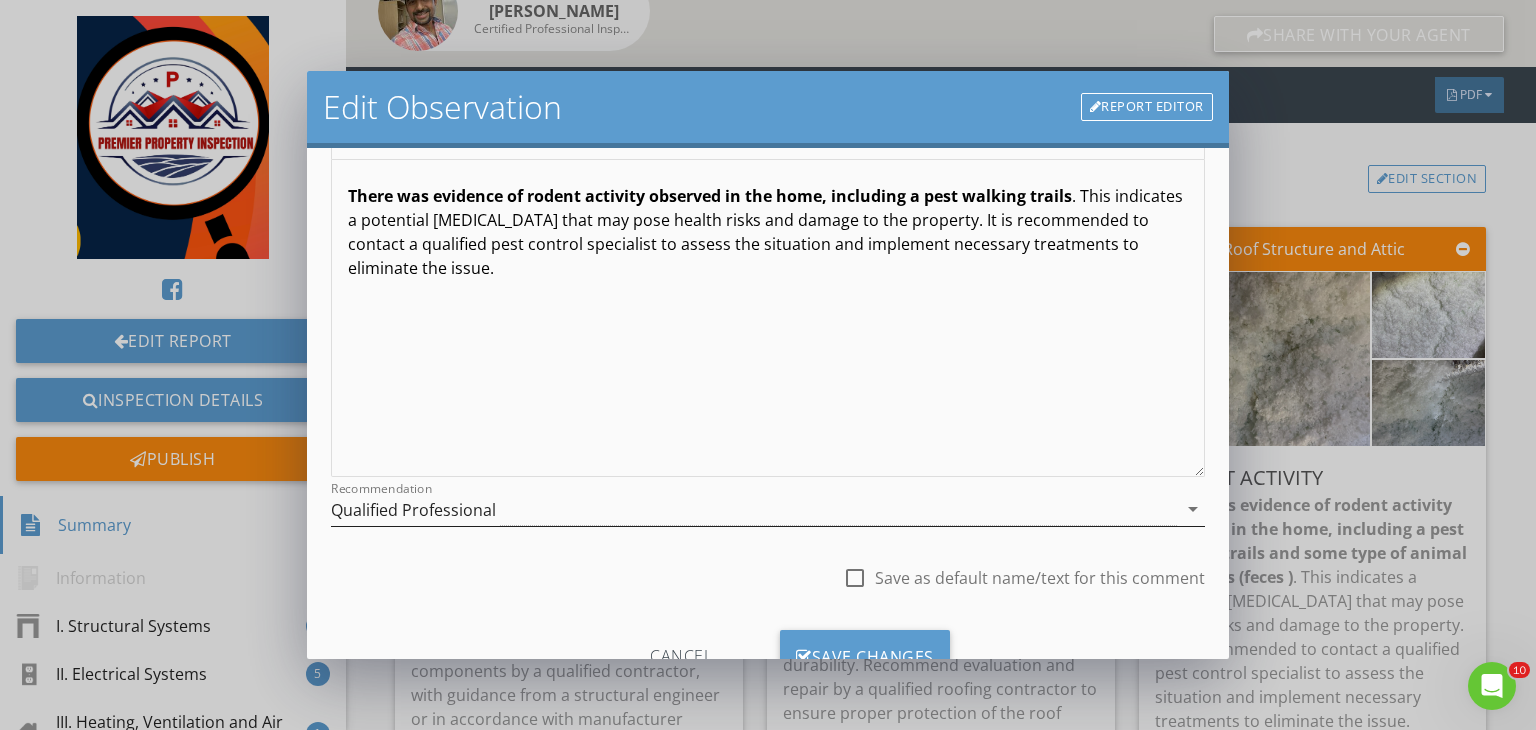 click on "Qualified Professional" at bounding box center [754, 509] 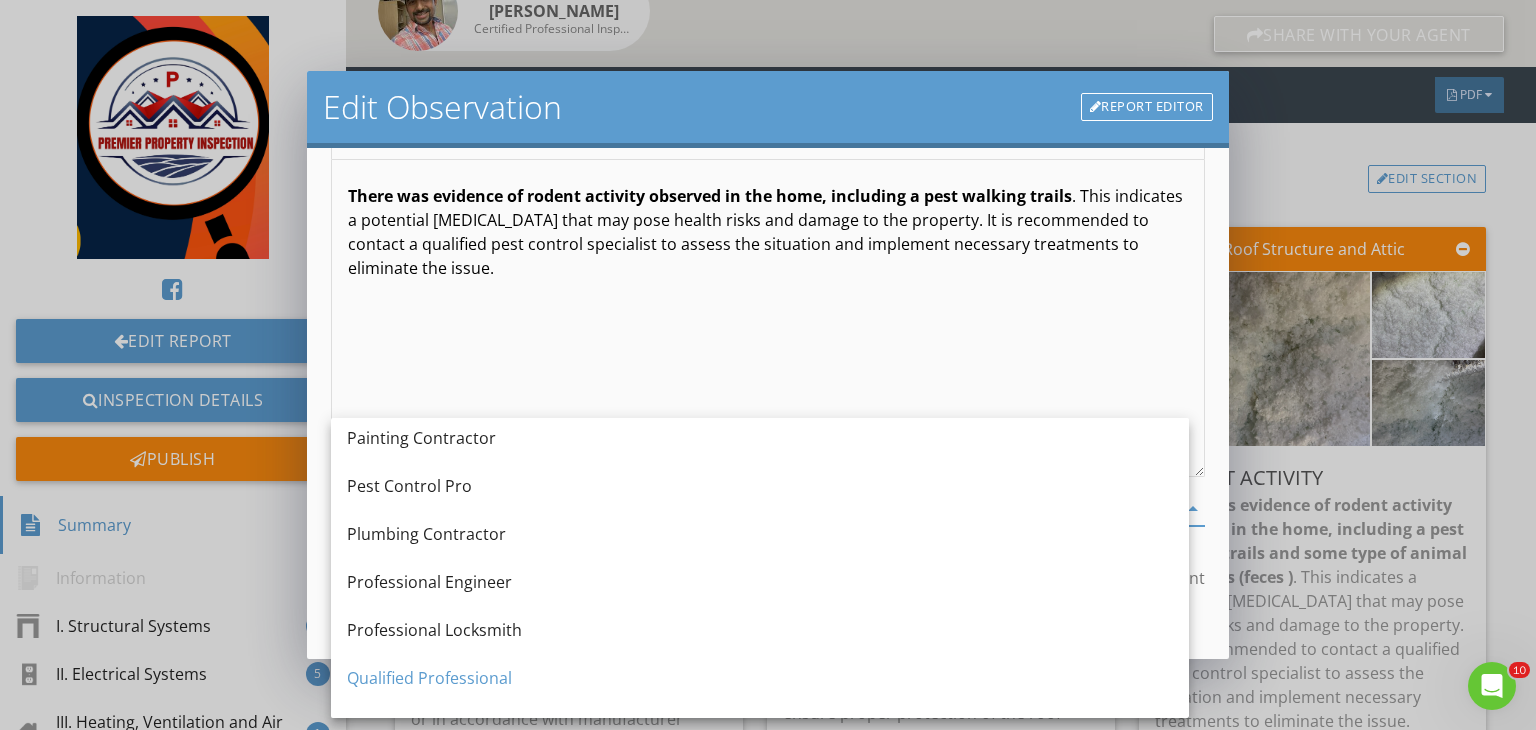 scroll, scrollTop: 1940, scrollLeft: 0, axis: vertical 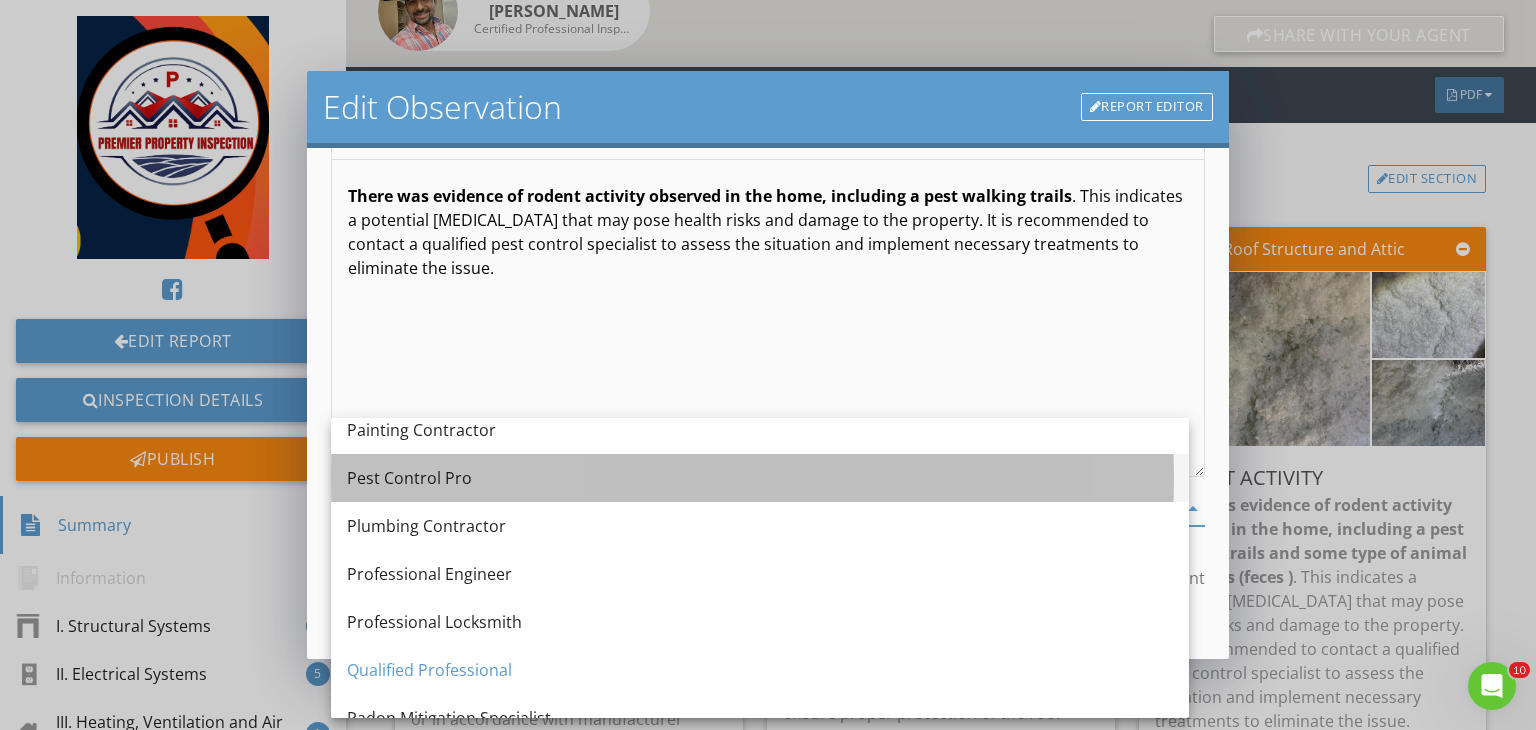 click on "Pest Control Pro" at bounding box center (760, 478) 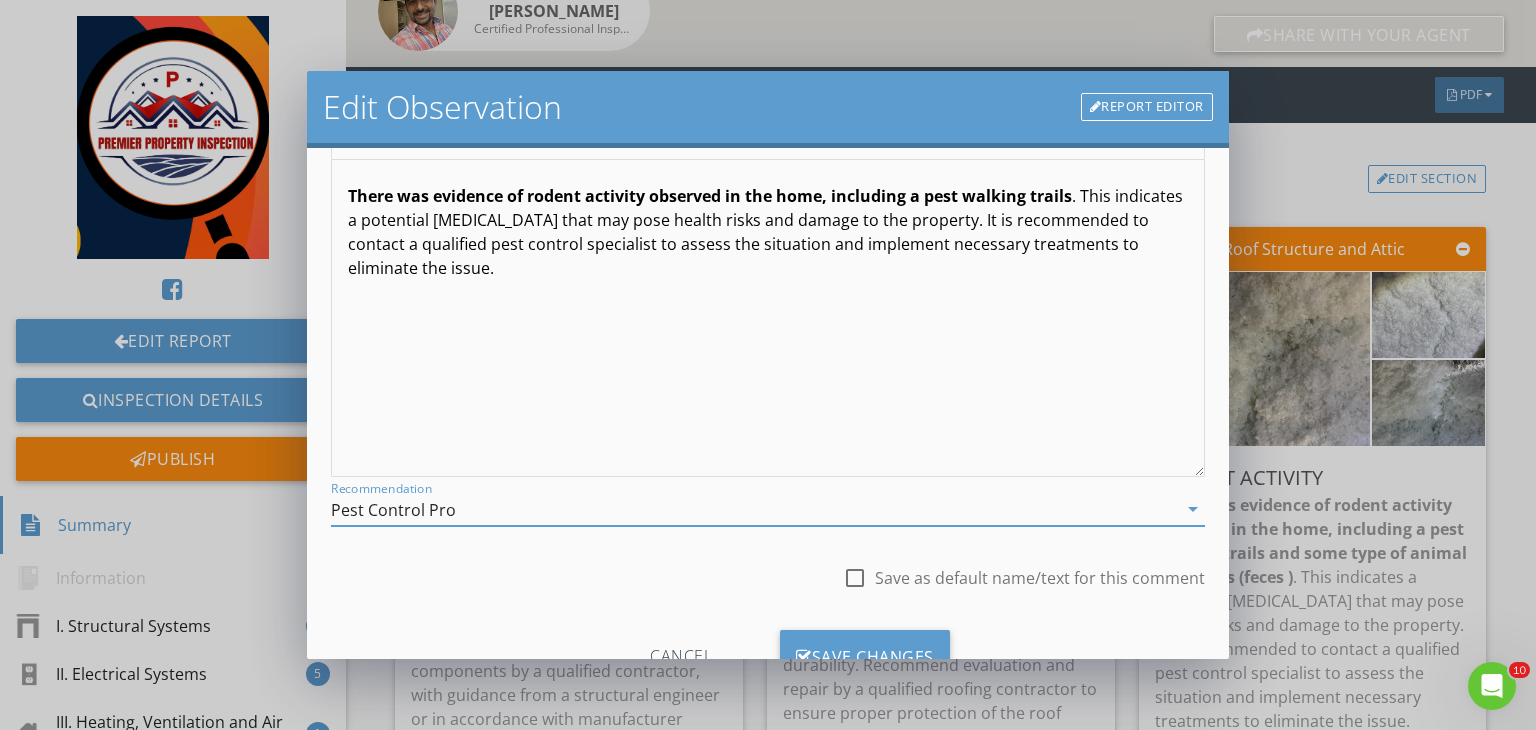 scroll, scrollTop: 276, scrollLeft: 0, axis: vertical 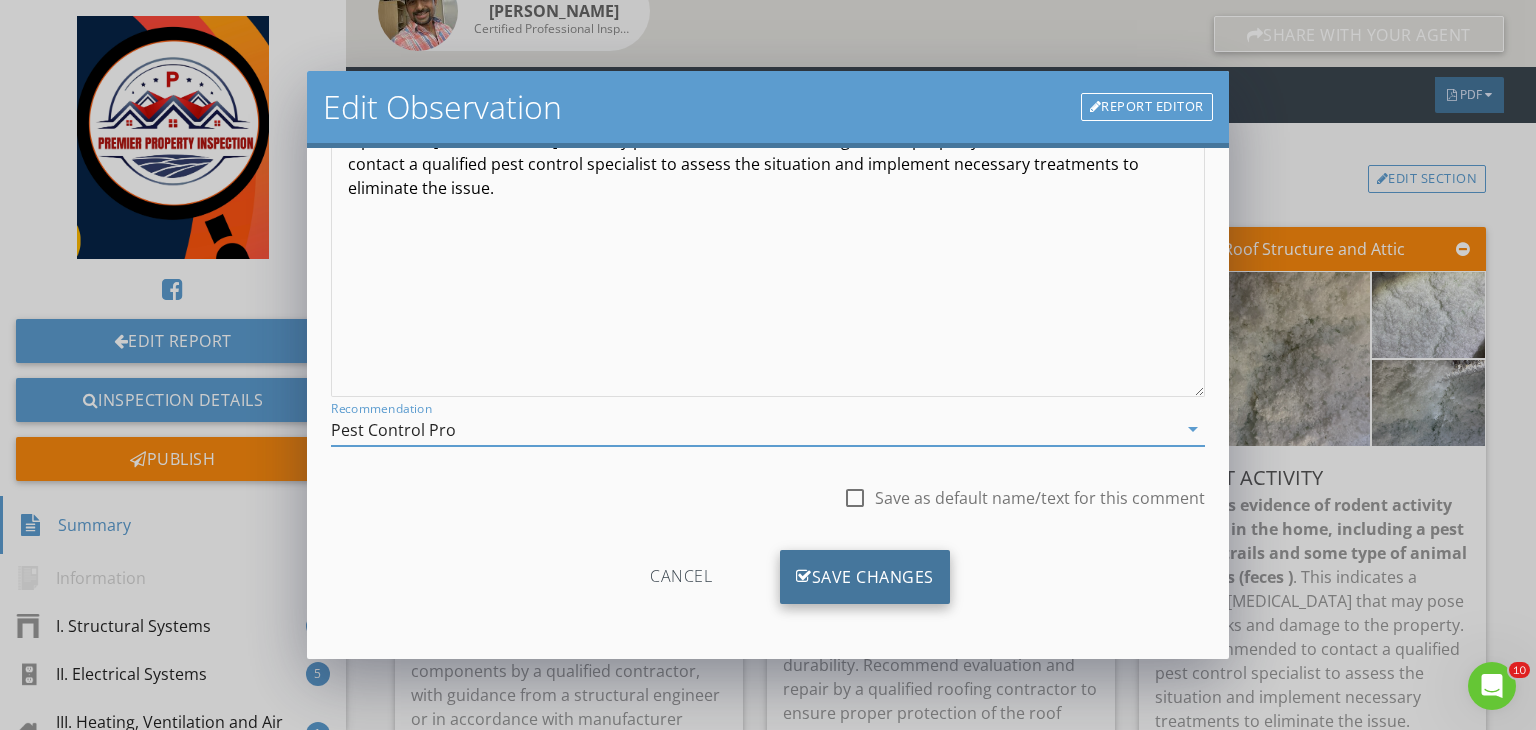 click on "Save Changes" at bounding box center (865, 577) 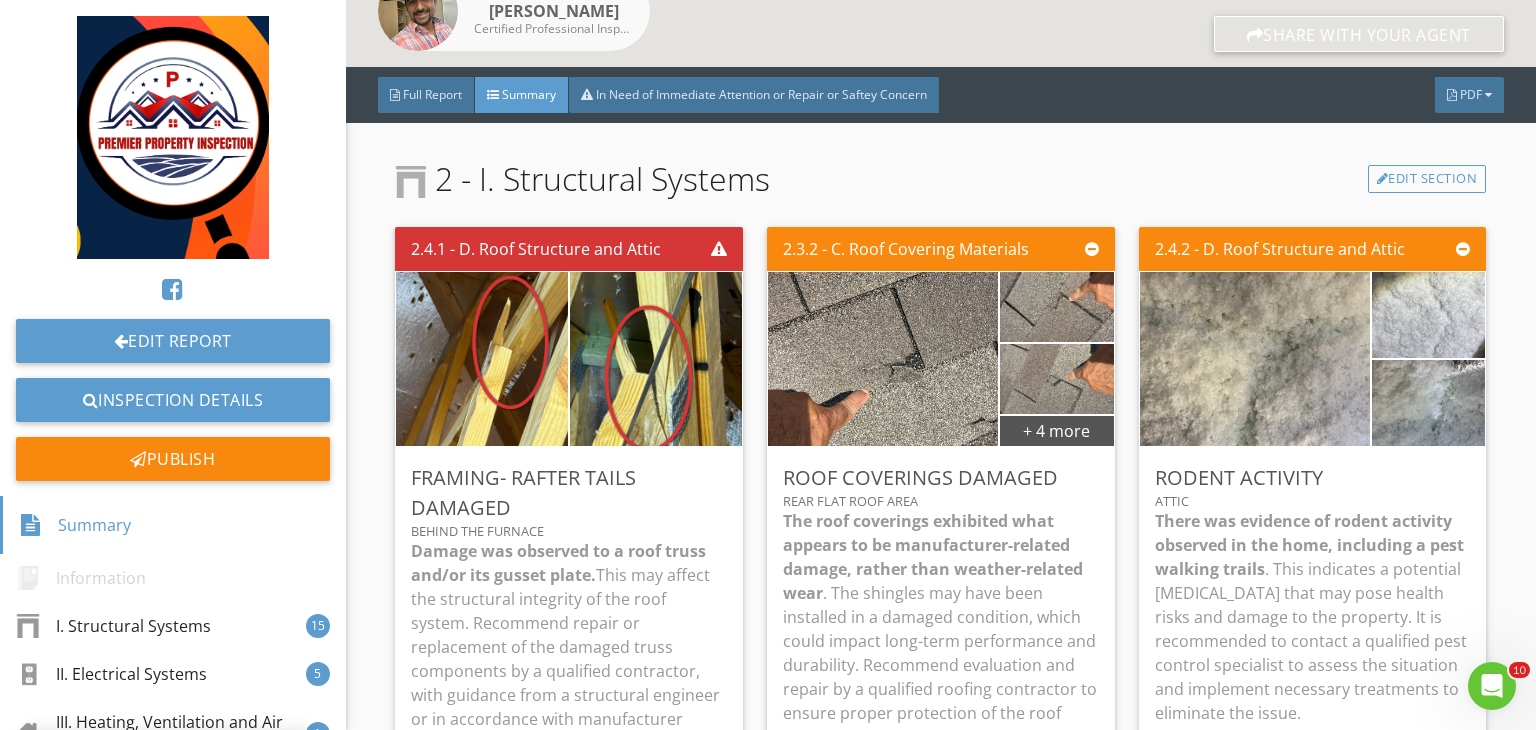 scroll, scrollTop: 39, scrollLeft: 0, axis: vertical 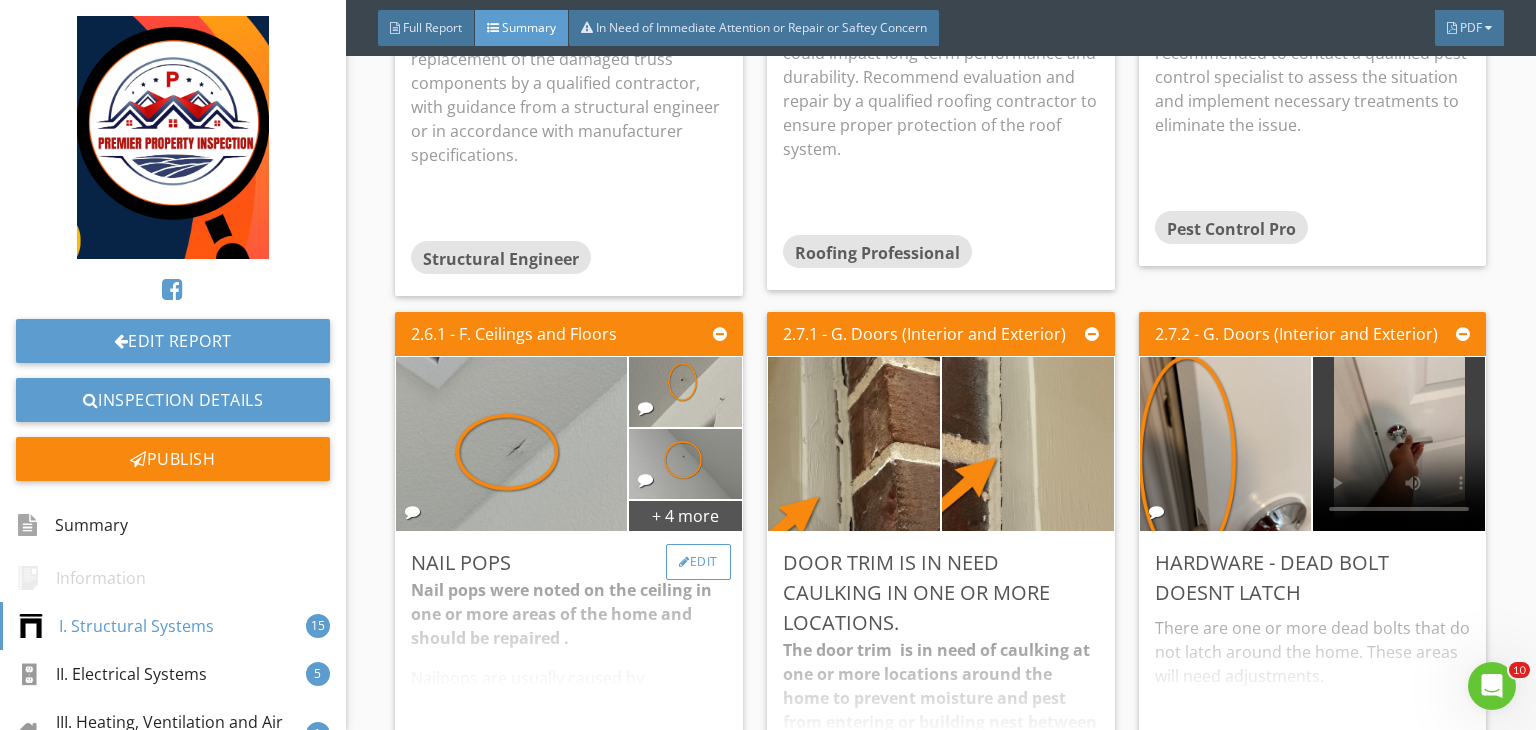 click on "Edit" at bounding box center [698, 562] 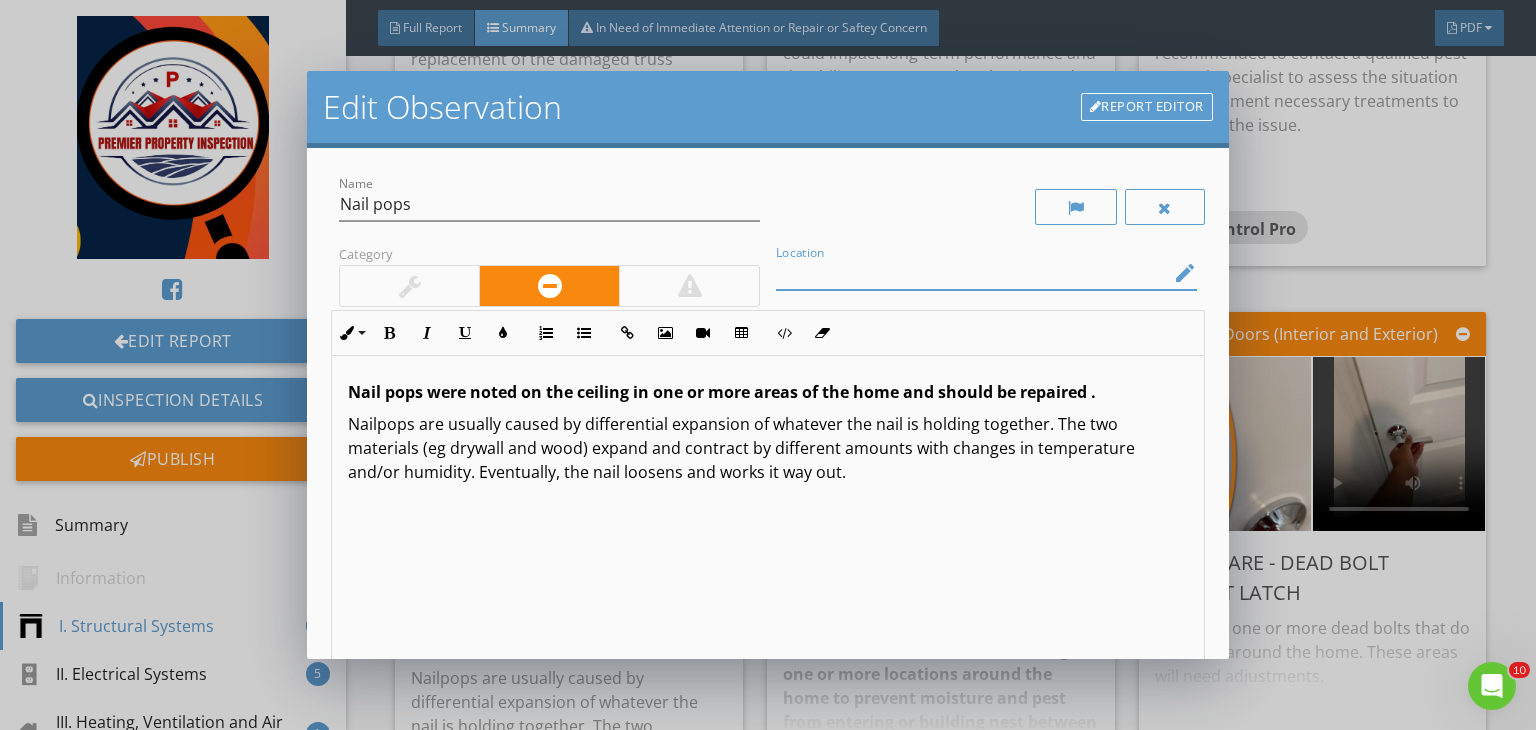 click at bounding box center [972, 273] 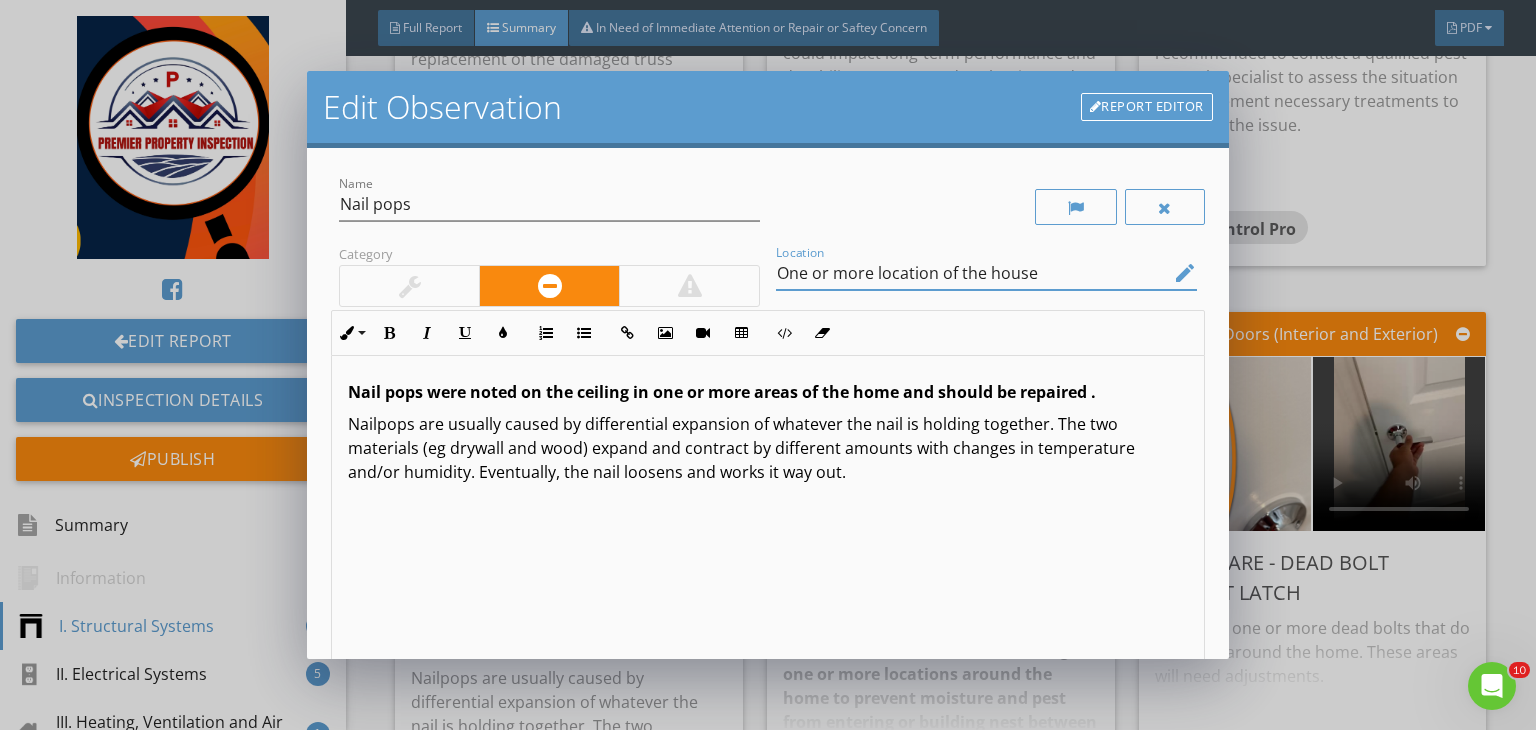 scroll, scrollTop: 0, scrollLeft: 0, axis: both 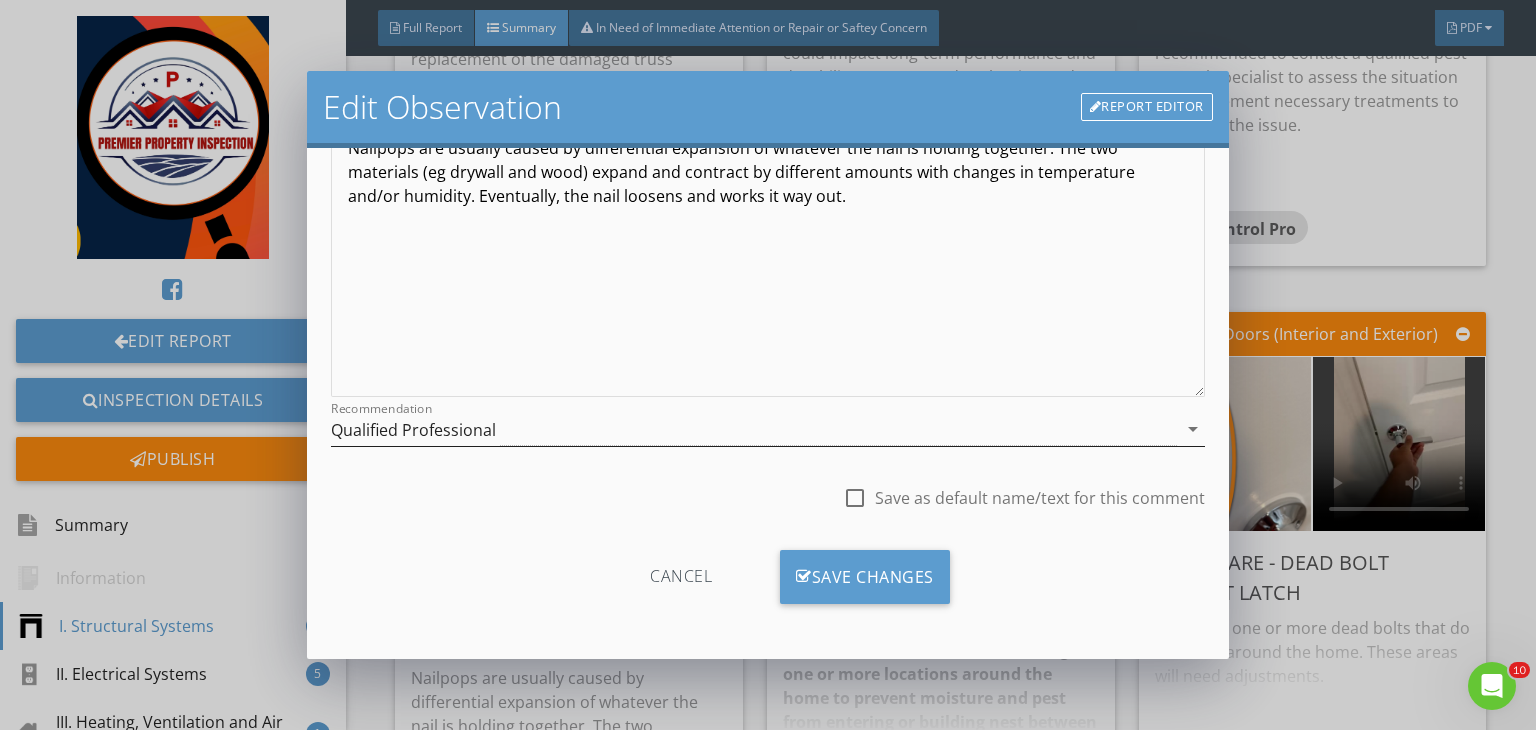type on "One or more location of the house" 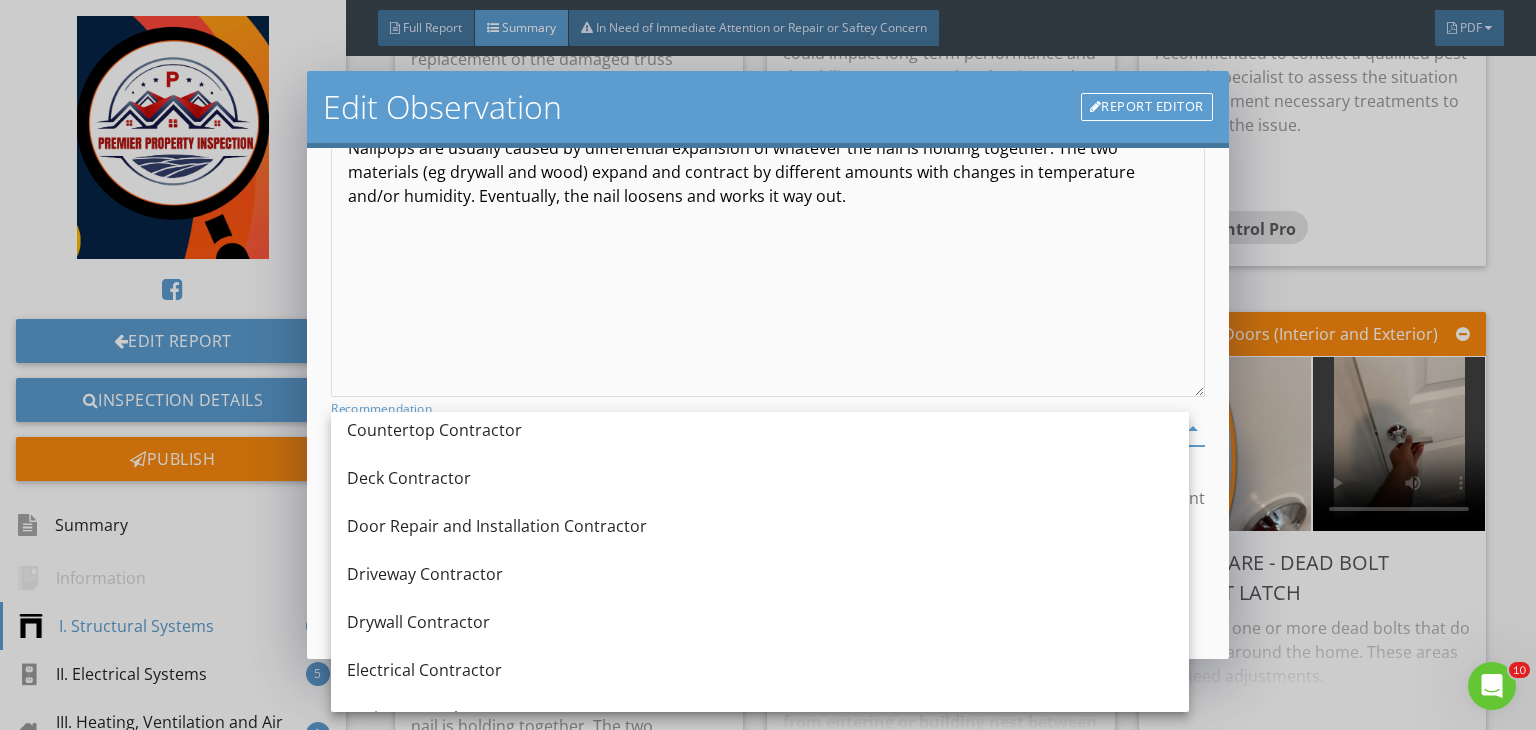 scroll, scrollTop: 495, scrollLeft: 0, axis: vertical 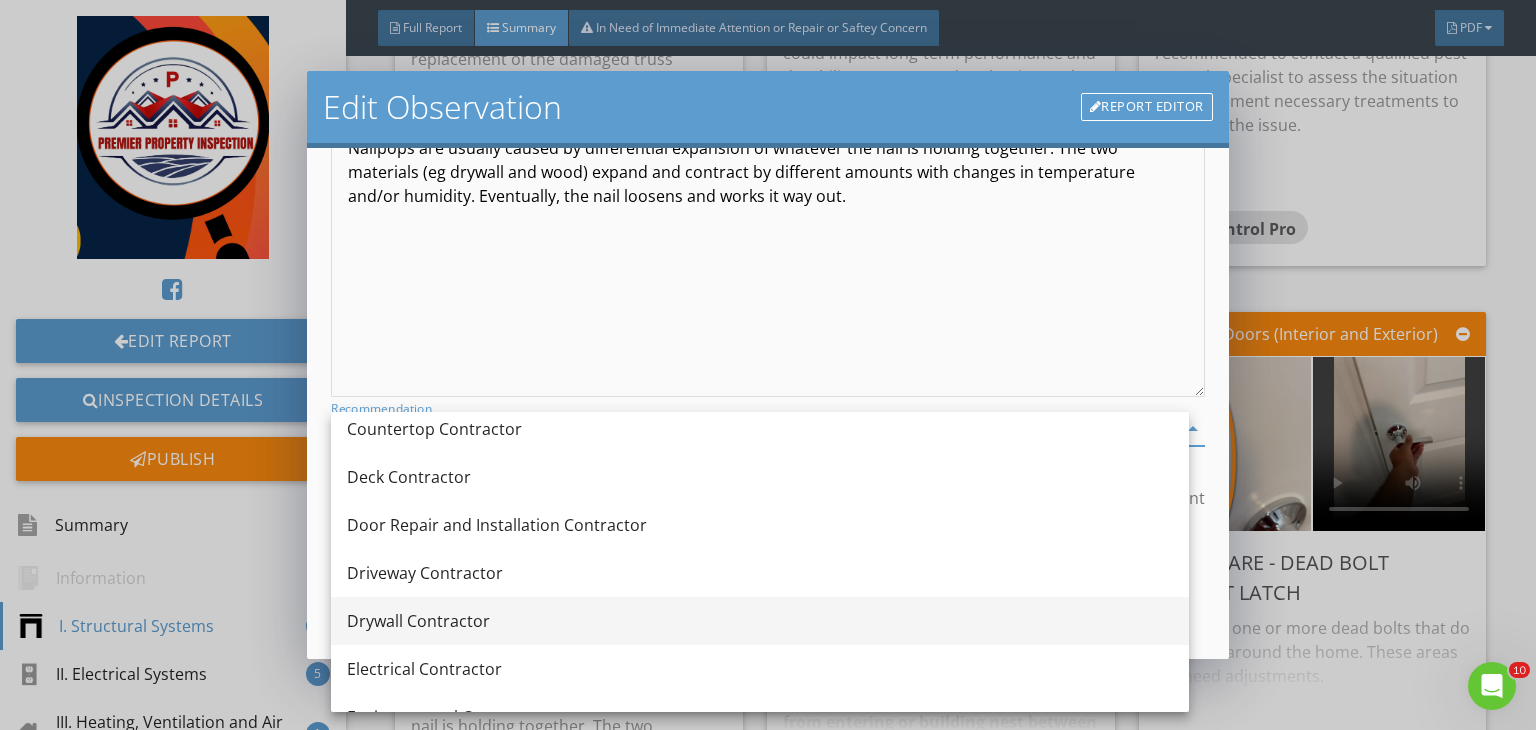 click on "Drywall Contractor" at bounding box center [760, 621] 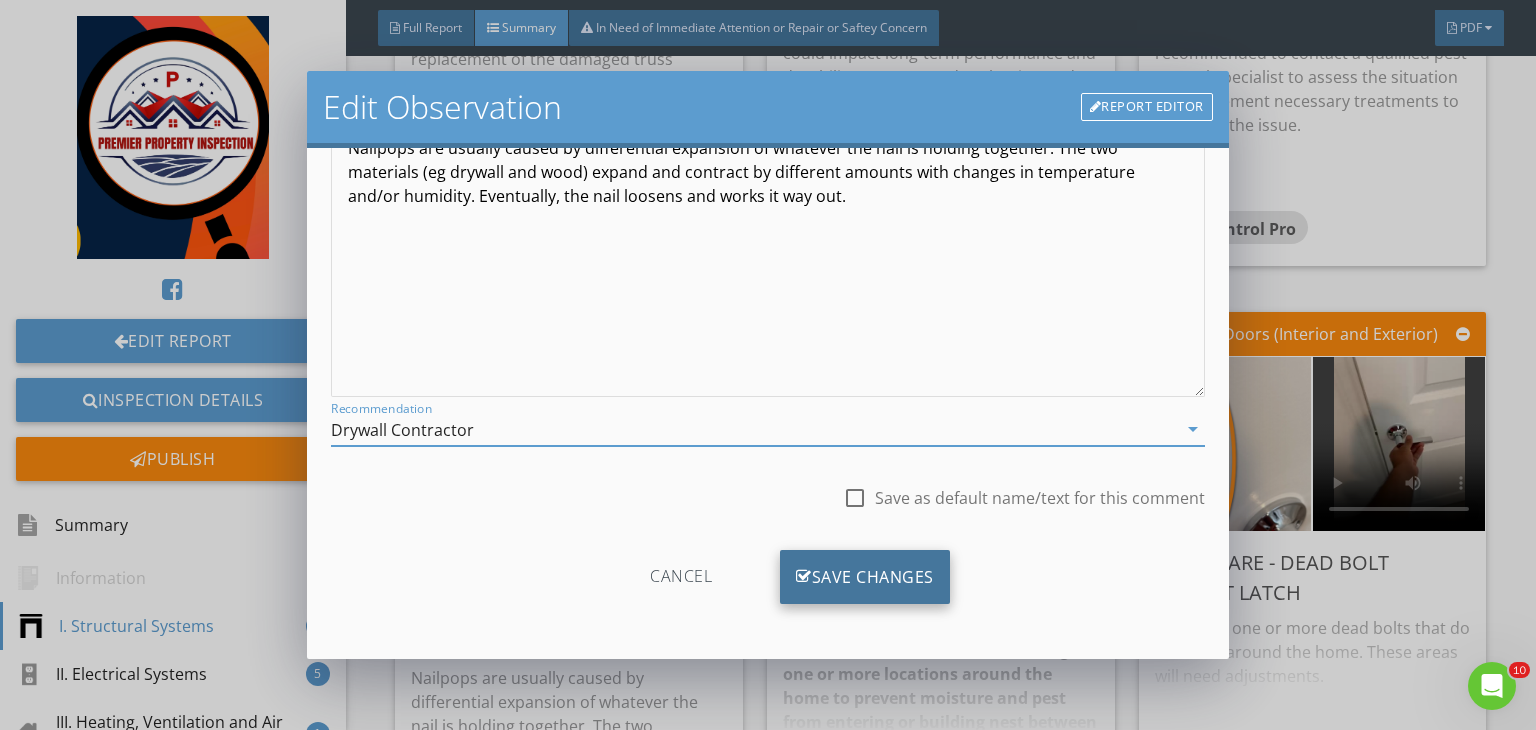 click on "Save Changes" at bounding box center [865, 577] 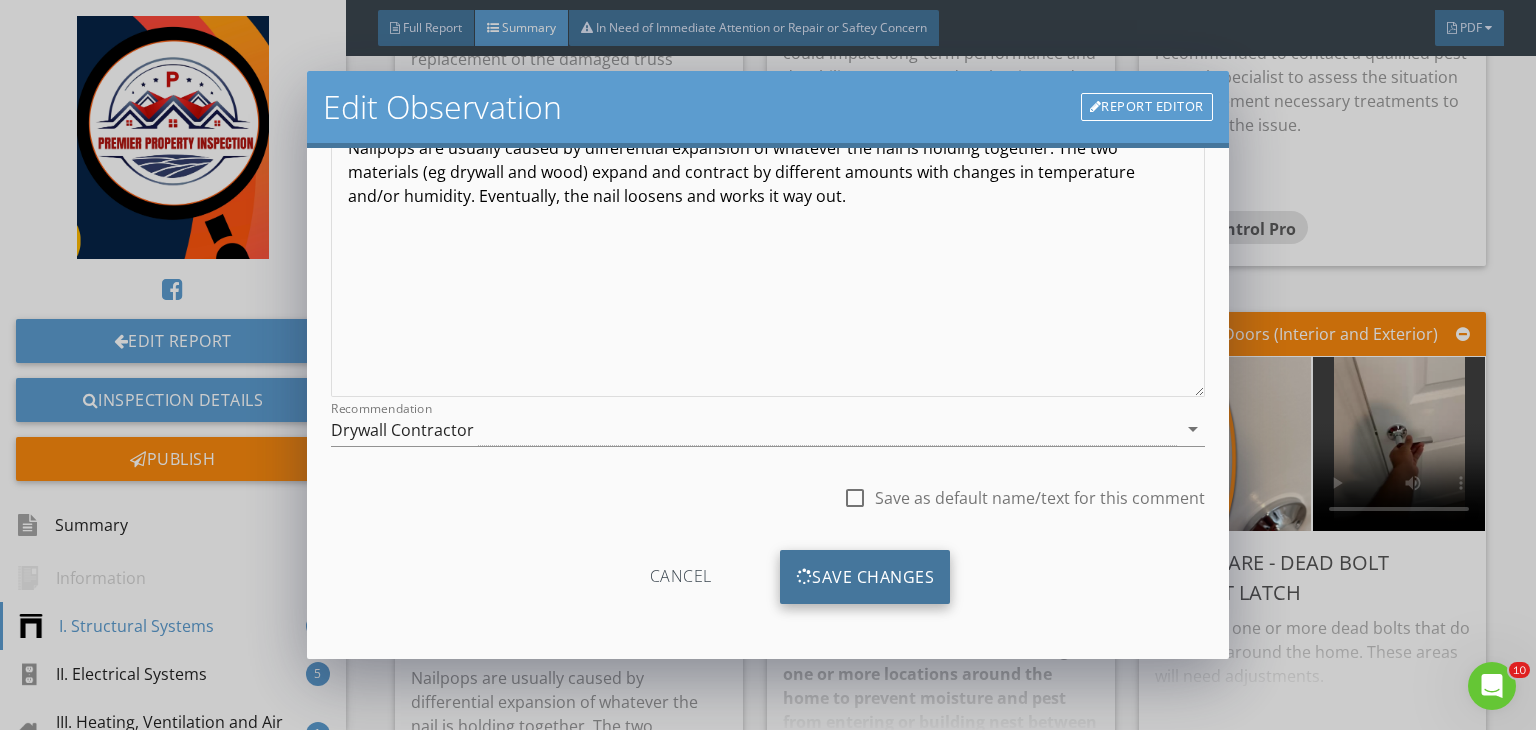 scroll, scrollTop: 39, scrollLeft: 0, axis: vertical 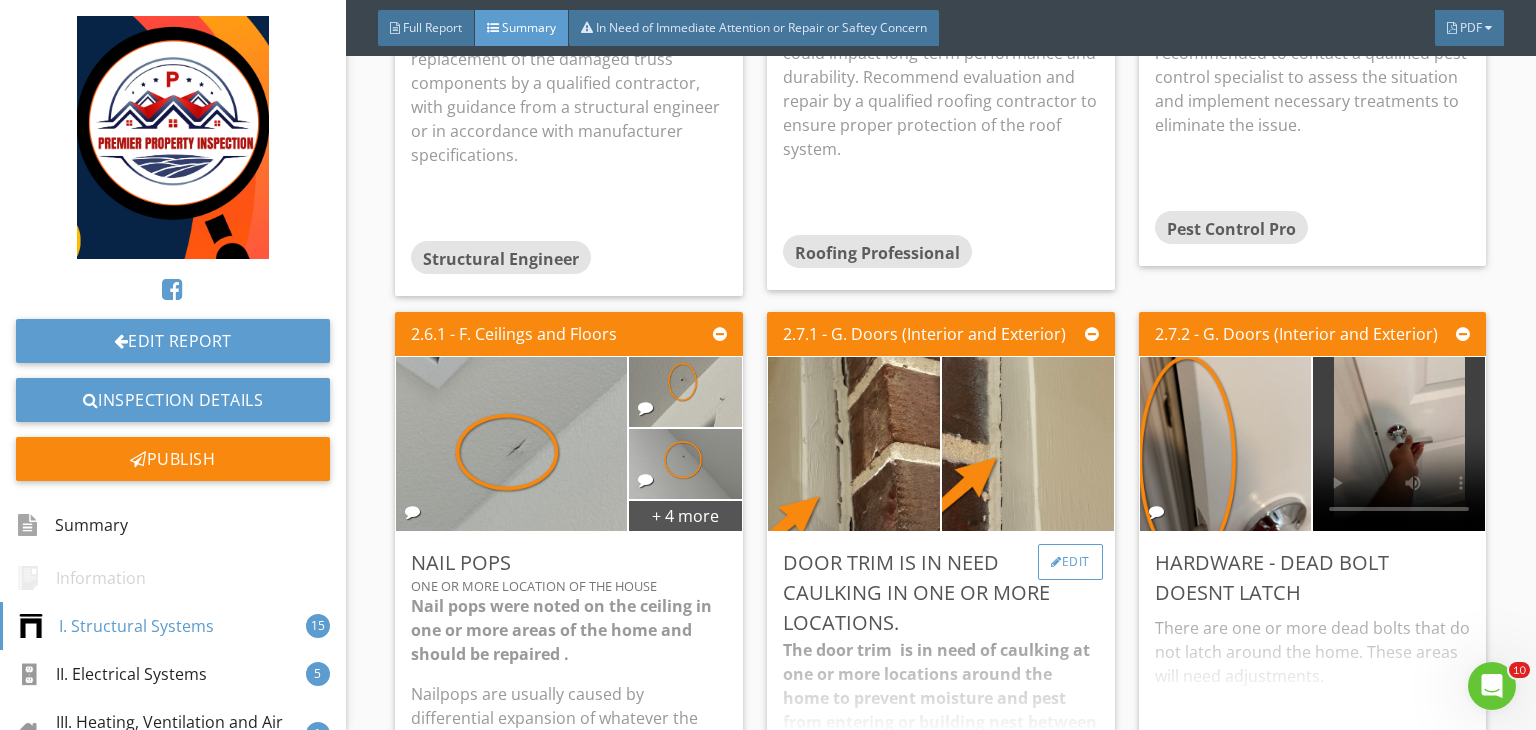 click at bounding box center (1056, 562) 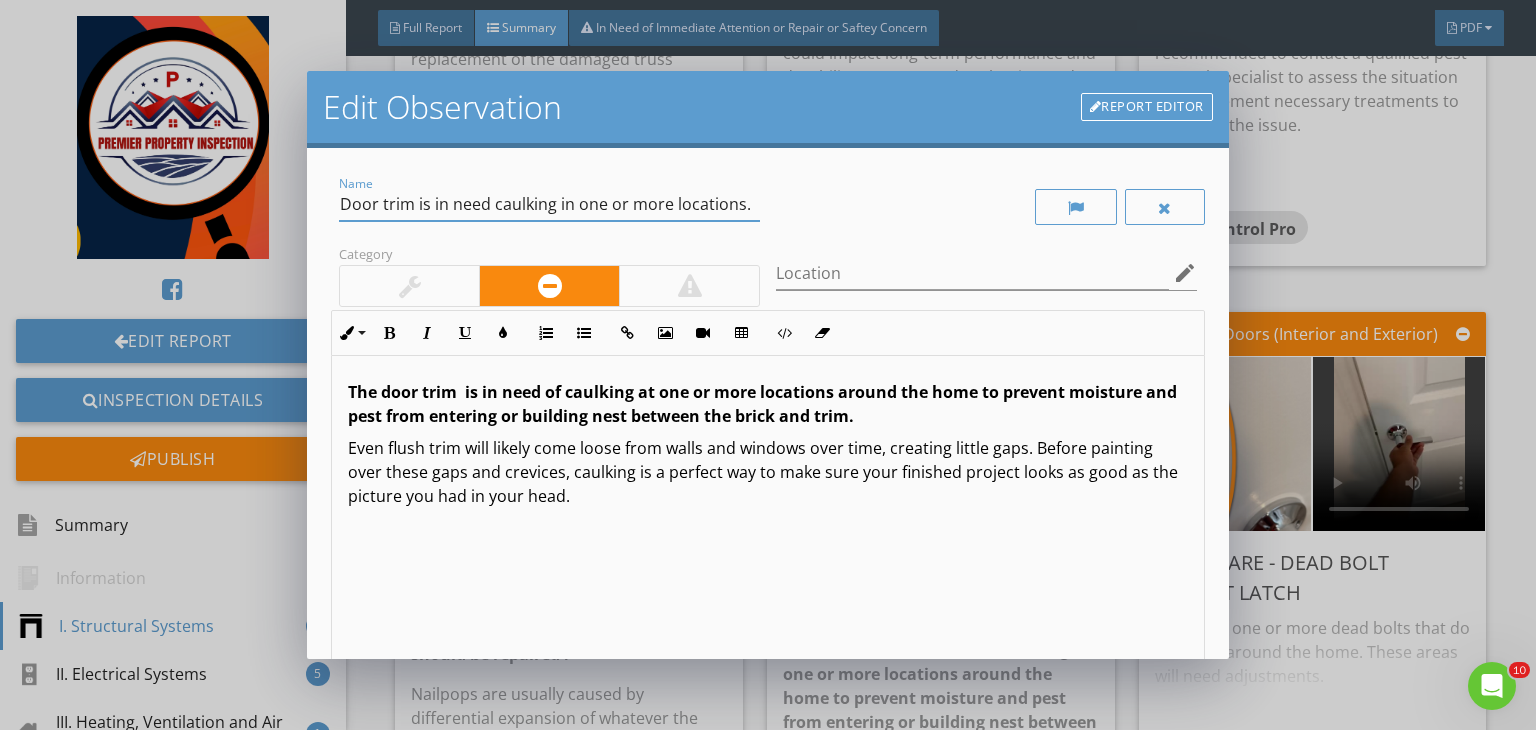 click on "Door trim is in need caulking in one or more locations." at bounding box center [549, 204] 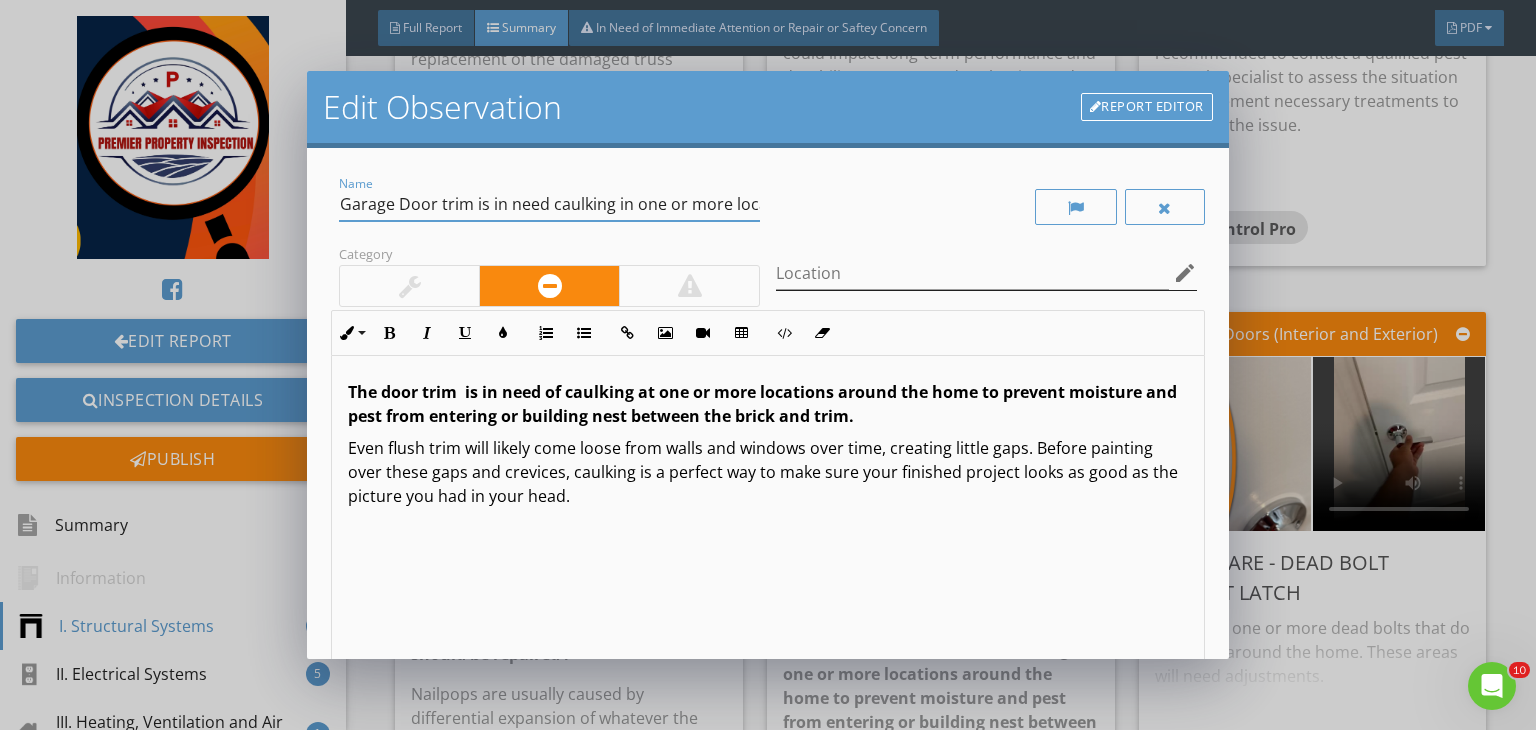 type on "Garage Door trim is in need caulking in one or more locations." 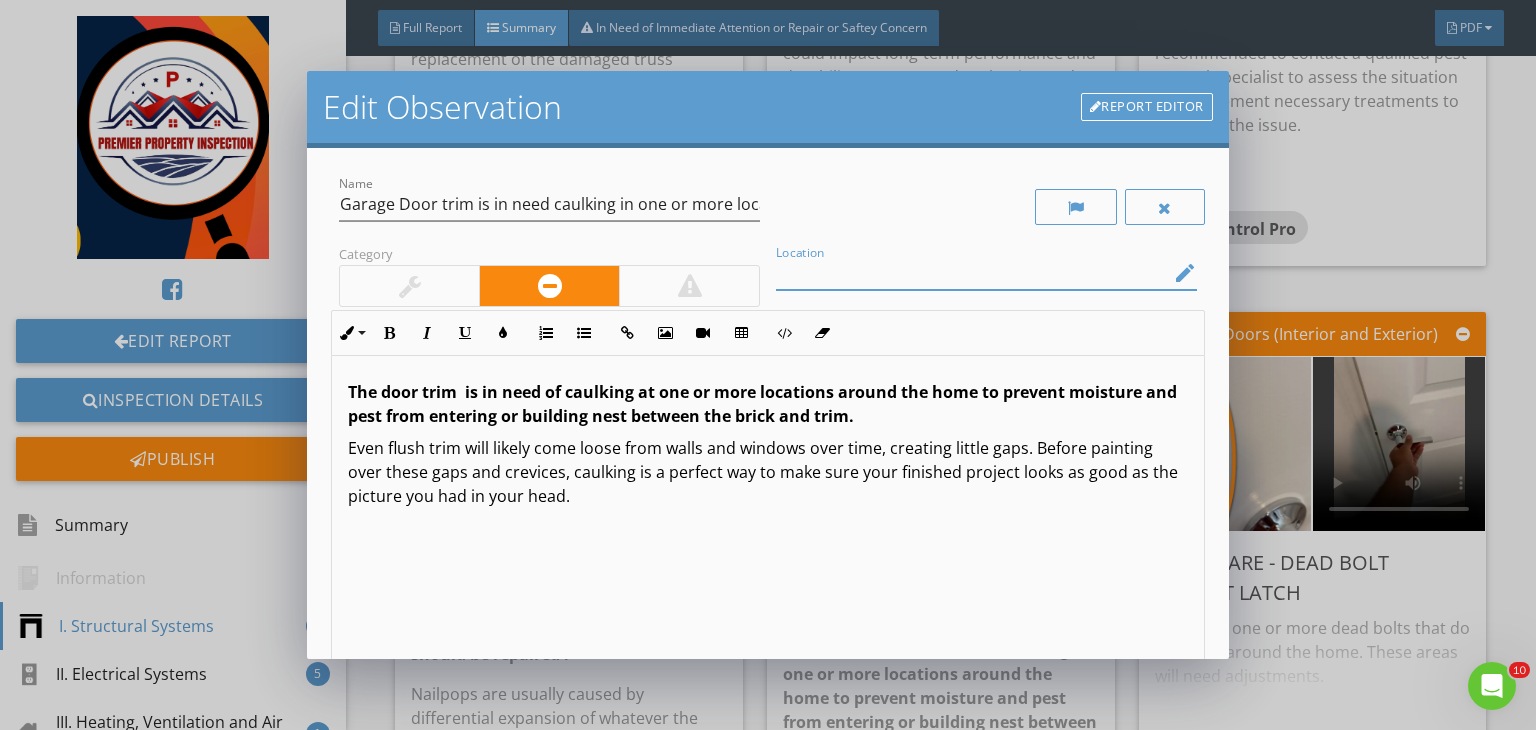 click at bounding box center [972, 273] 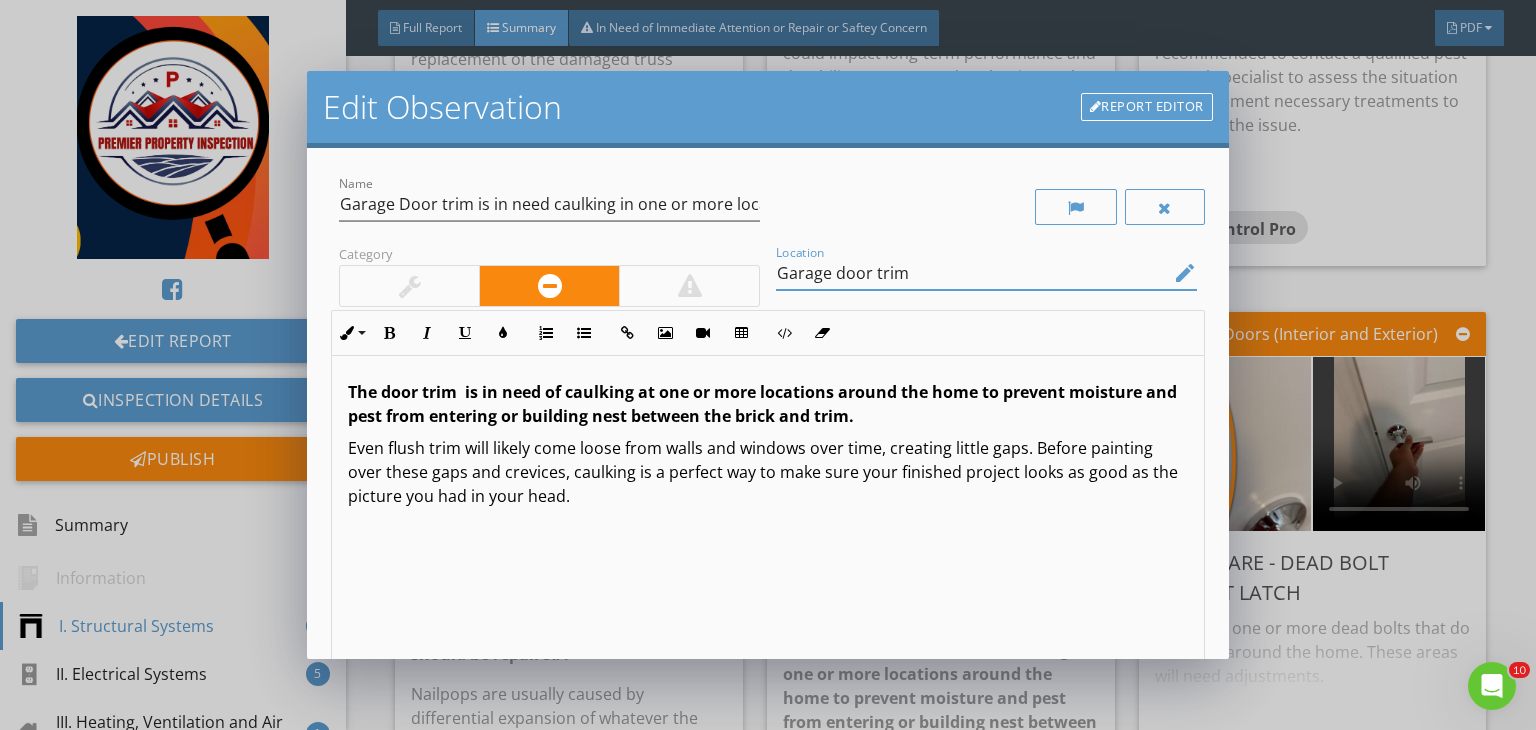 type on "Garage door trim" 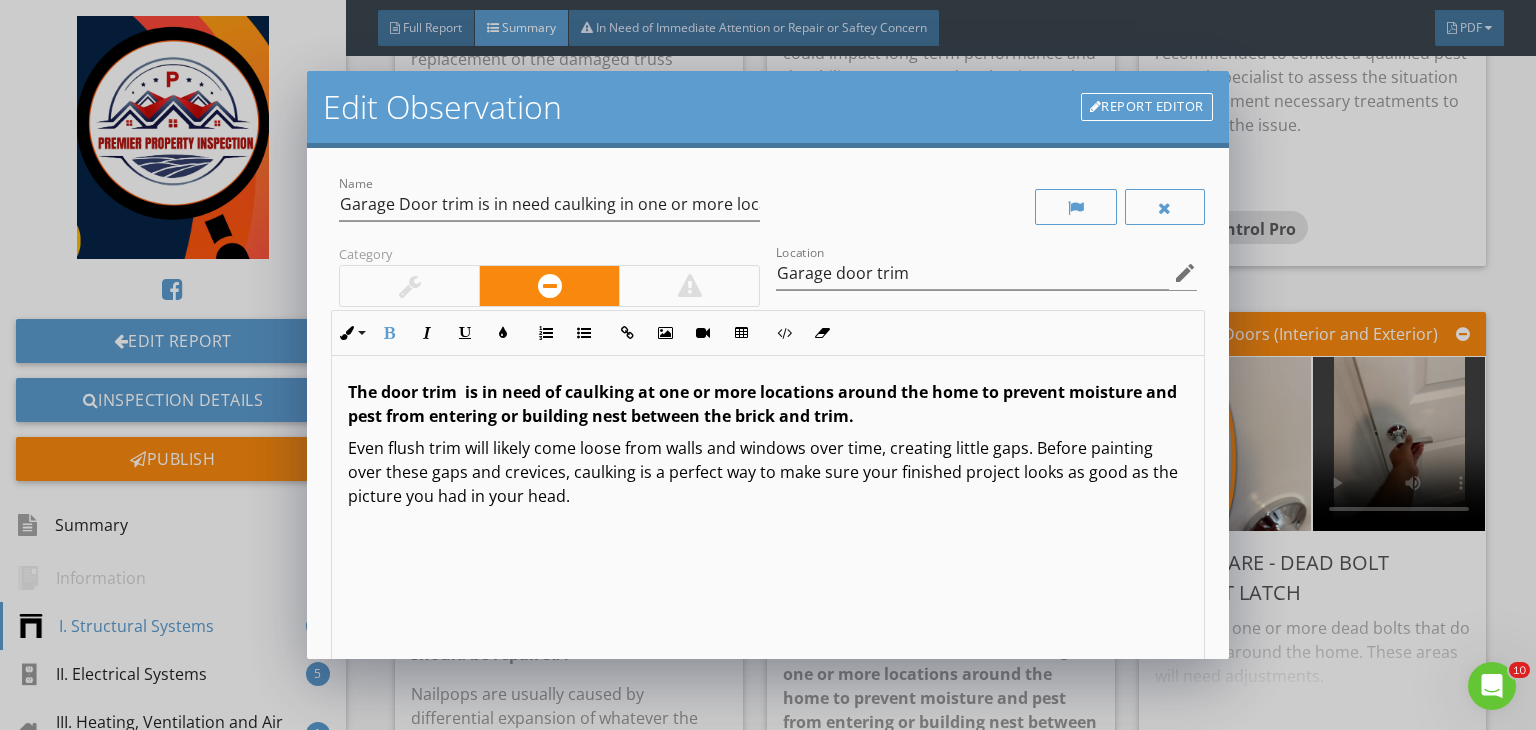 click on "The door trim  is in need of caulking at one or more locations around the home to prevent moisture and pest from entering or building nest between the brick and trim." at bounding box center (762, 404) 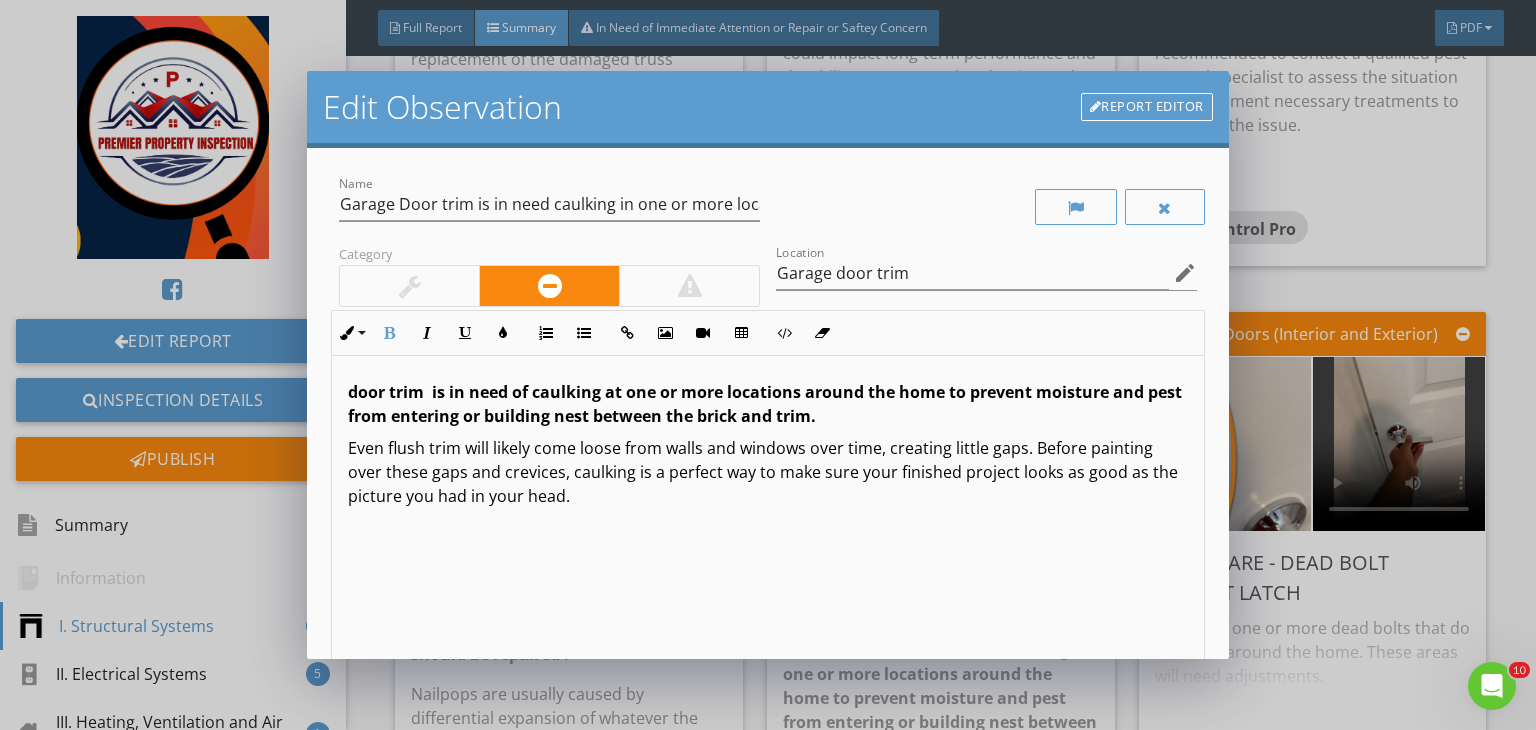 type 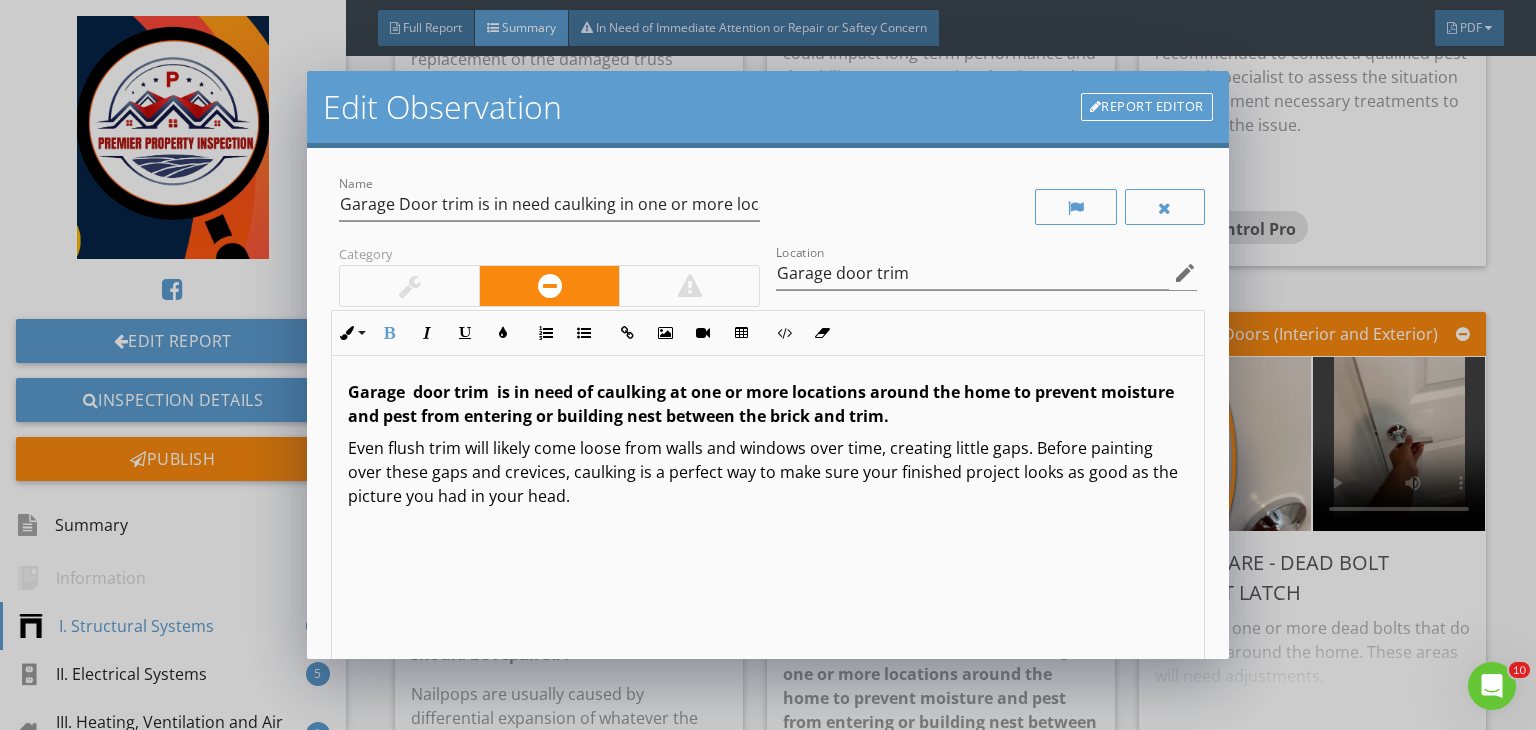 scroll, scrollTop: 0, scrollLeft: 0, axis: both 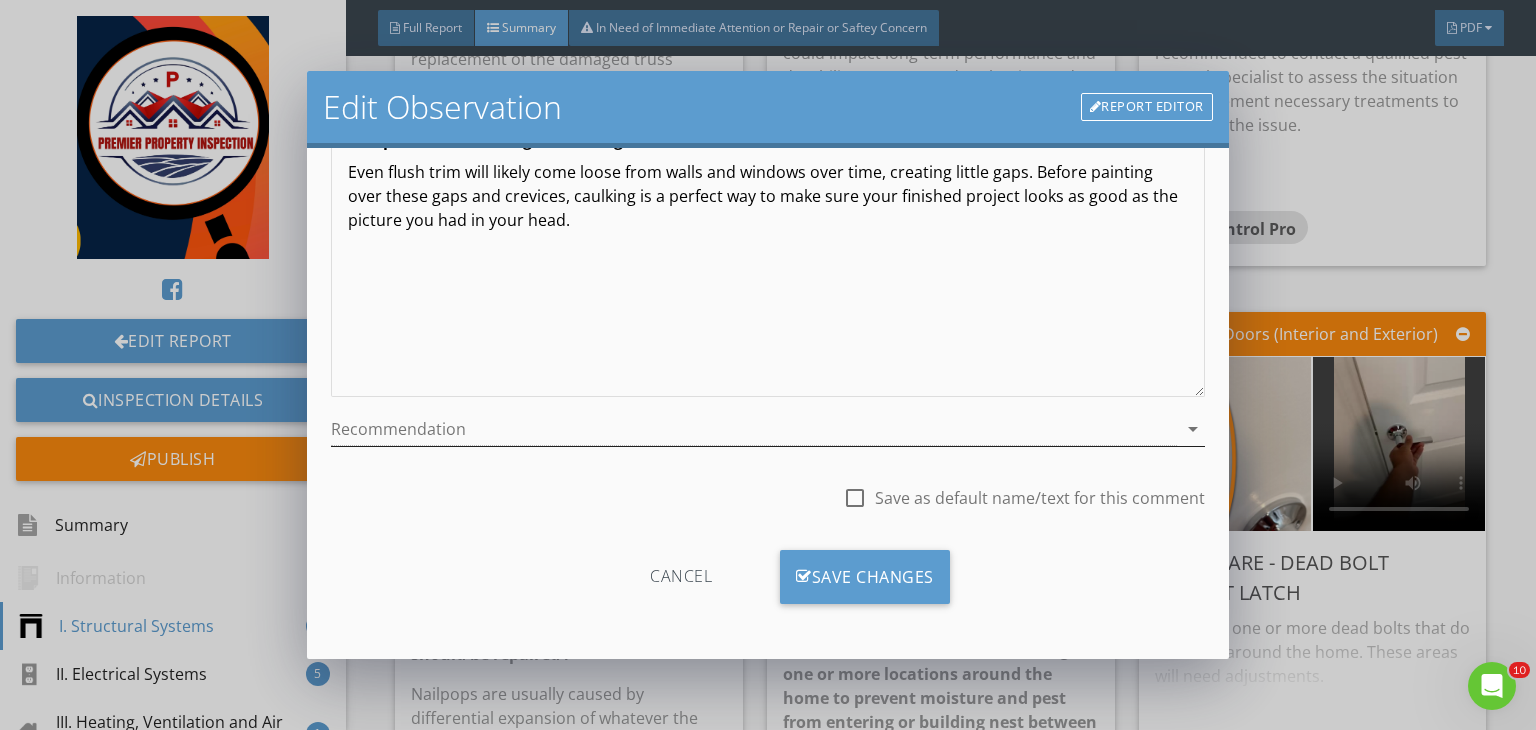 click at bounding box center (754, 429) 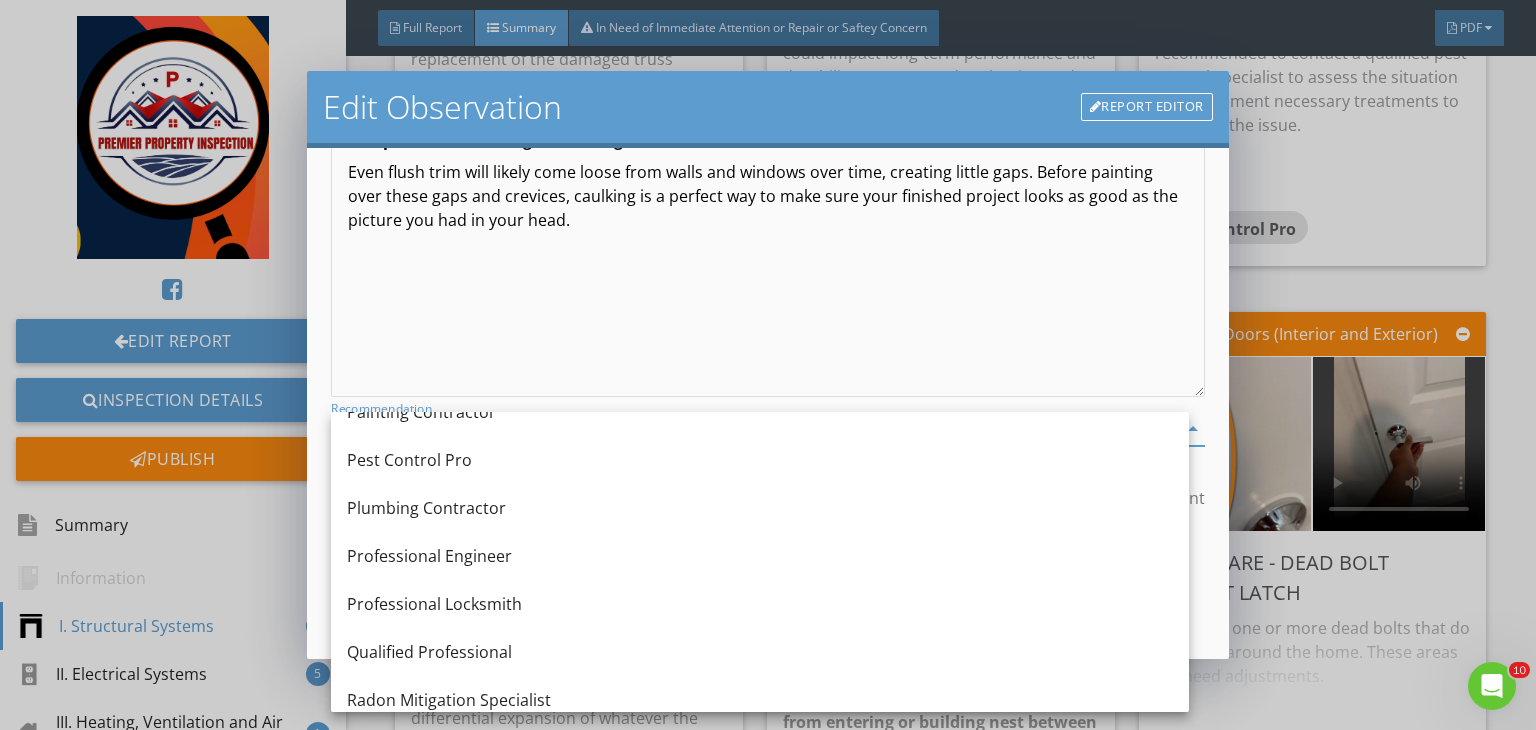 scroll, scrollTop: 1959, scrollLeft: 0, axis: vertical 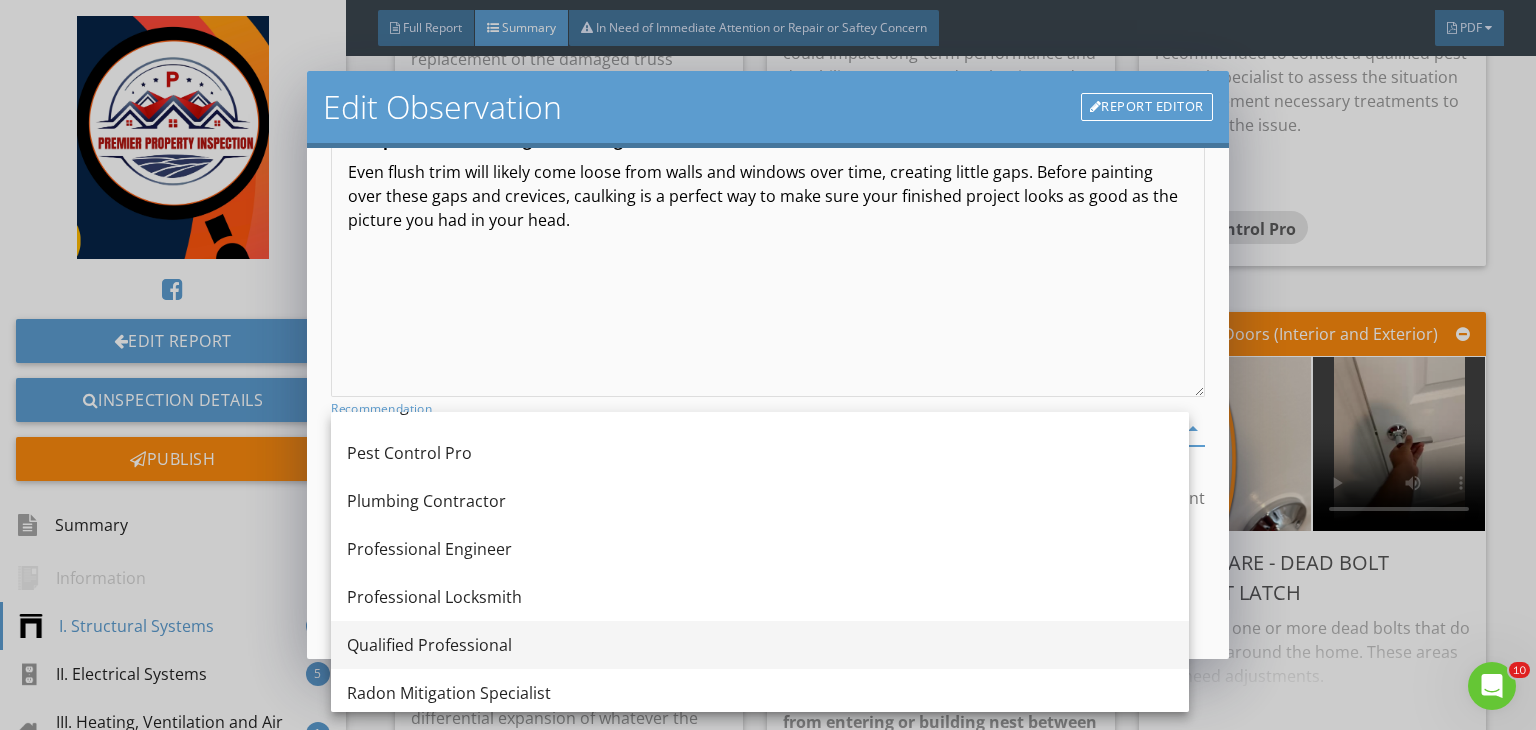 click on "Qualified Professional" at bounding box center (760, 645) 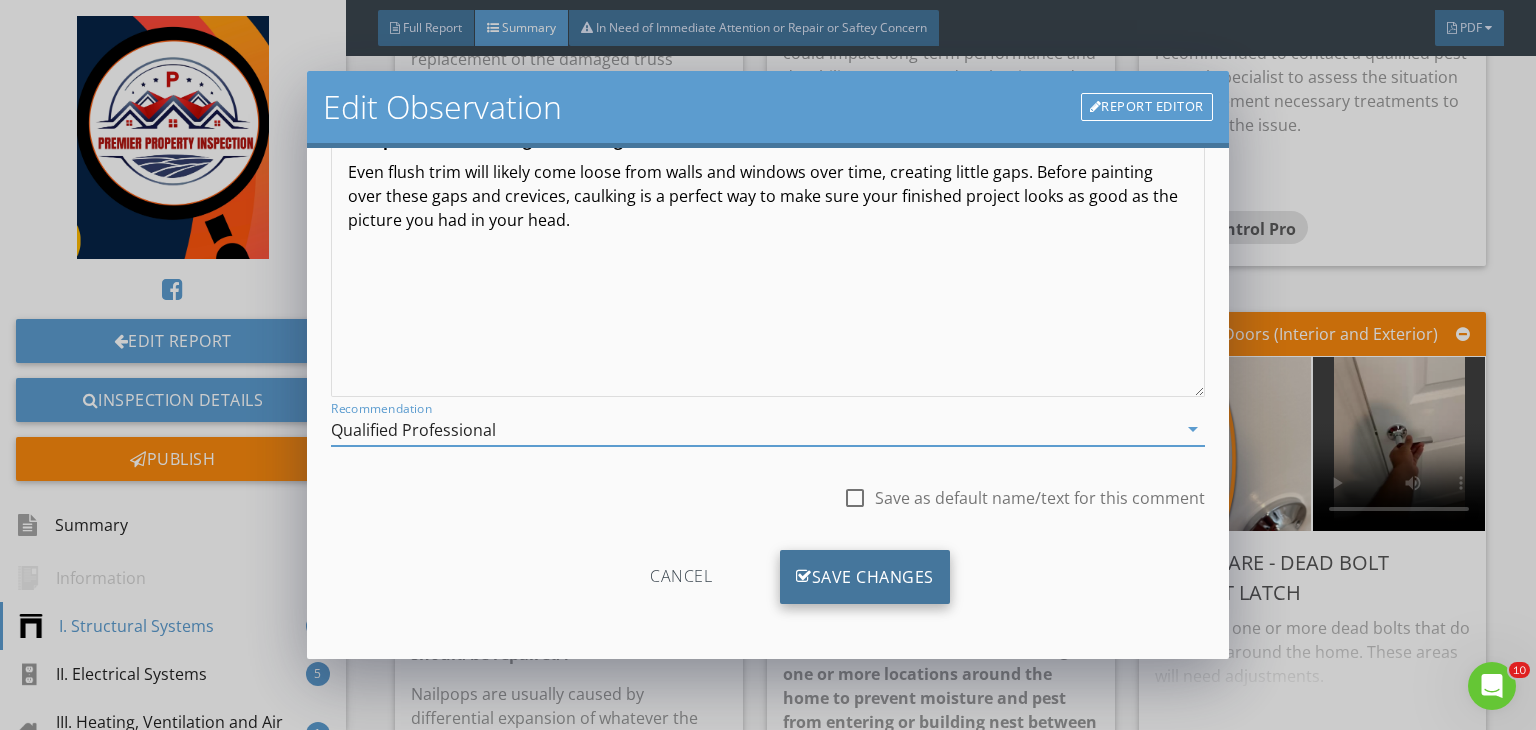 click on "Save Changes" at bounding box center (865, 577) 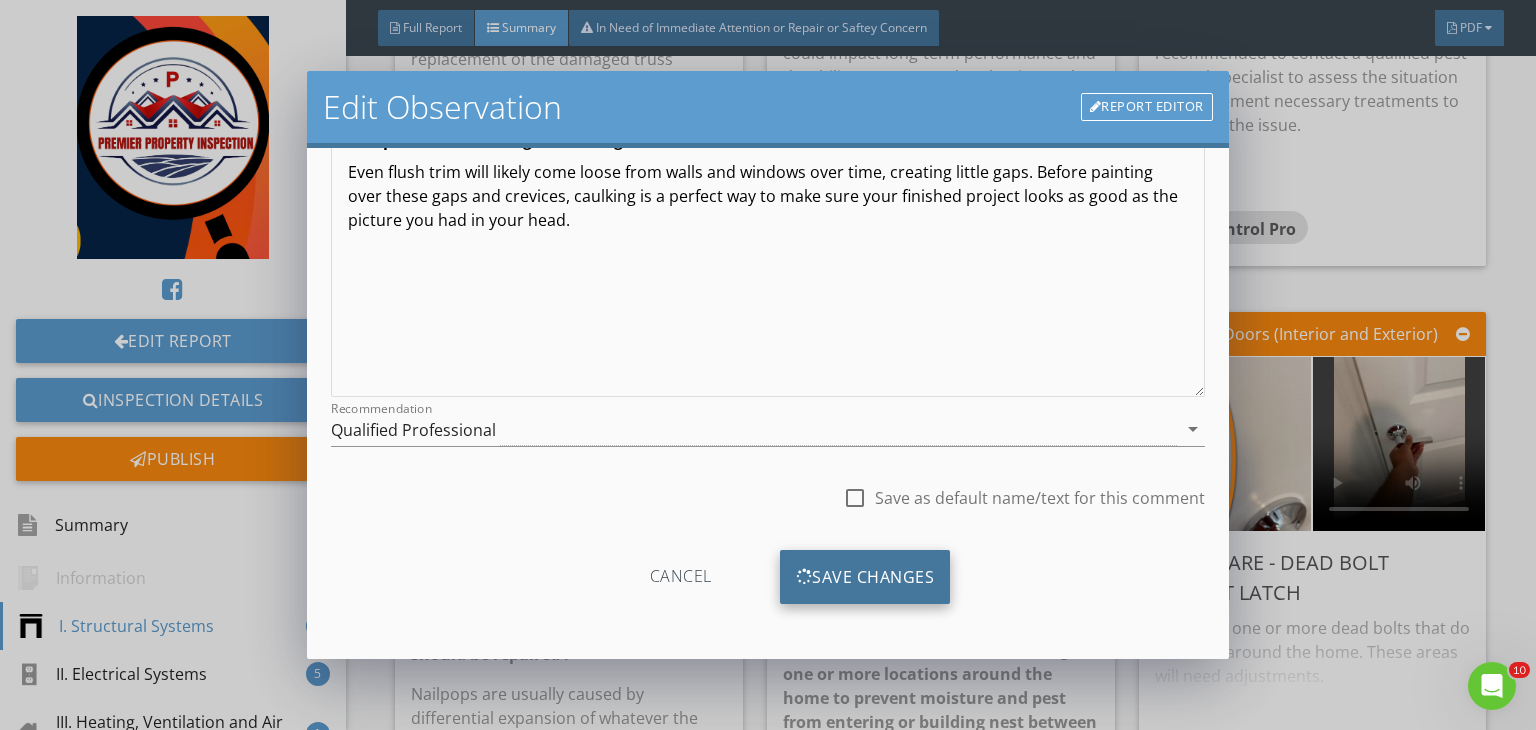 scroll, scrollTop: 39, scrollLeft: 0, axis: vertical 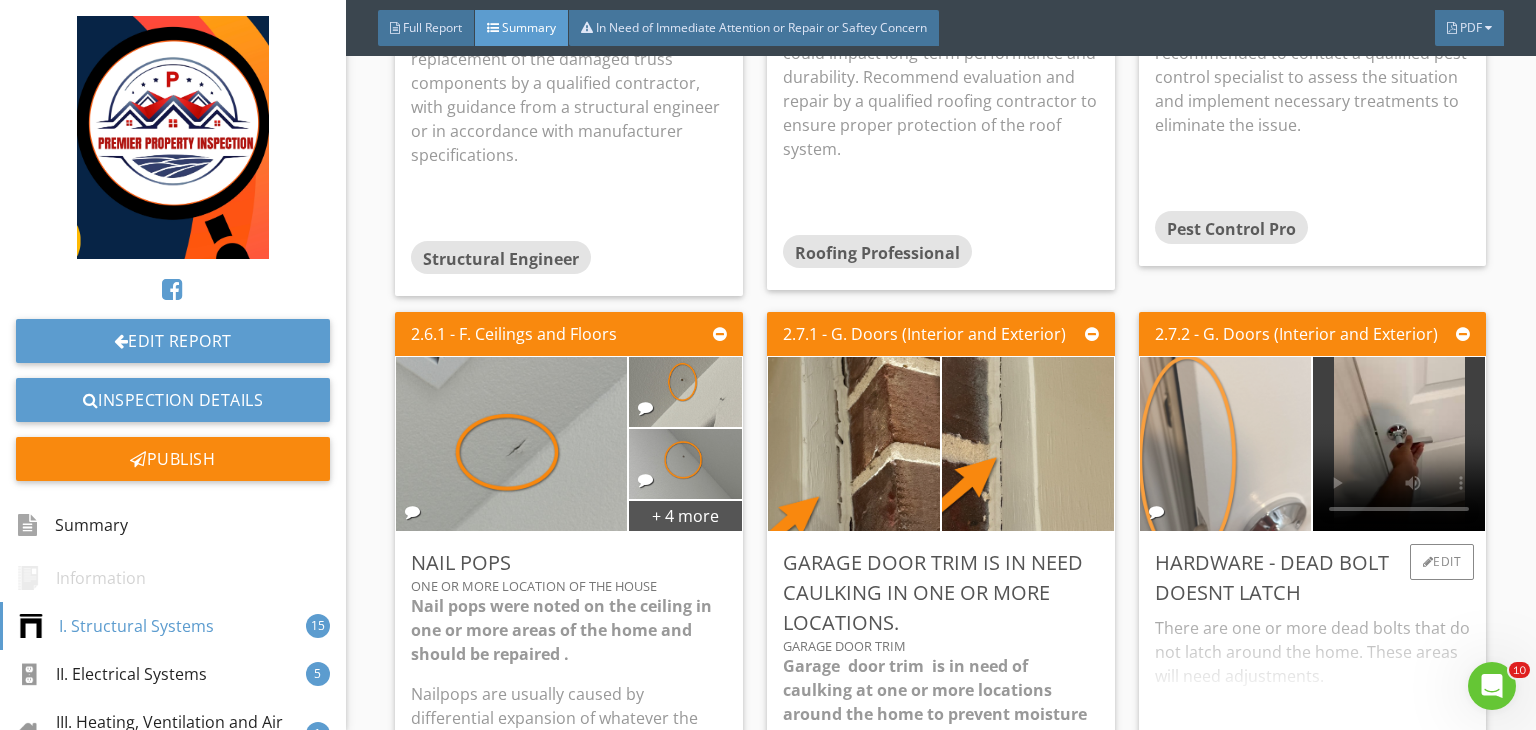 click at bounding box center (1225, 444) 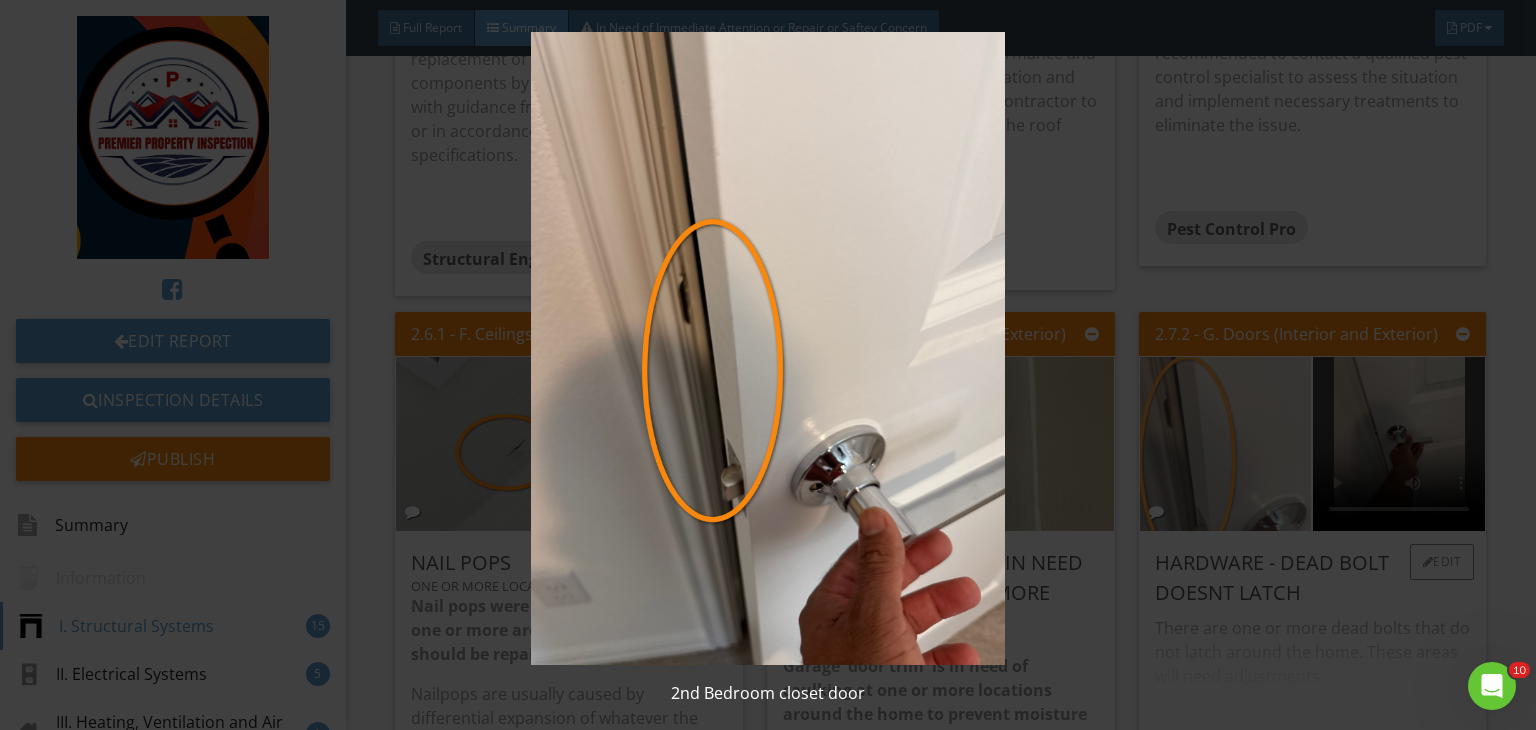 click at bounding box center (768, 348) 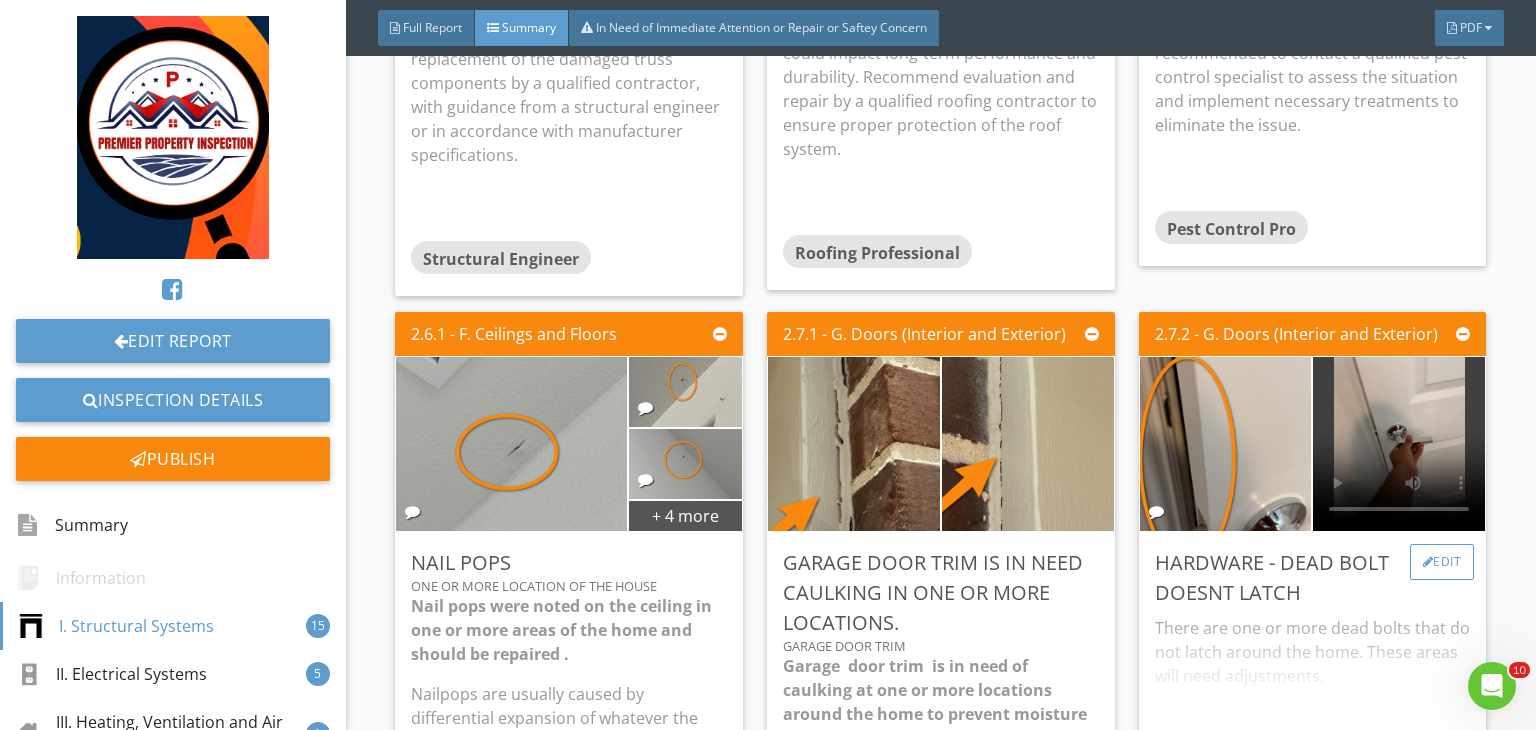 click on "Edit" at bounding box center [1442, 562] 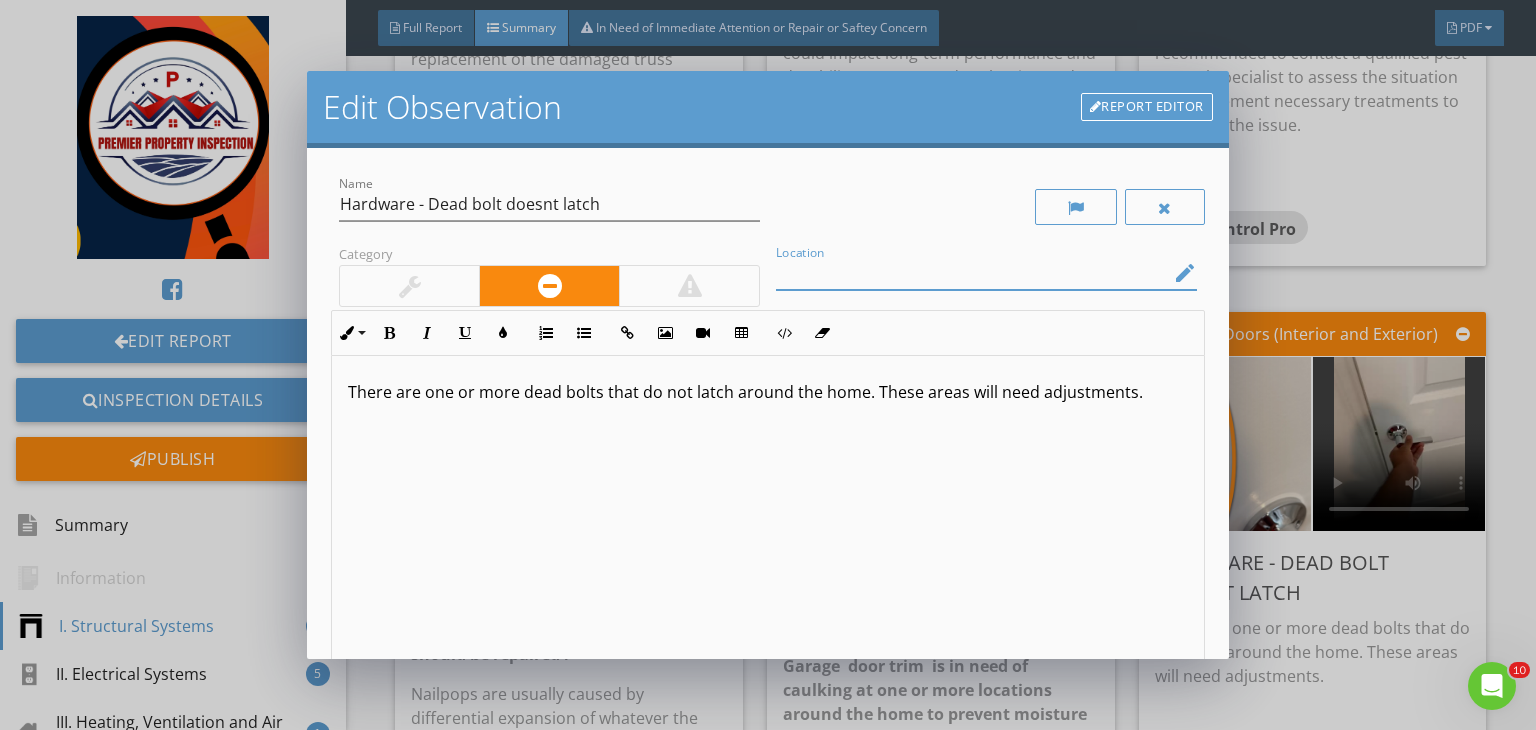 click at bounding box center (972, 273) 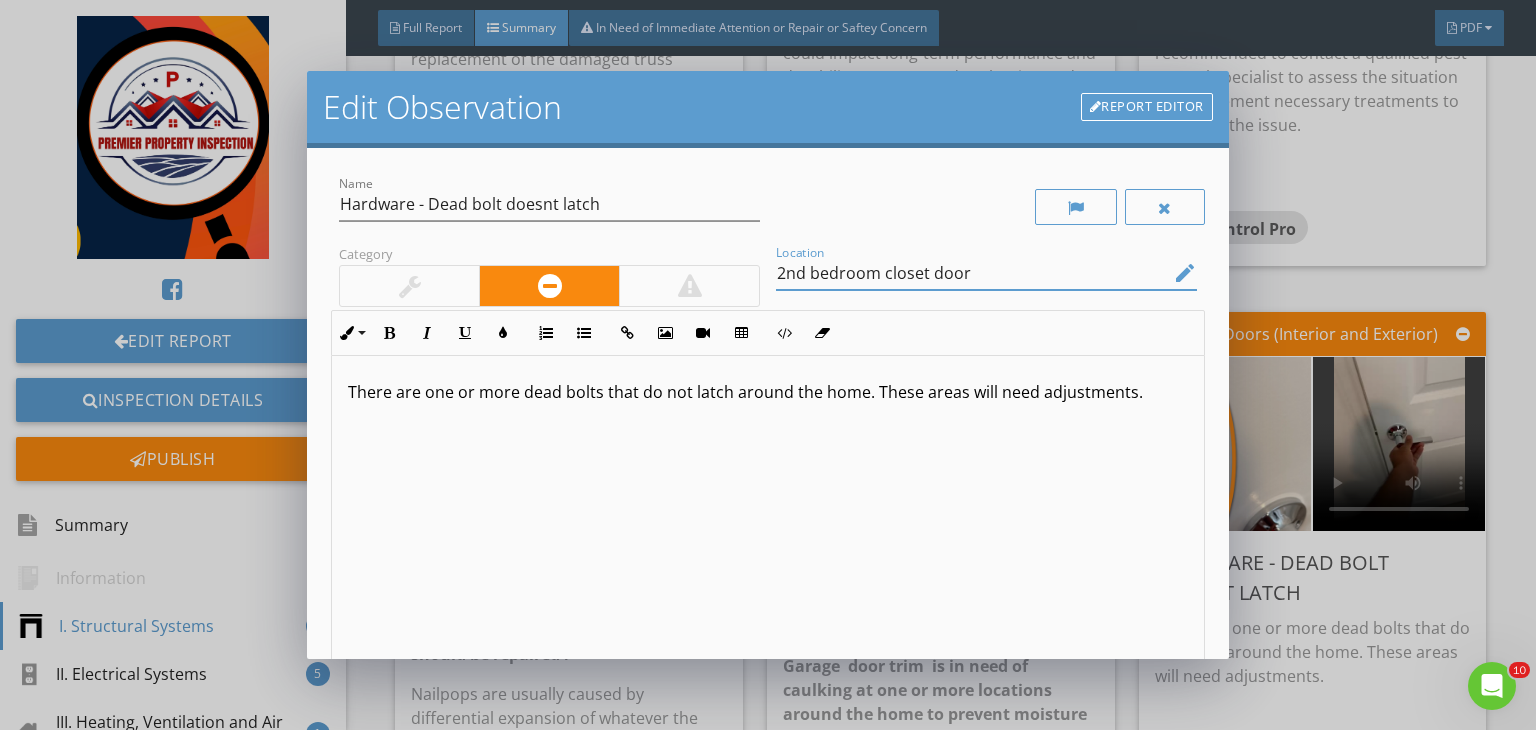 type on "2nd bedroom closet door" 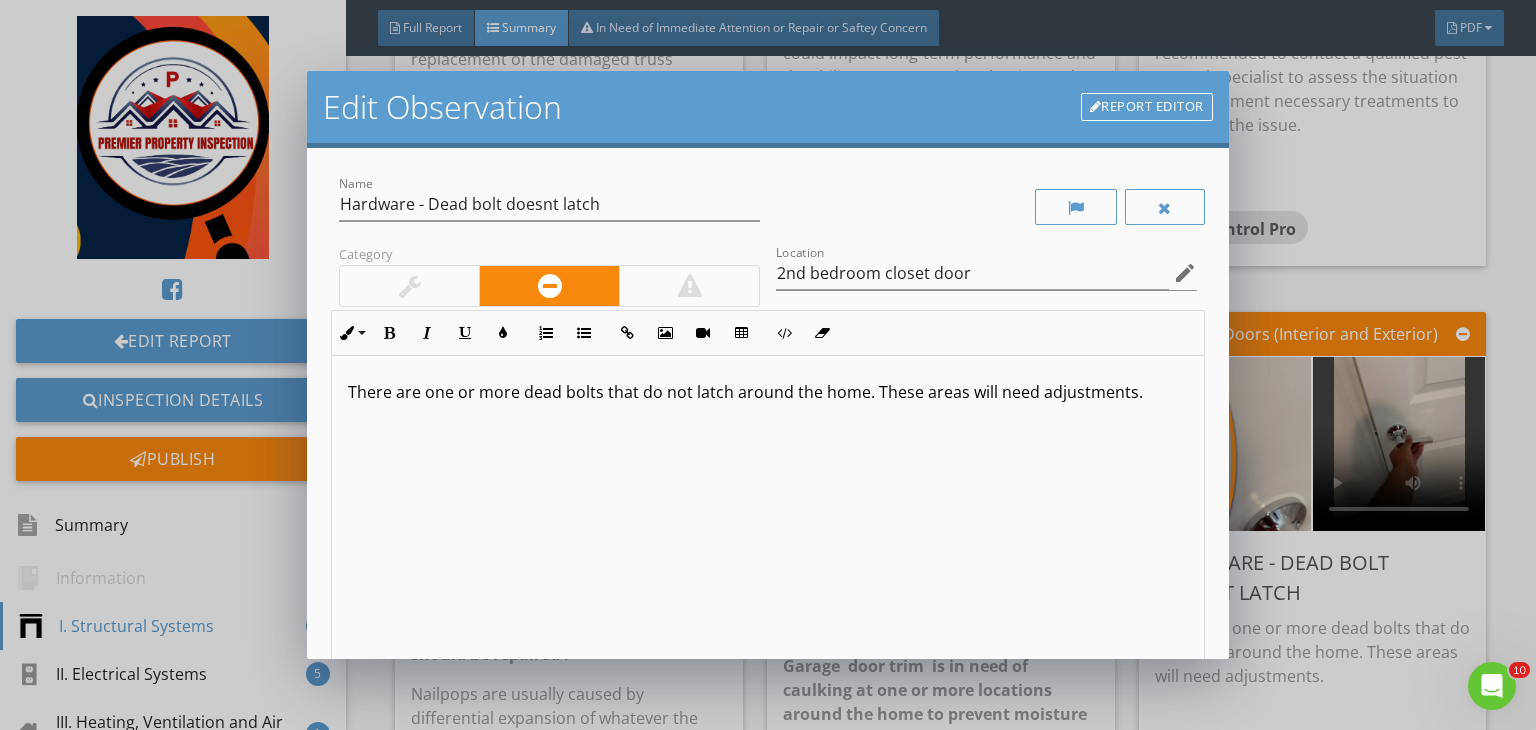click on "There are one or more dead bolts that do not latch around the home. These areas will need adjustments." at bounding box center (768, 392) 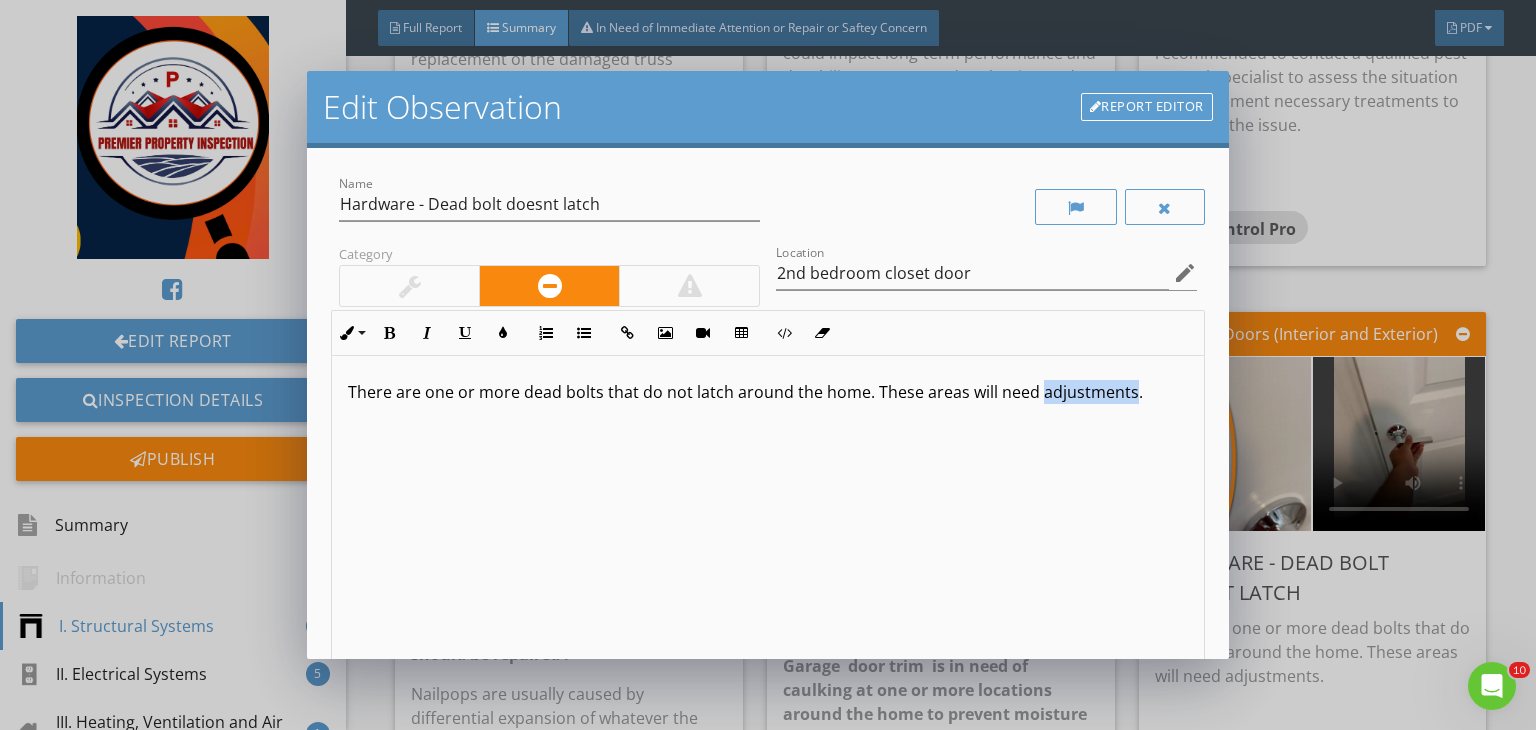 click on "There are one or more dead bolts that do not latch around the home. These areas will need adjustments." at bounding box center (768, 392) 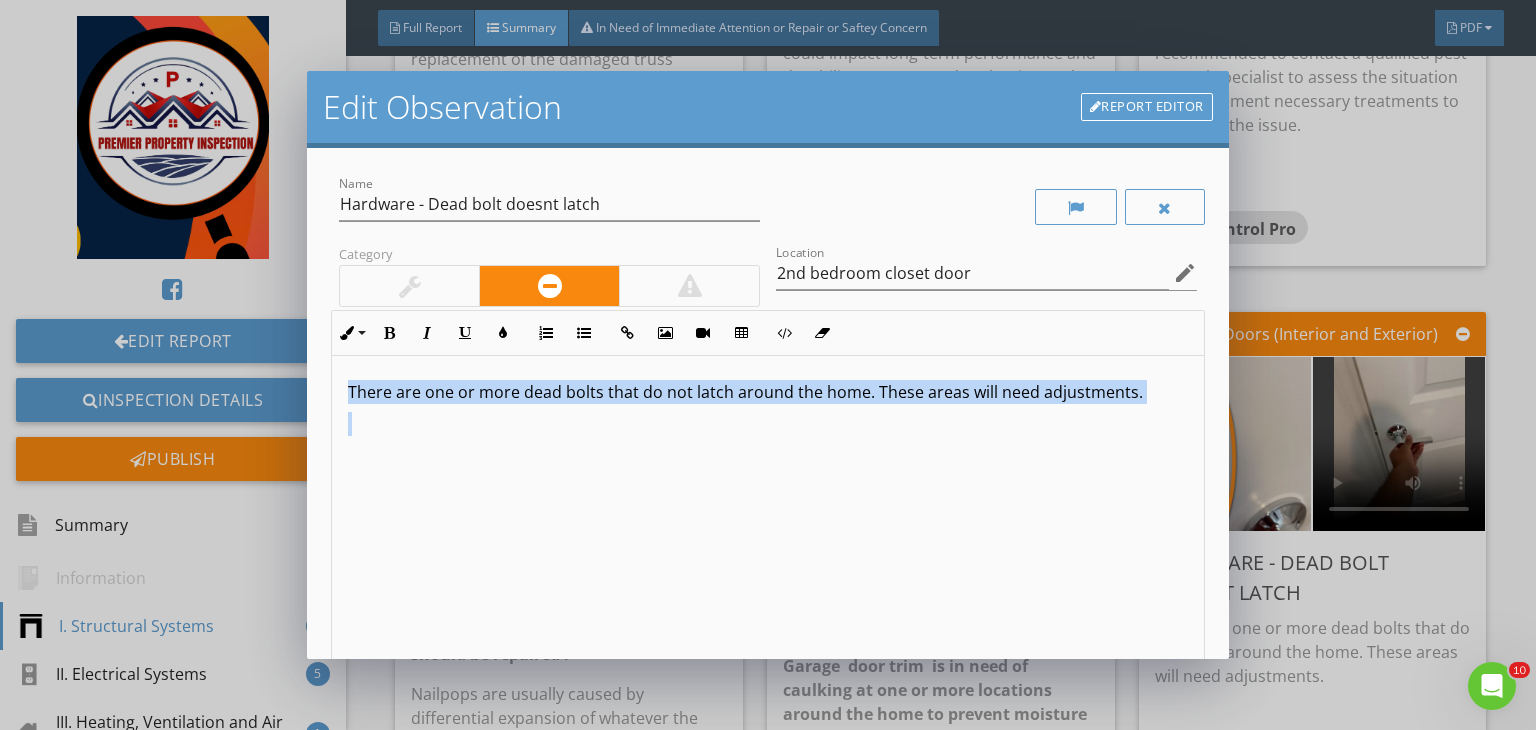 click on "There are one or more dead bolts that do not latch around the home. These areas will need adjustments." at bounding box center [768, 392] 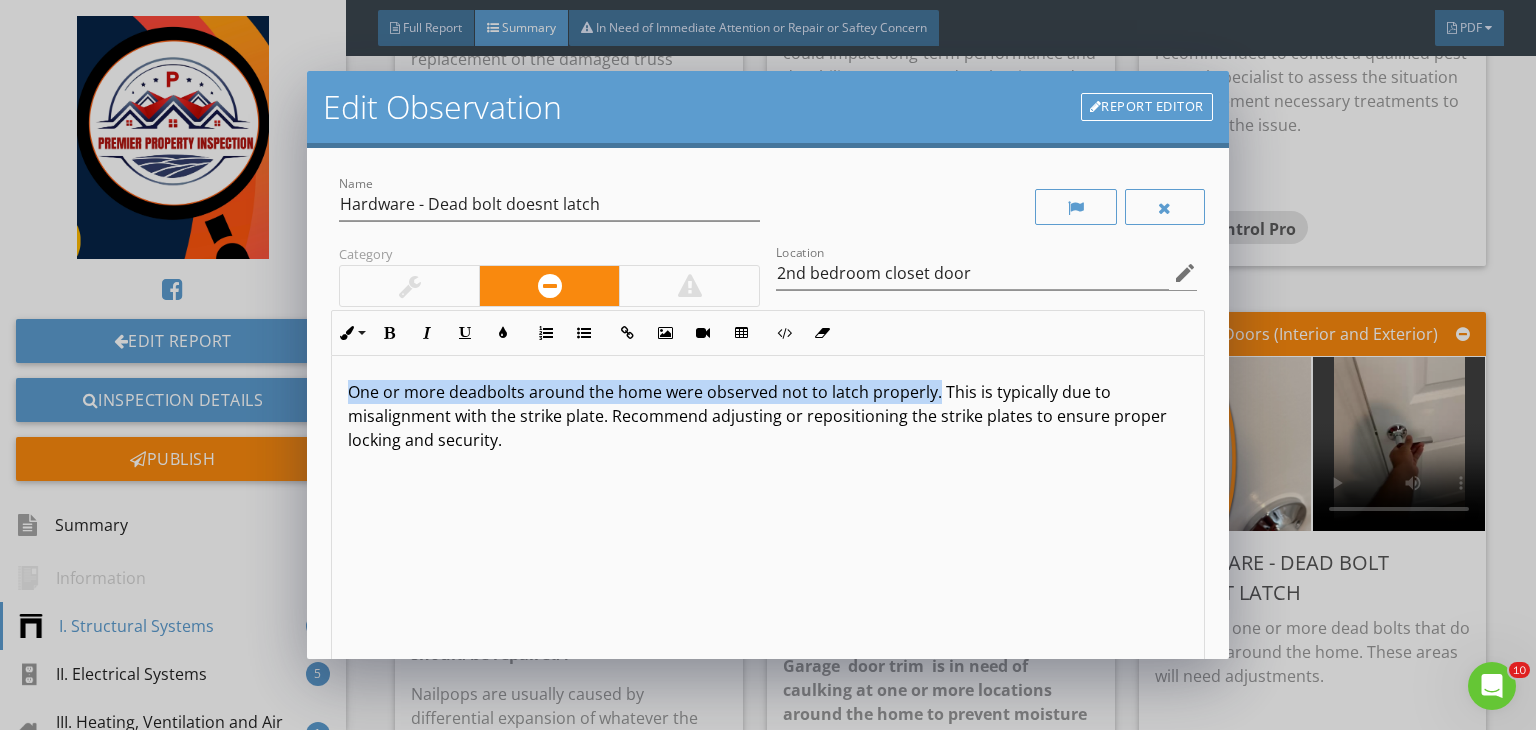 drag, startPoint x: 932, startPoint y: 385, endPoint x: 339, endPoint y: 355, distance: 593.75836 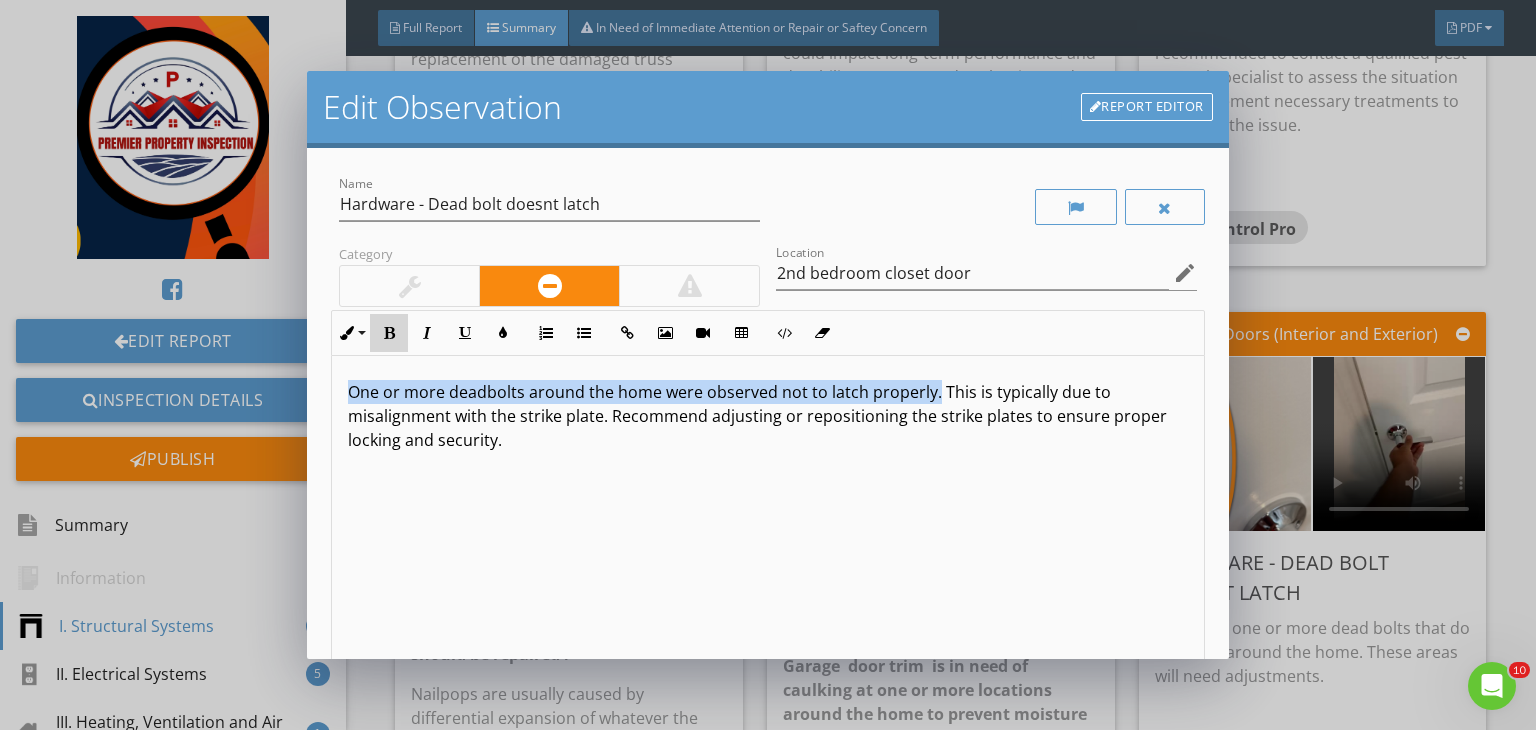 click at bounding box center (389, 333) 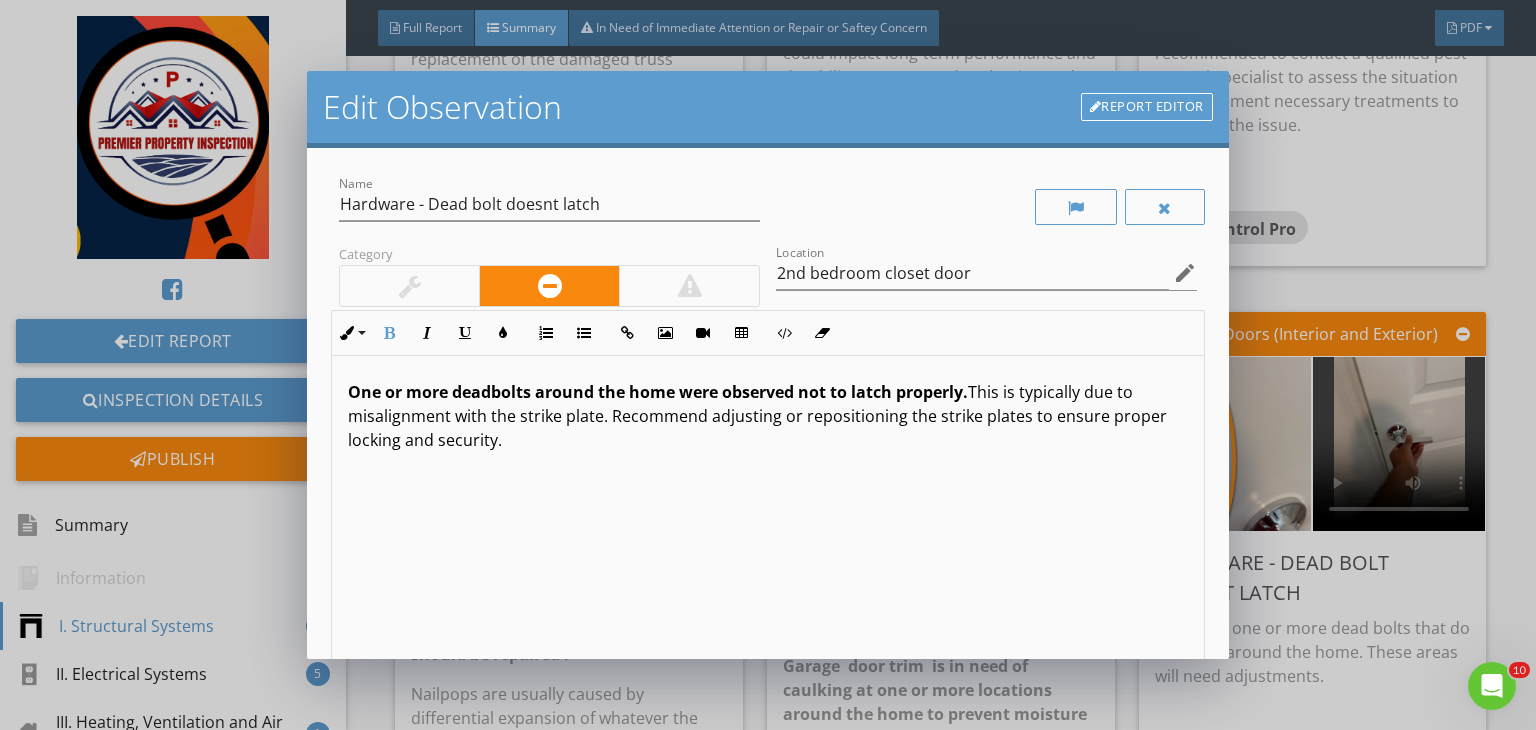scroll, scrollTop: 0, scrollLeft: 0, axis: both 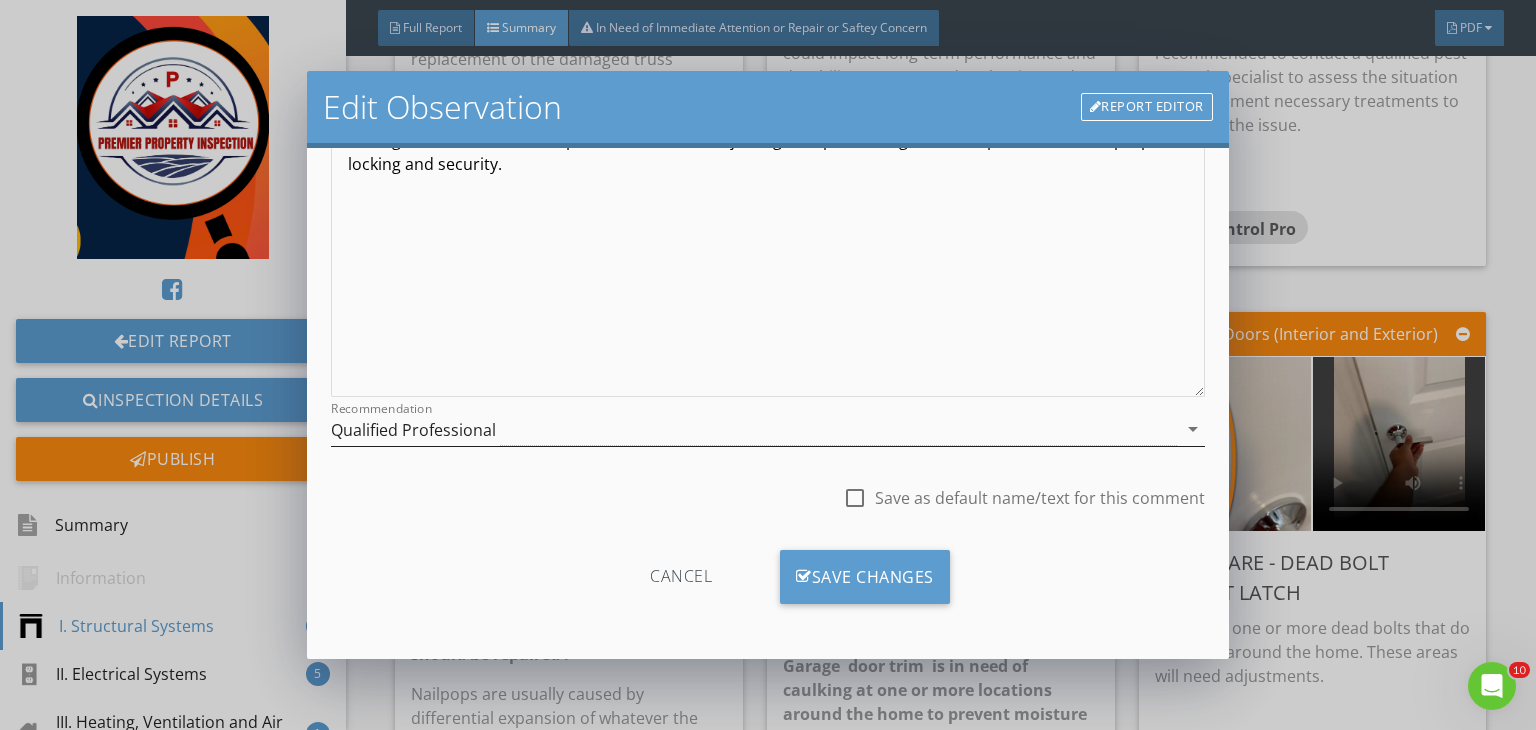 click on "Qualified Professional" at bounding box center (754, 429) 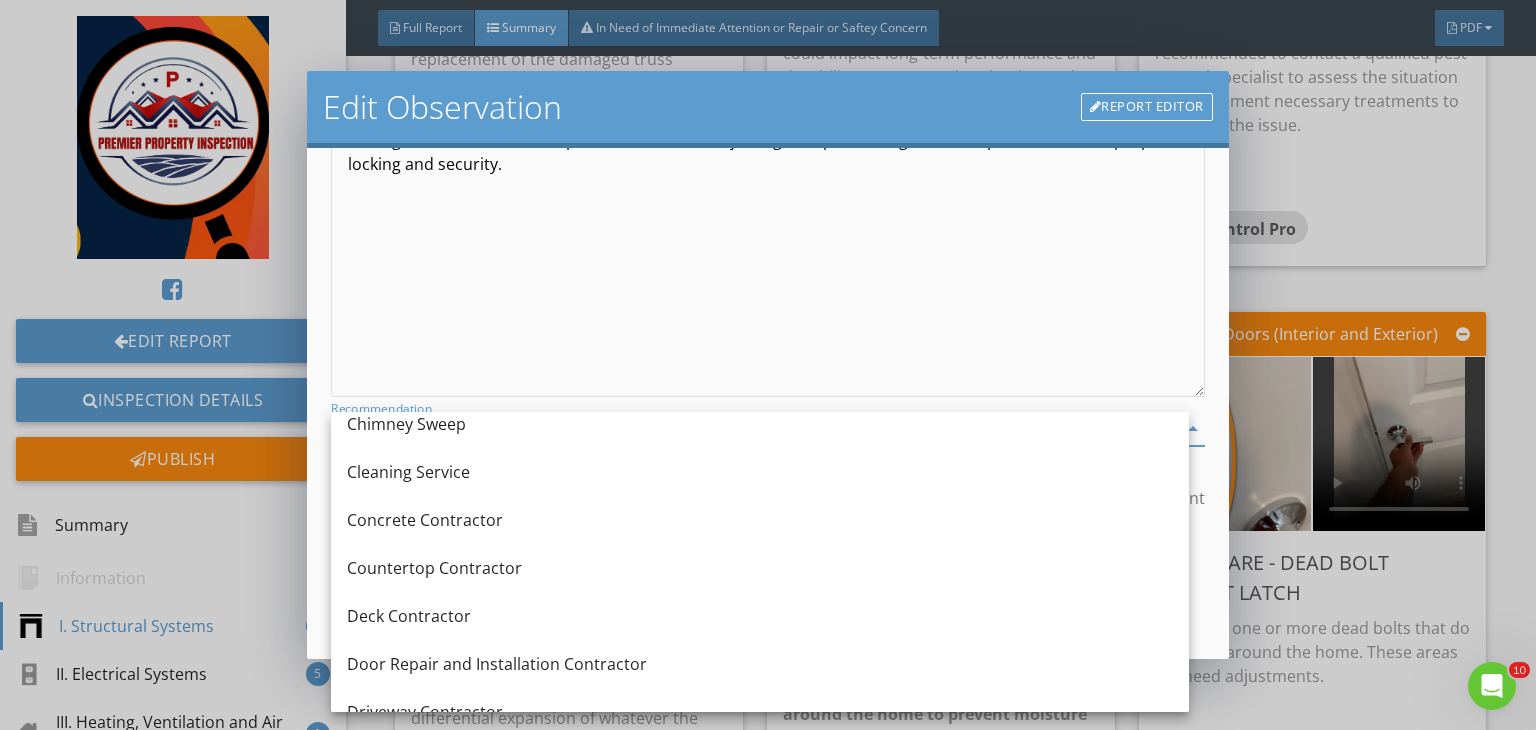 scroll, scrollTop: 356, scrollLeft: 0, axis: vertical 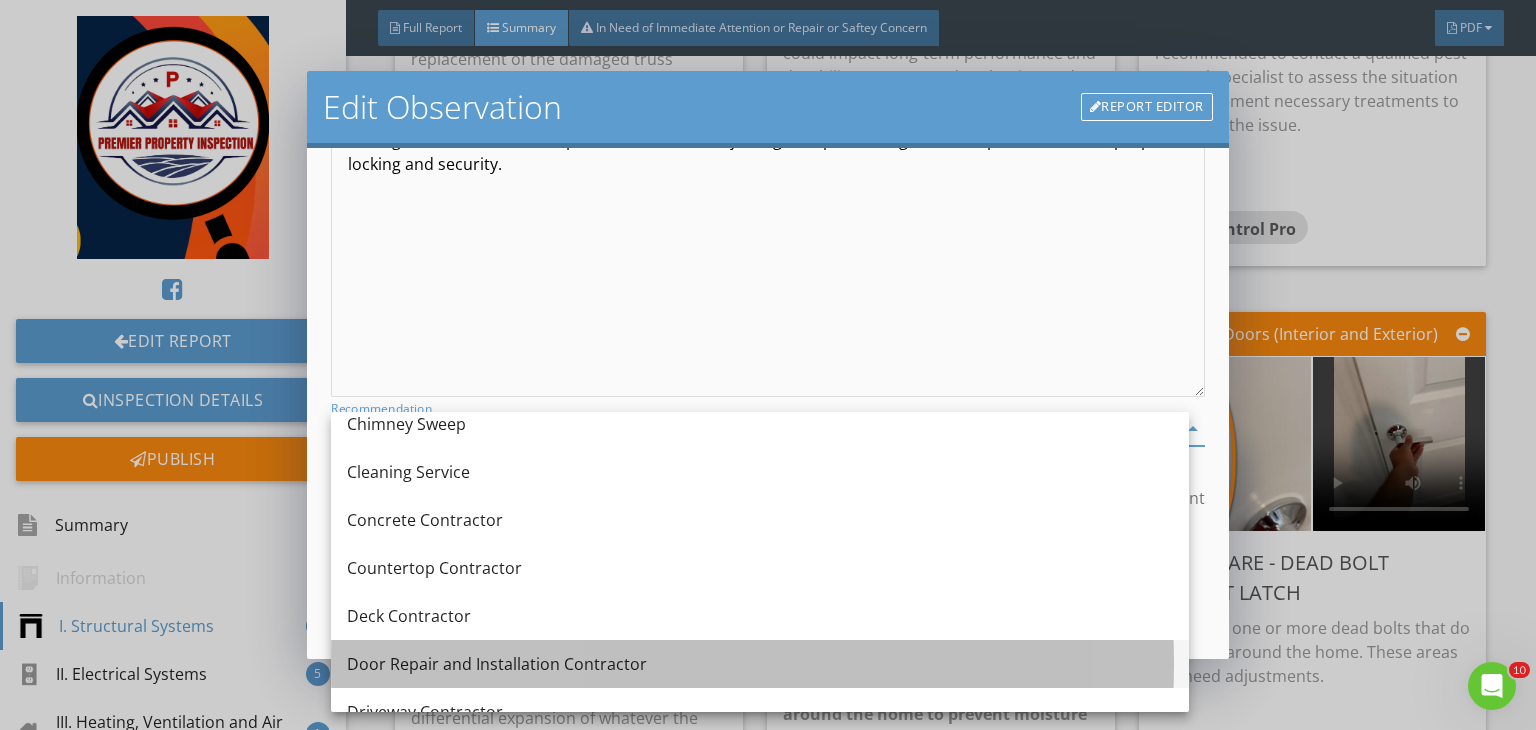 click on "Door Repair and Installation Contractor" at bounding box center [760, 664] 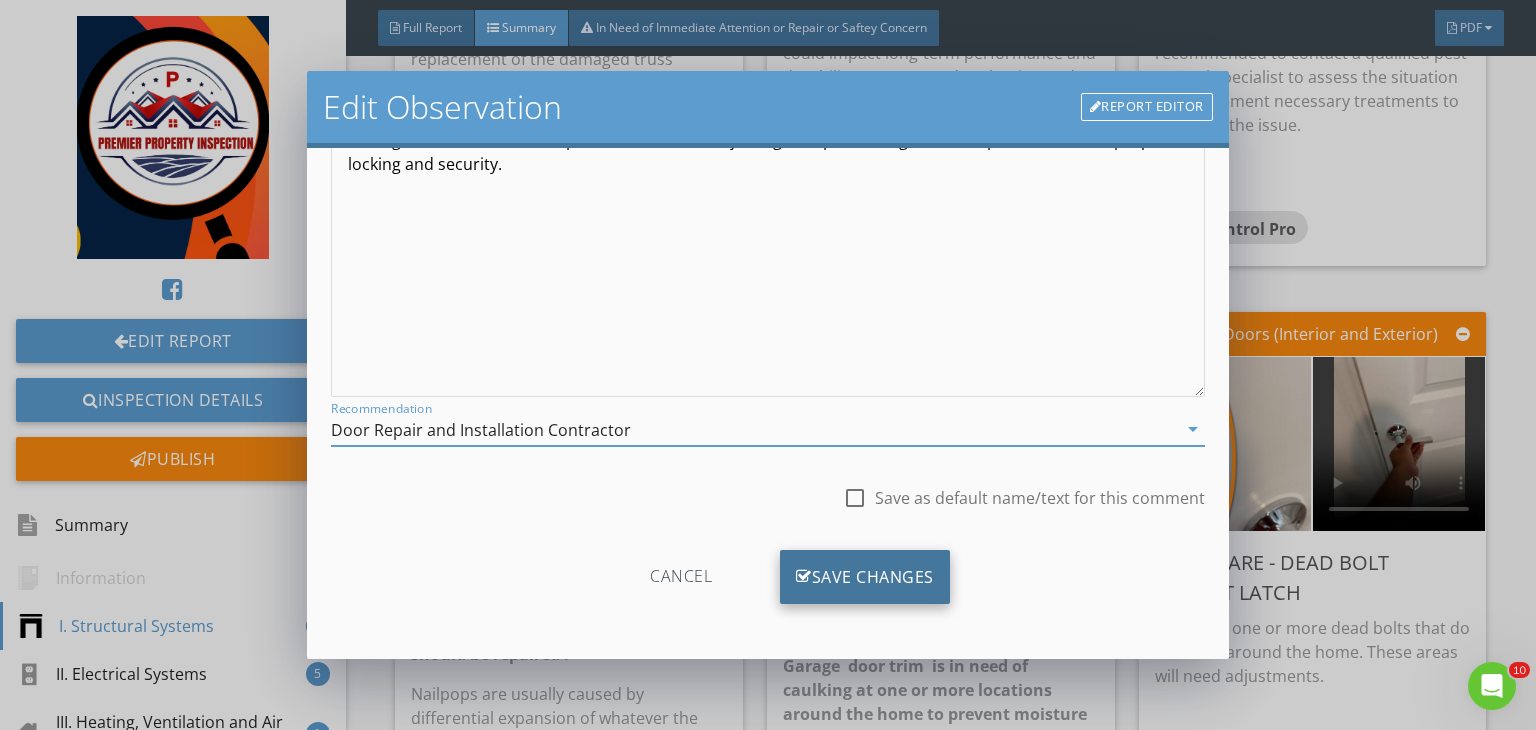 click on "Save Changes" at bounding box center (865, 577) 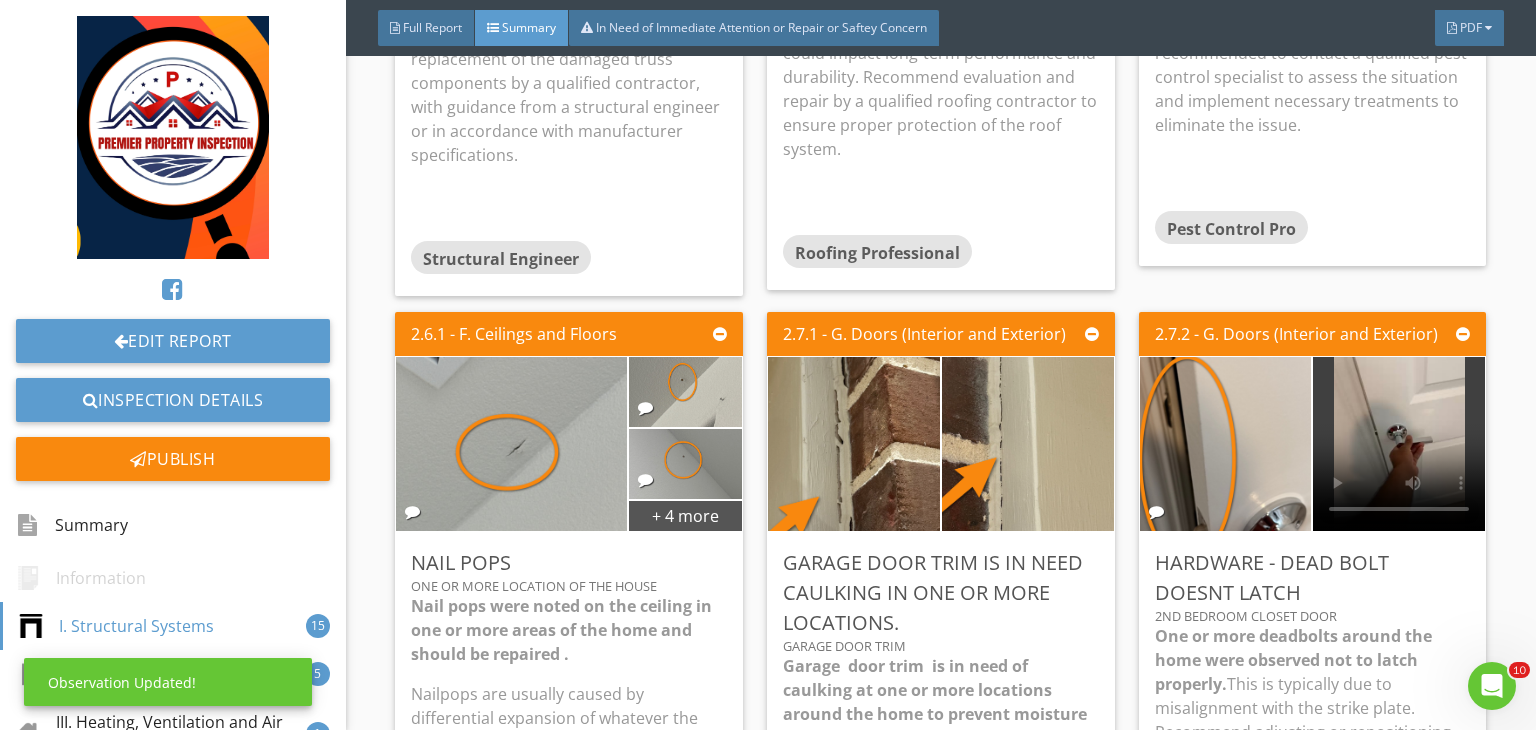 scroll, scrollTop: 39, scrollLeft: 0, axis: vertical 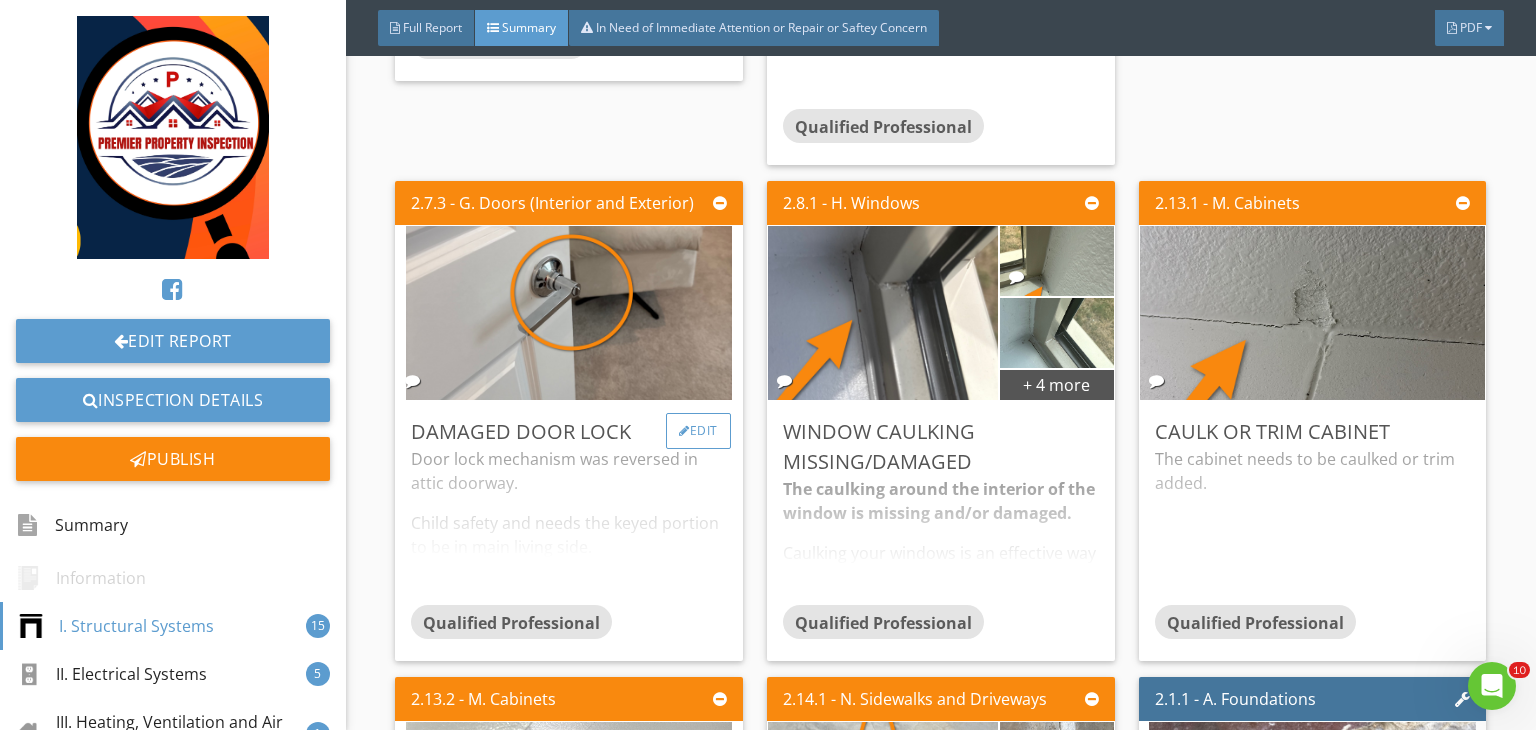 click on "Edit" at bounding box center (698, 431) 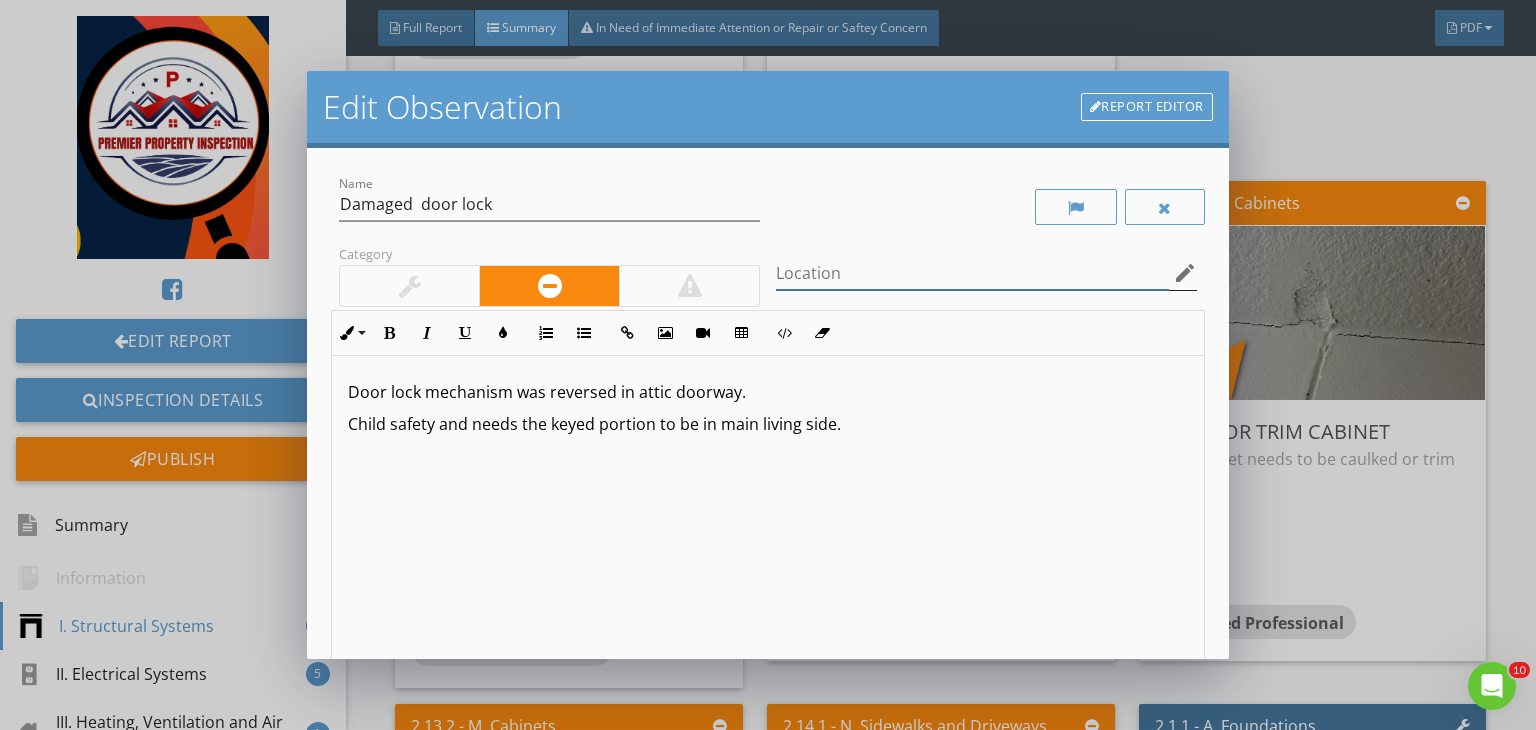 click at bounding box center (972, 273) 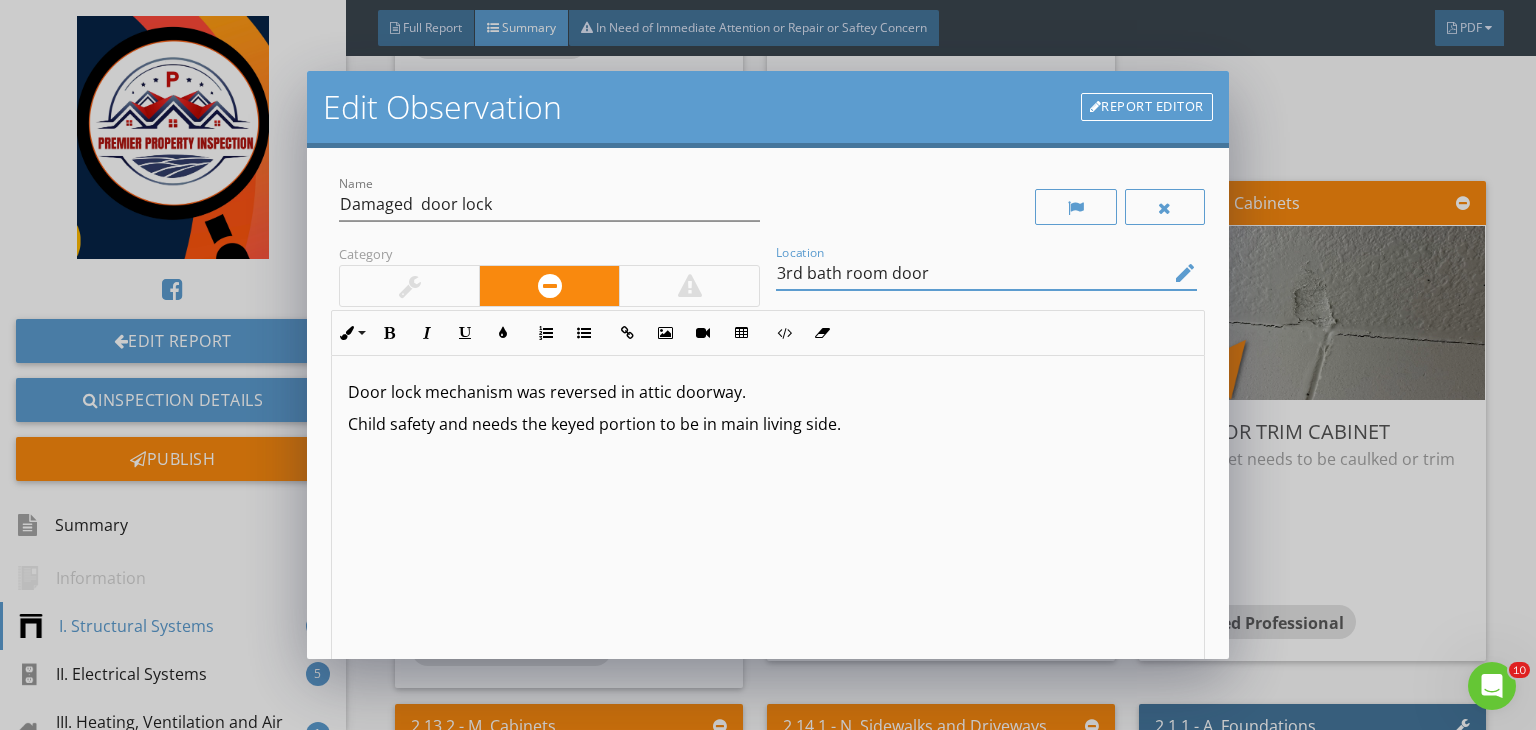 type on "3rd bath room door" 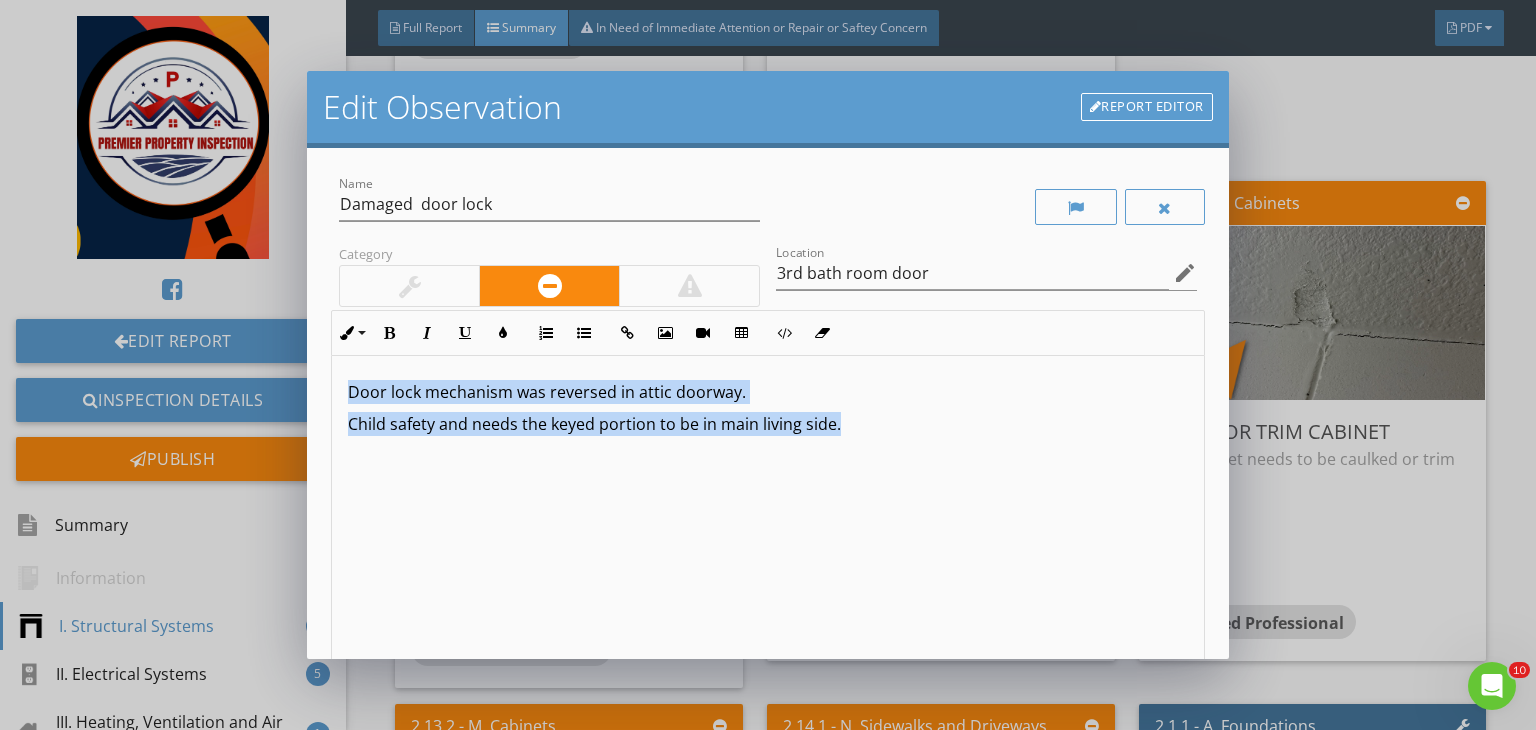 drag, startPoint x: 864, startPoint y: 424, endPoint x: 344, endPoint y: 388, distance: 521.2447 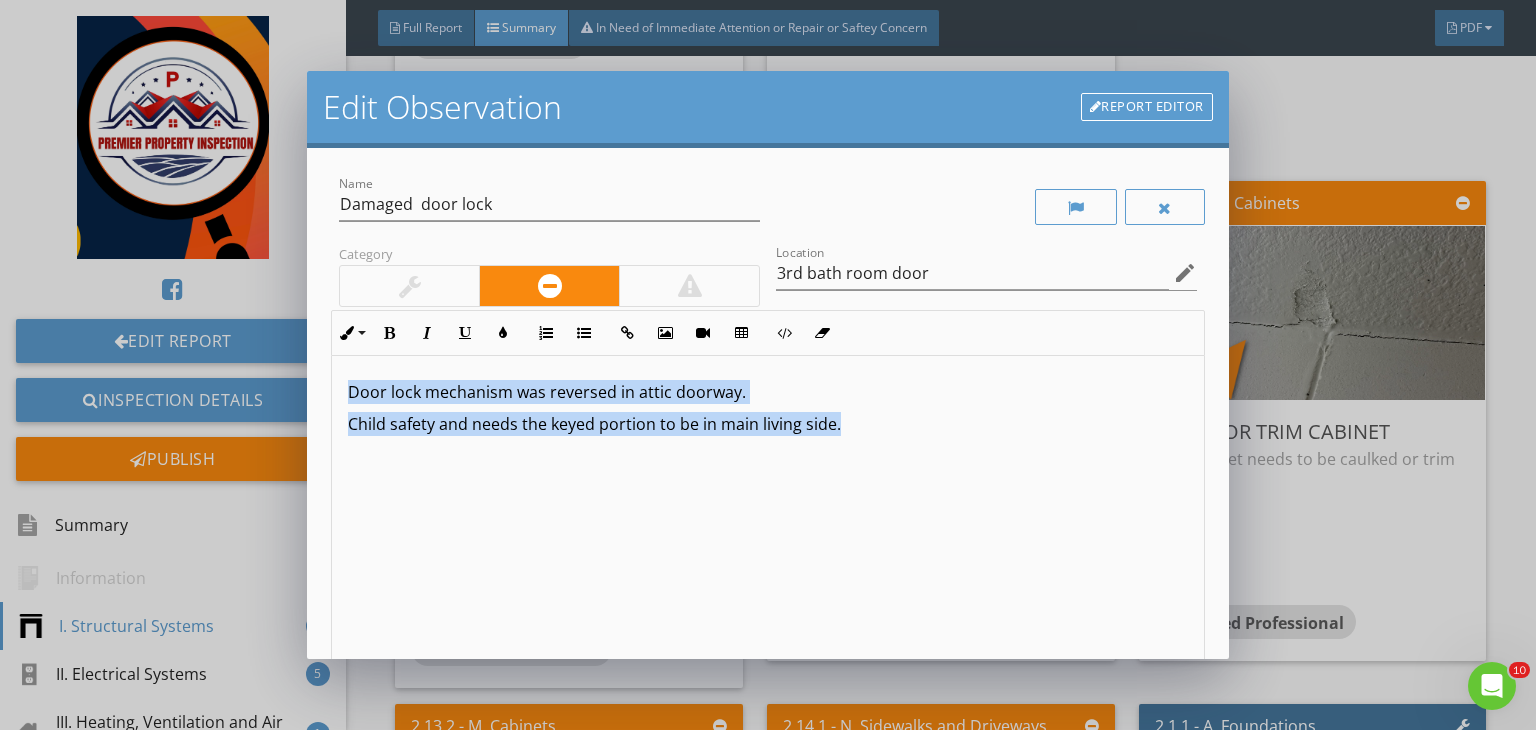 click on "Door lock mechanism was reversed in attic doorway. Child safety and needs the keyed portion to be in main living side." at bounding box center (768, 514) 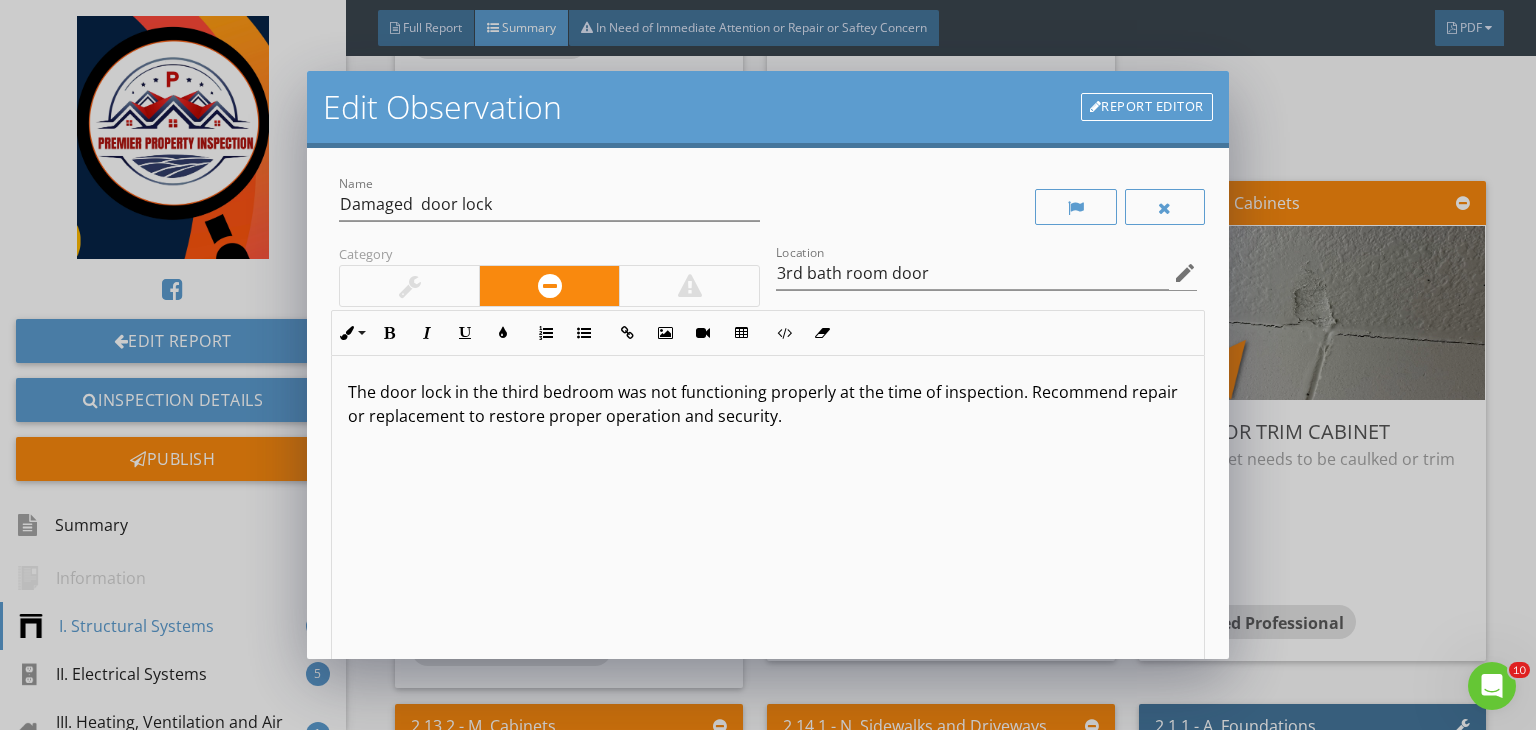 click on "The door lock in the third bedroom was not functioning properly at the time of inspection. Recommend repair or replacement to restore proper operation and security." at bounding box center [768, 404] 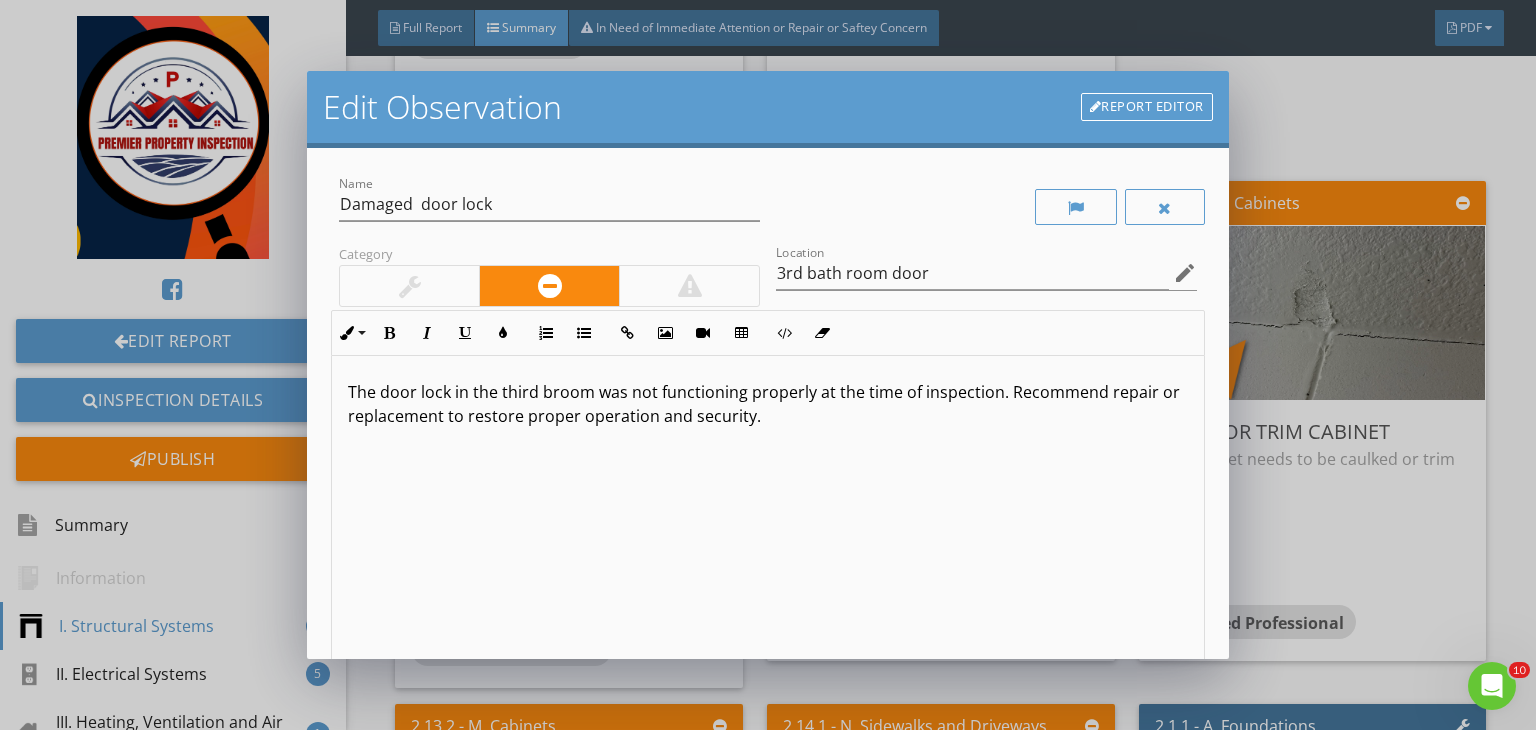 type 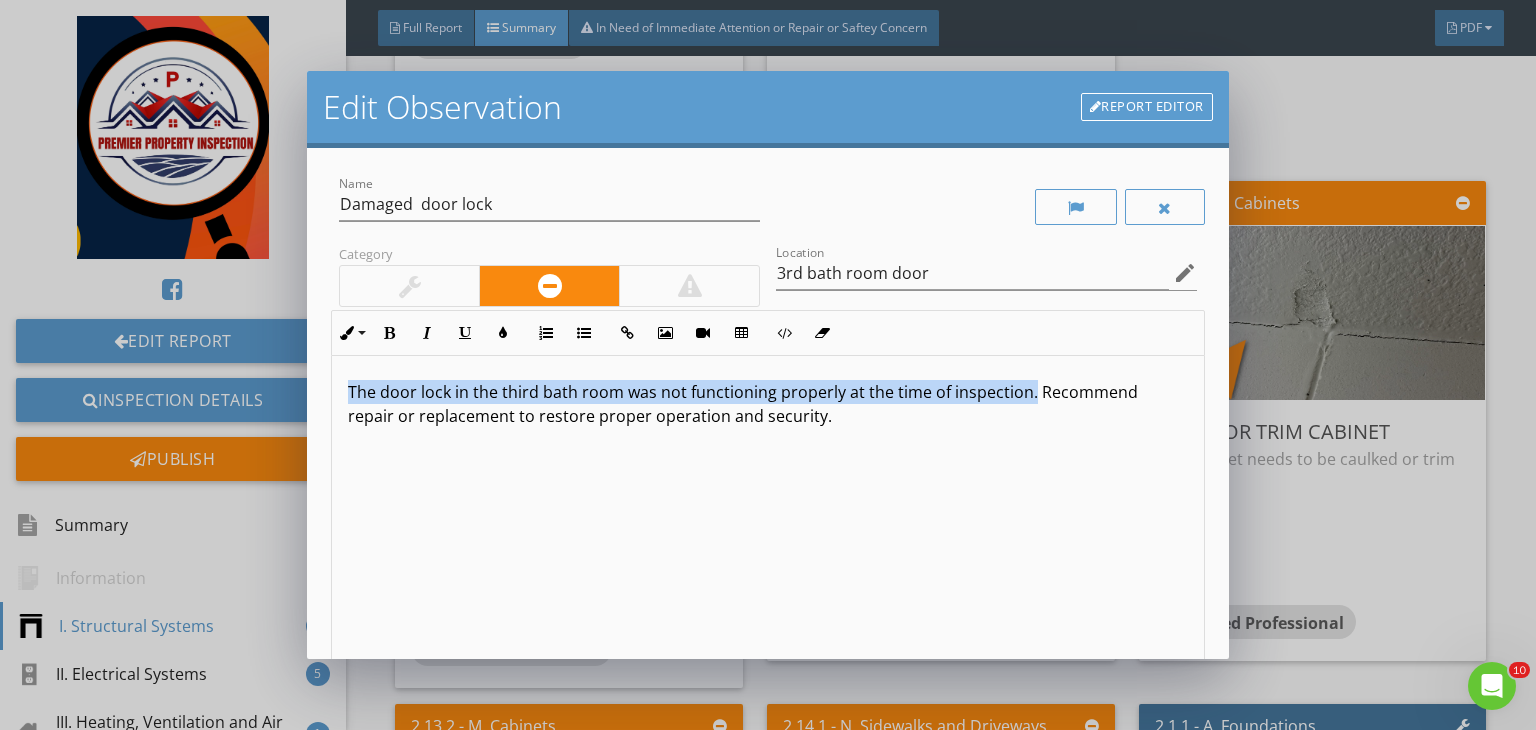 drag, startPoint x: 1027, startPoint y: 389, endPoint x: 257, endPoint y: 383, distance: 770.0234 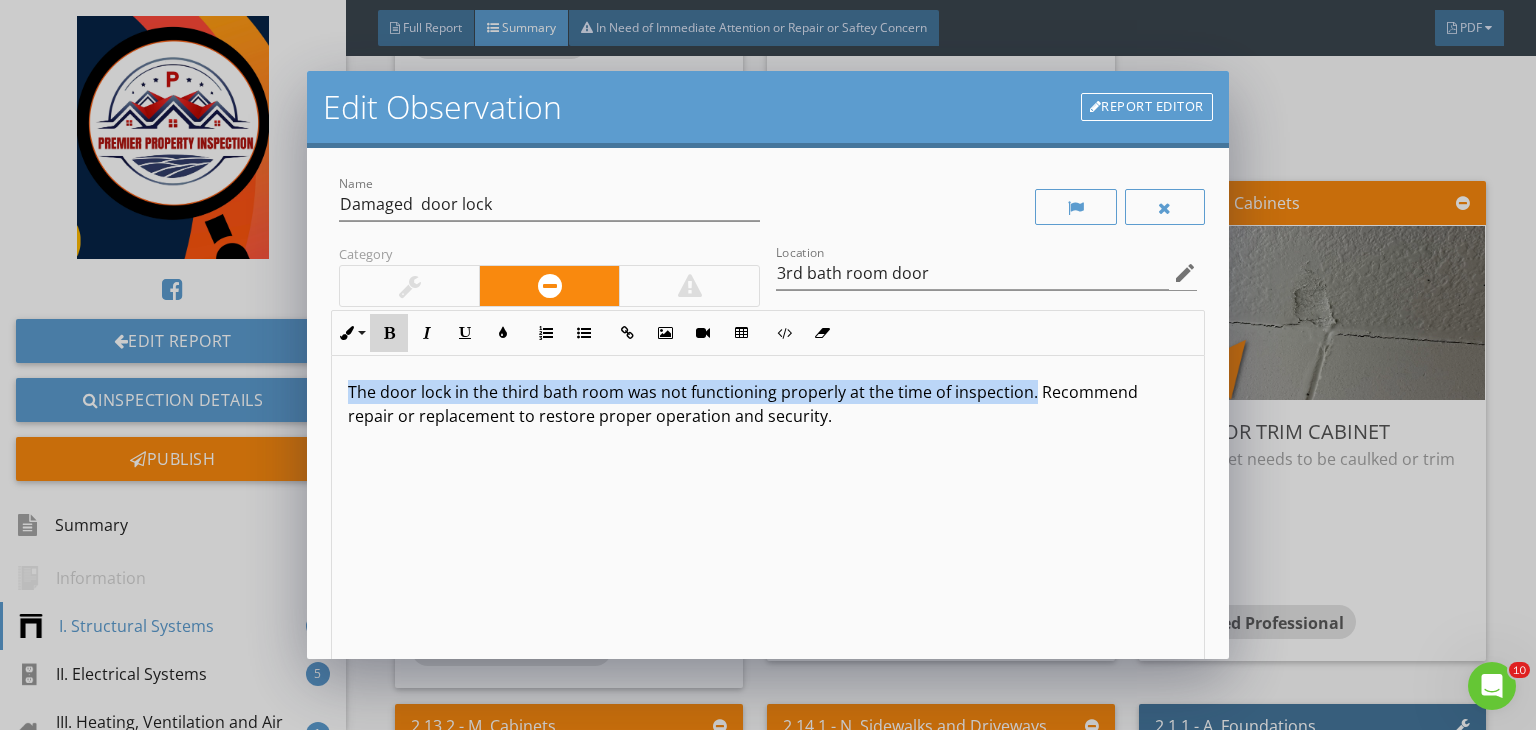 click on "Bold" at bounding box center (389, 333) 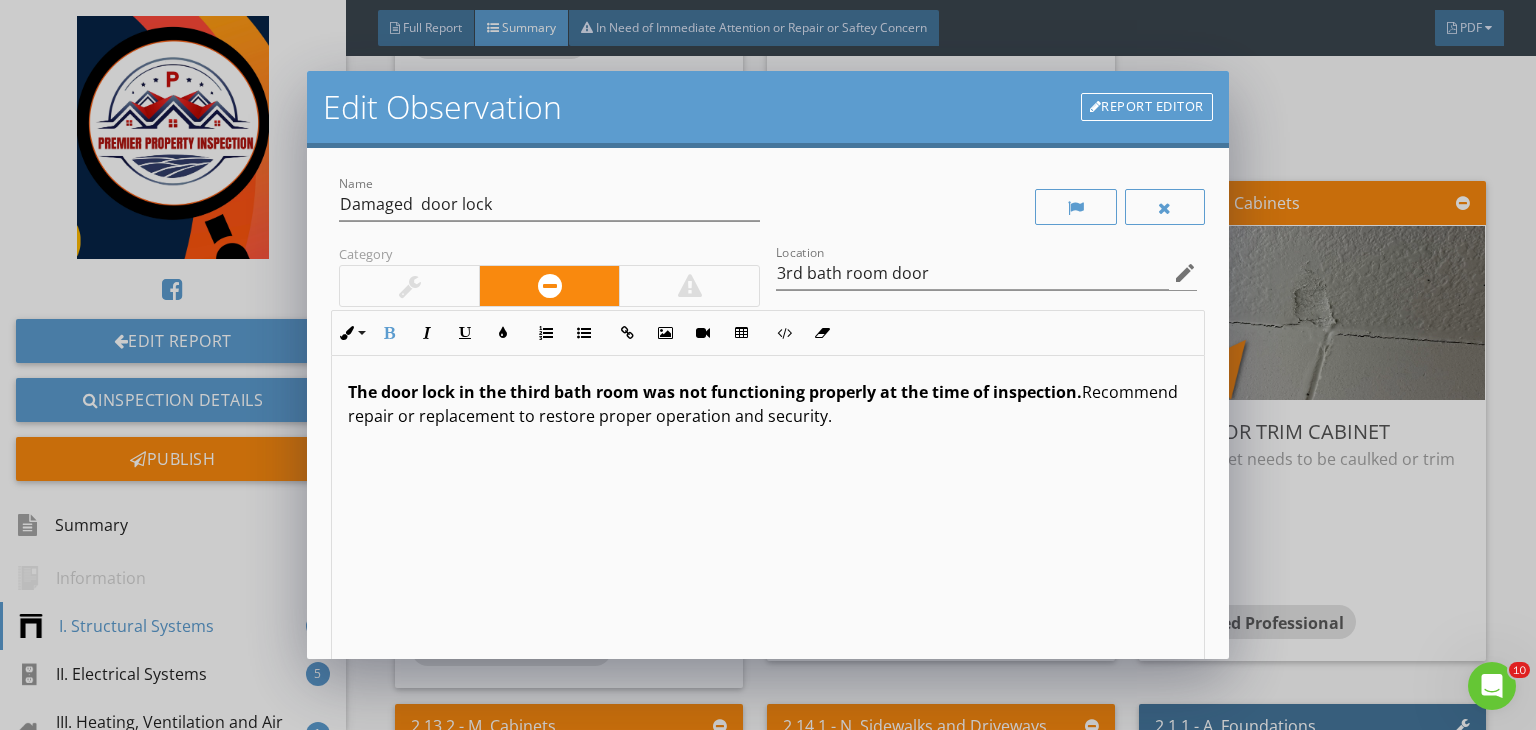 scroll, scrollTop: 0, scrollLeft: 0, axis: both 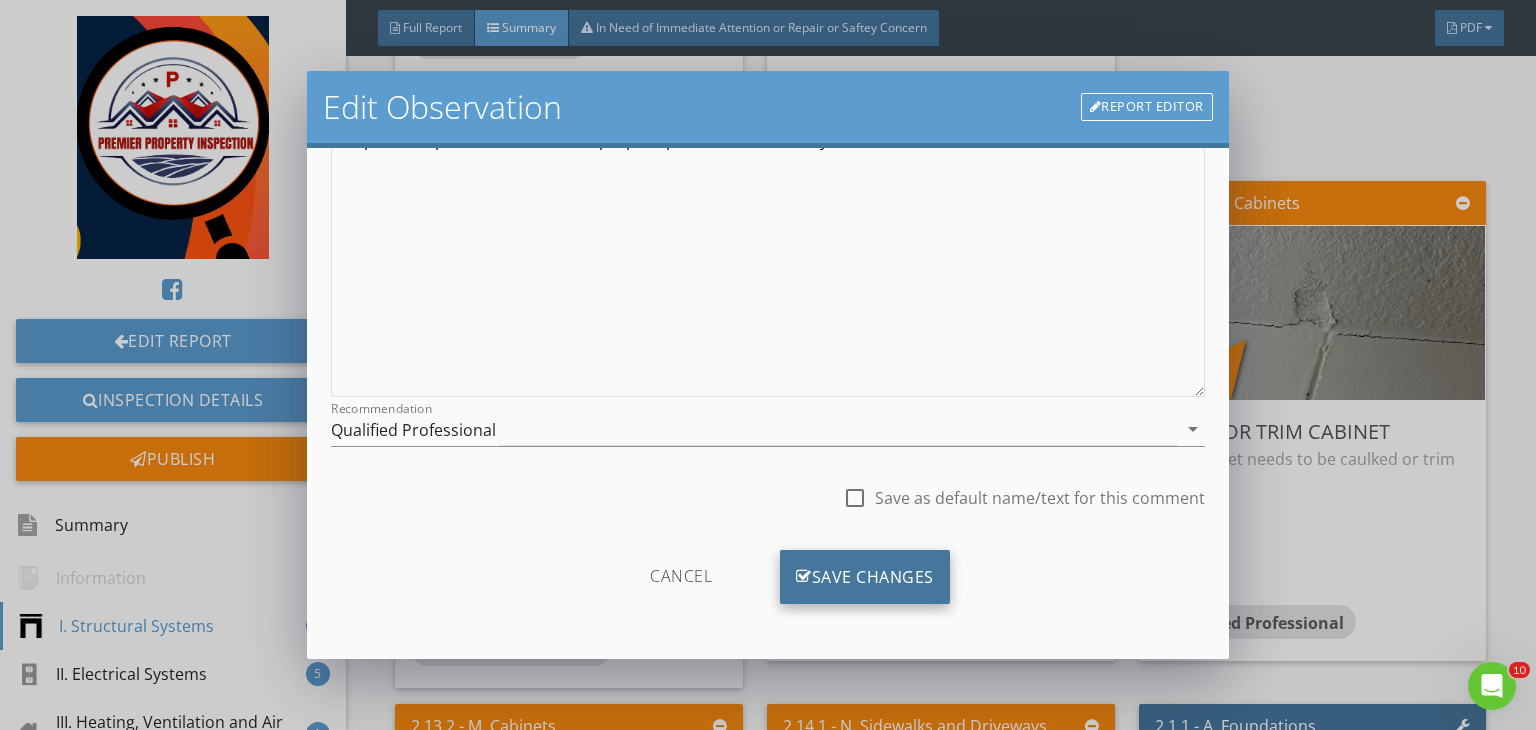 click on "Save Changes" at bounding box center [865, 577] 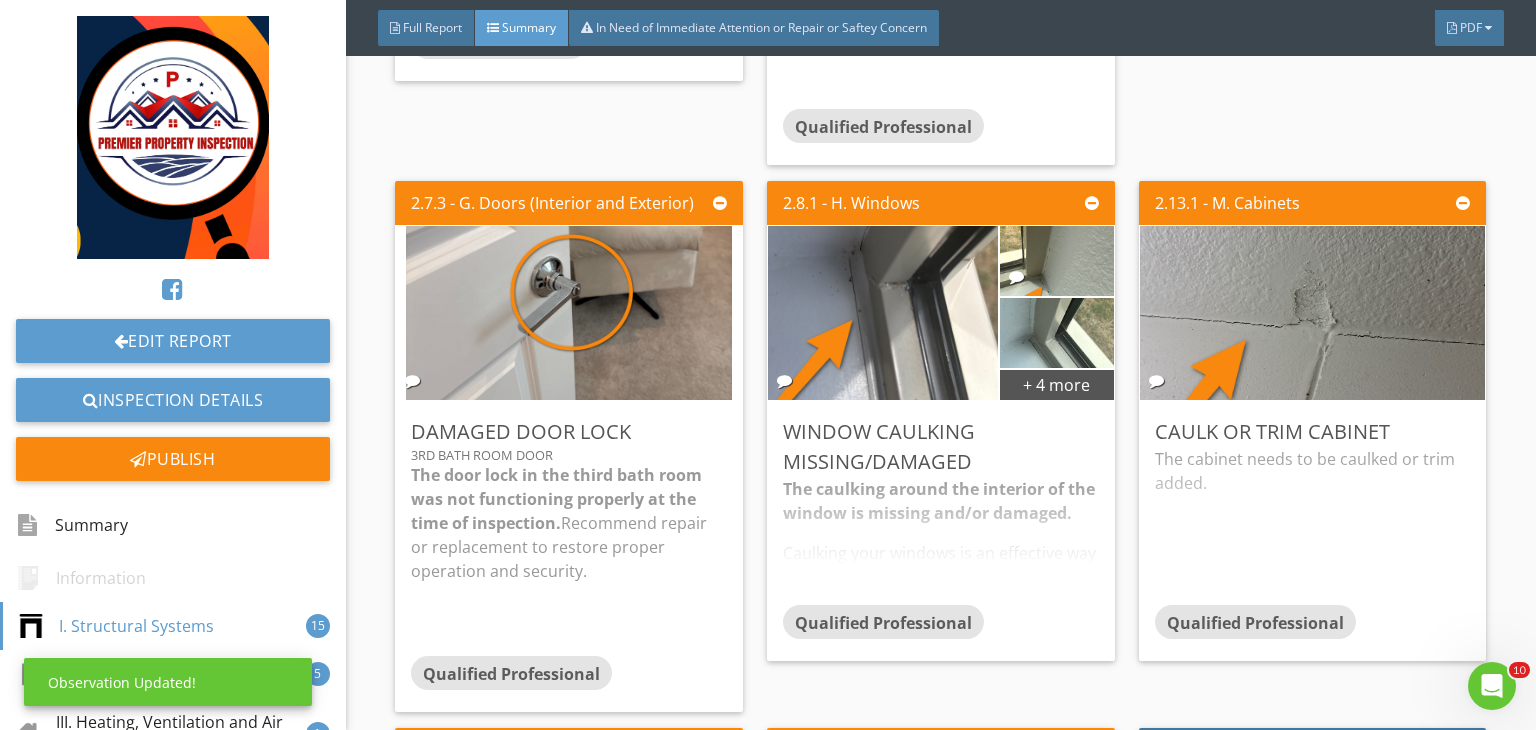 scroll, scrollTop: 39, scrollLeft: 0, axis: vertical 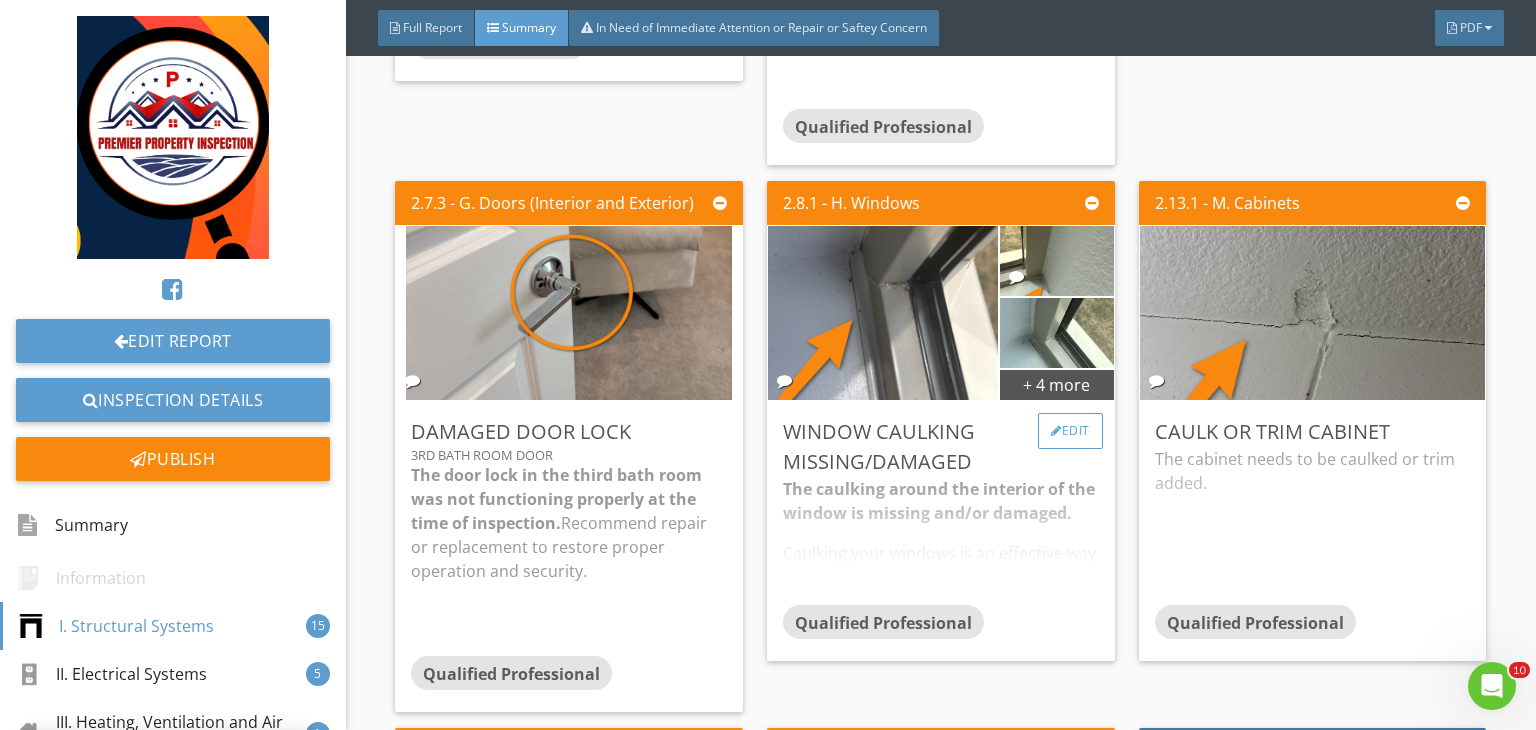 click on "Edit" at bounding box center (1070, 431) 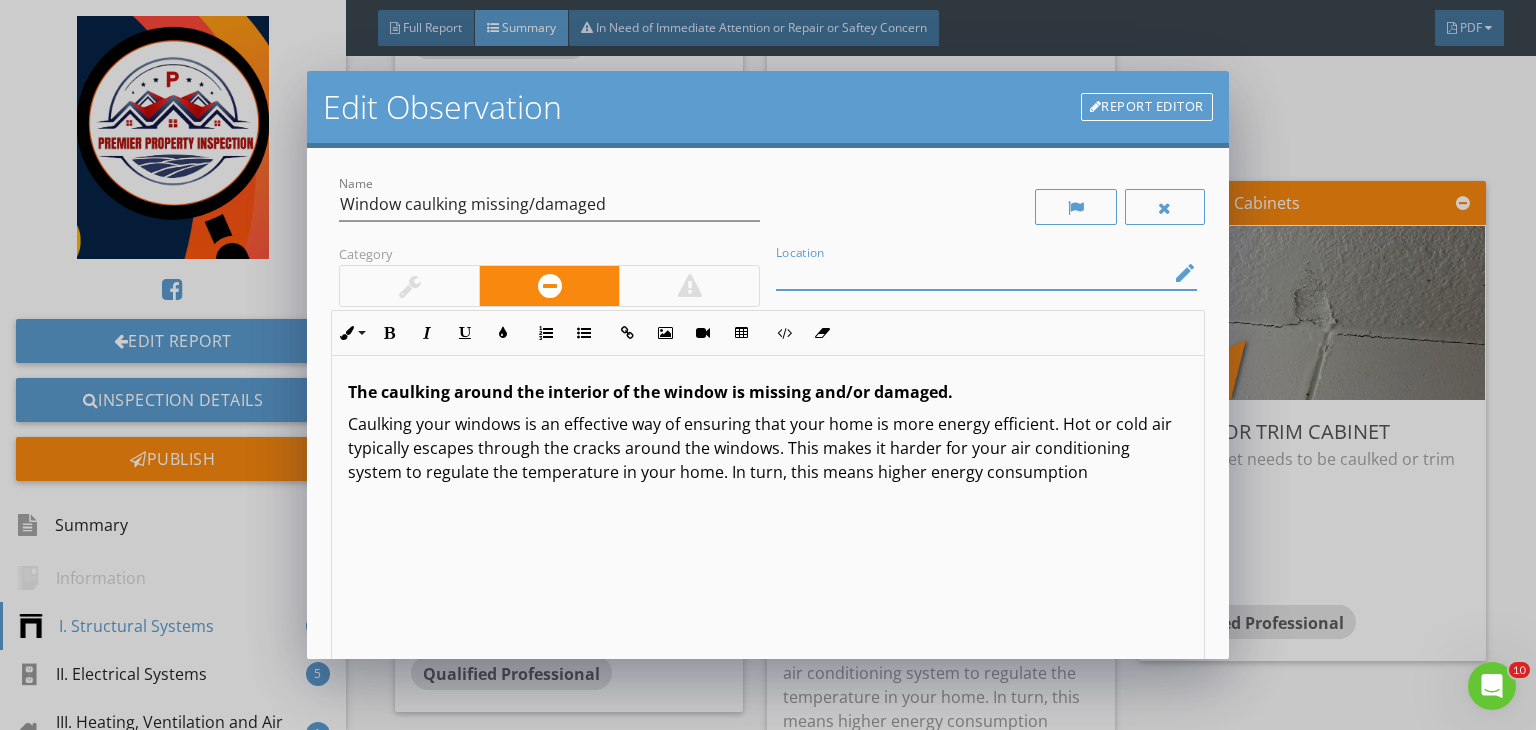 click at bounding box center (972, 273) 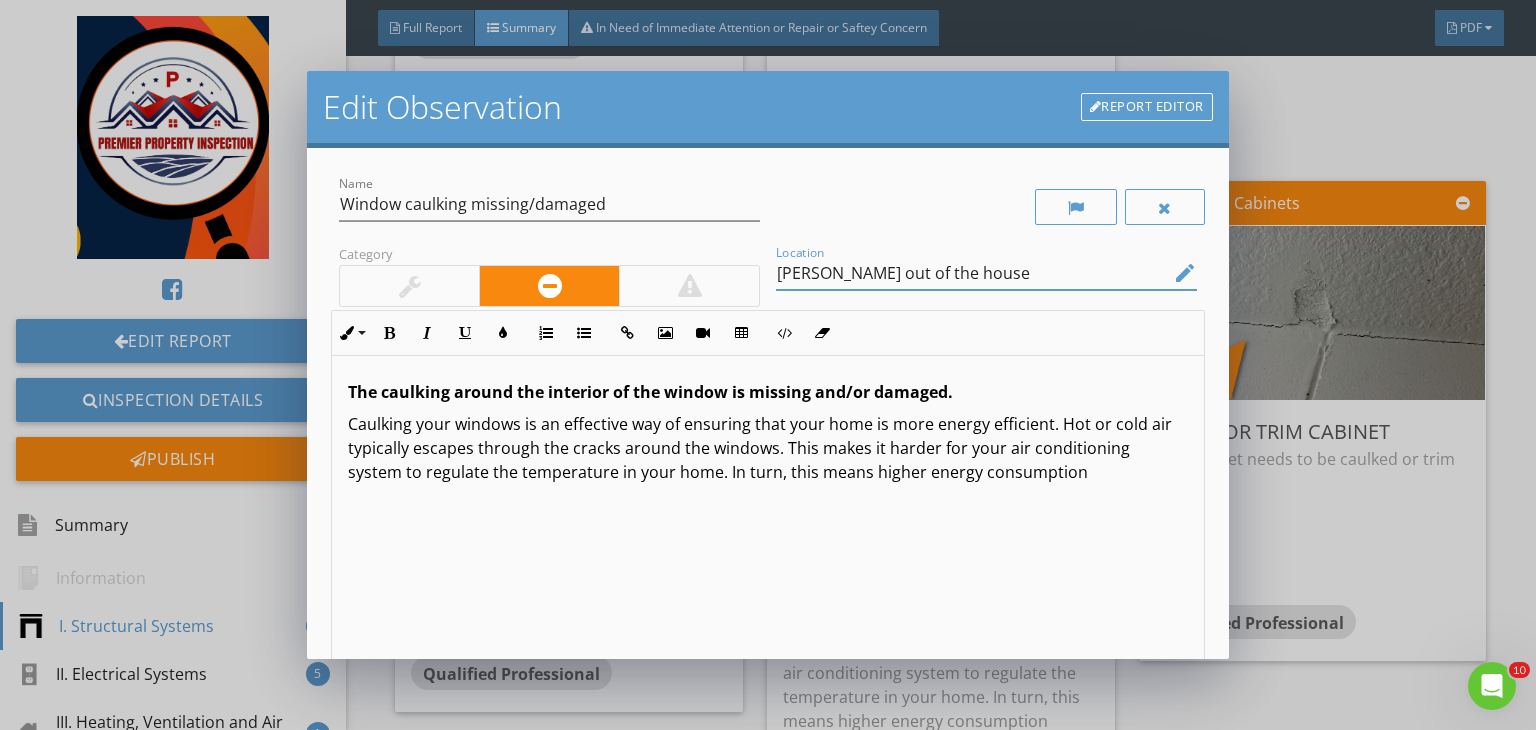 click on "thoroungh out of the house" at bounding box center (972, 273) 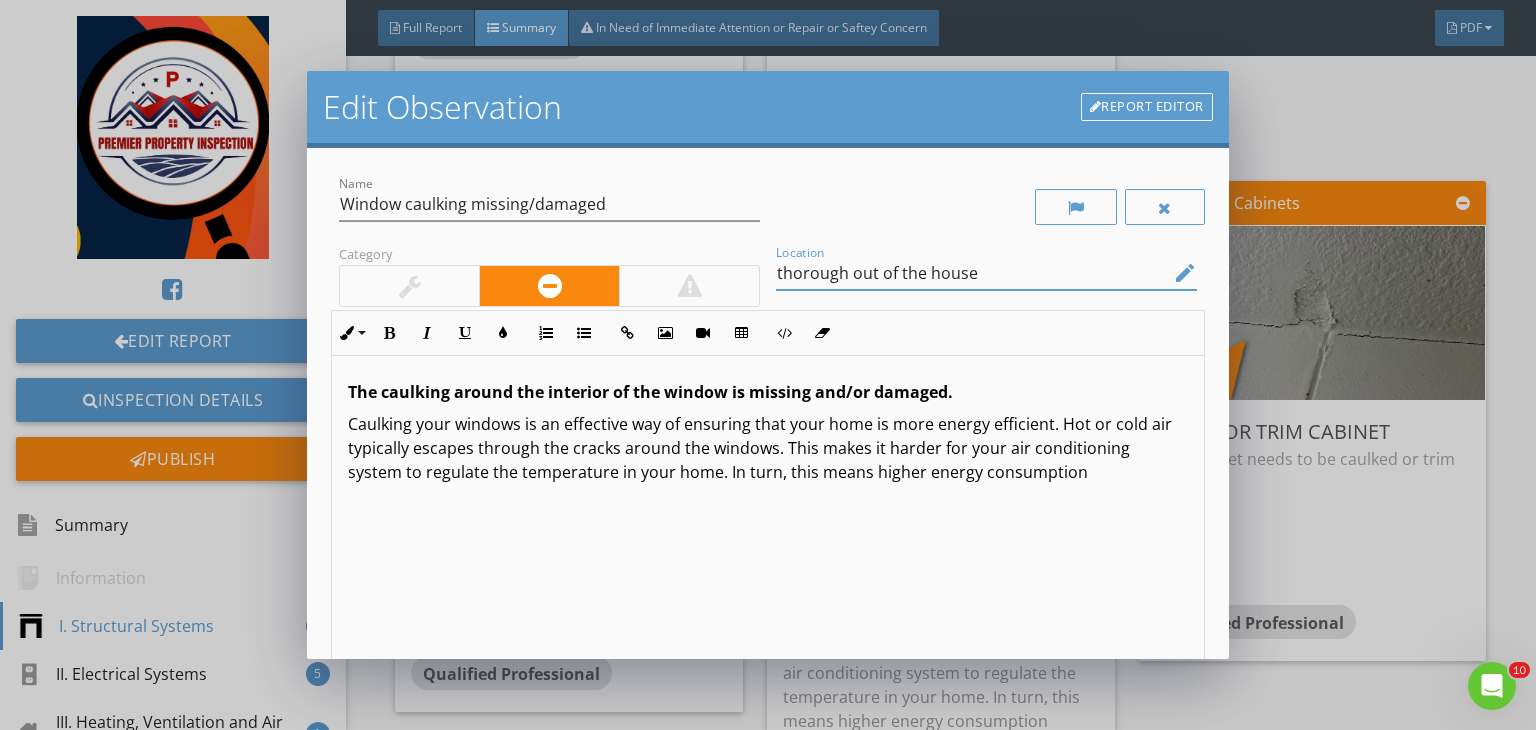 scroll, scrollTop: 0, scrollLeft: 0, axis: both 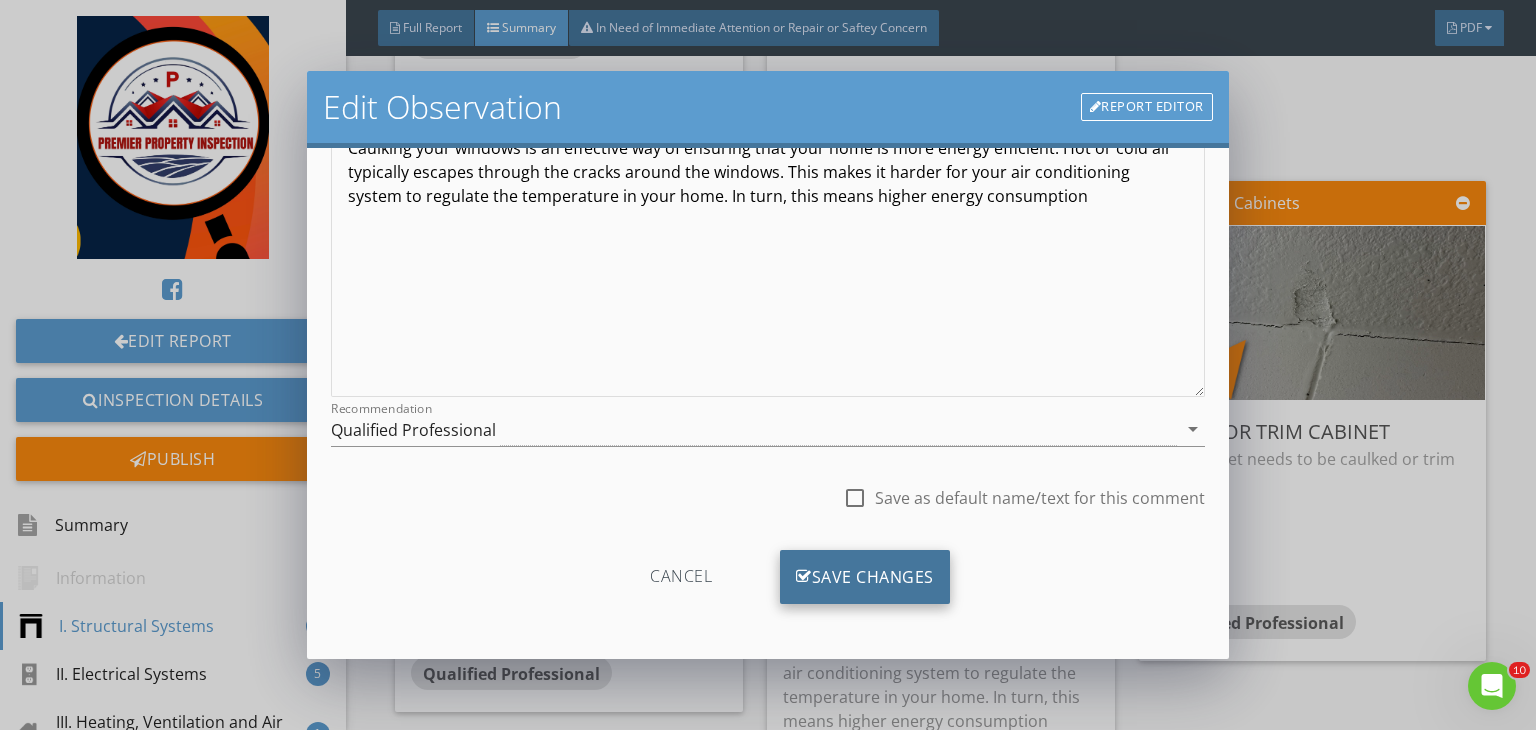 type on "thorough out of the house" 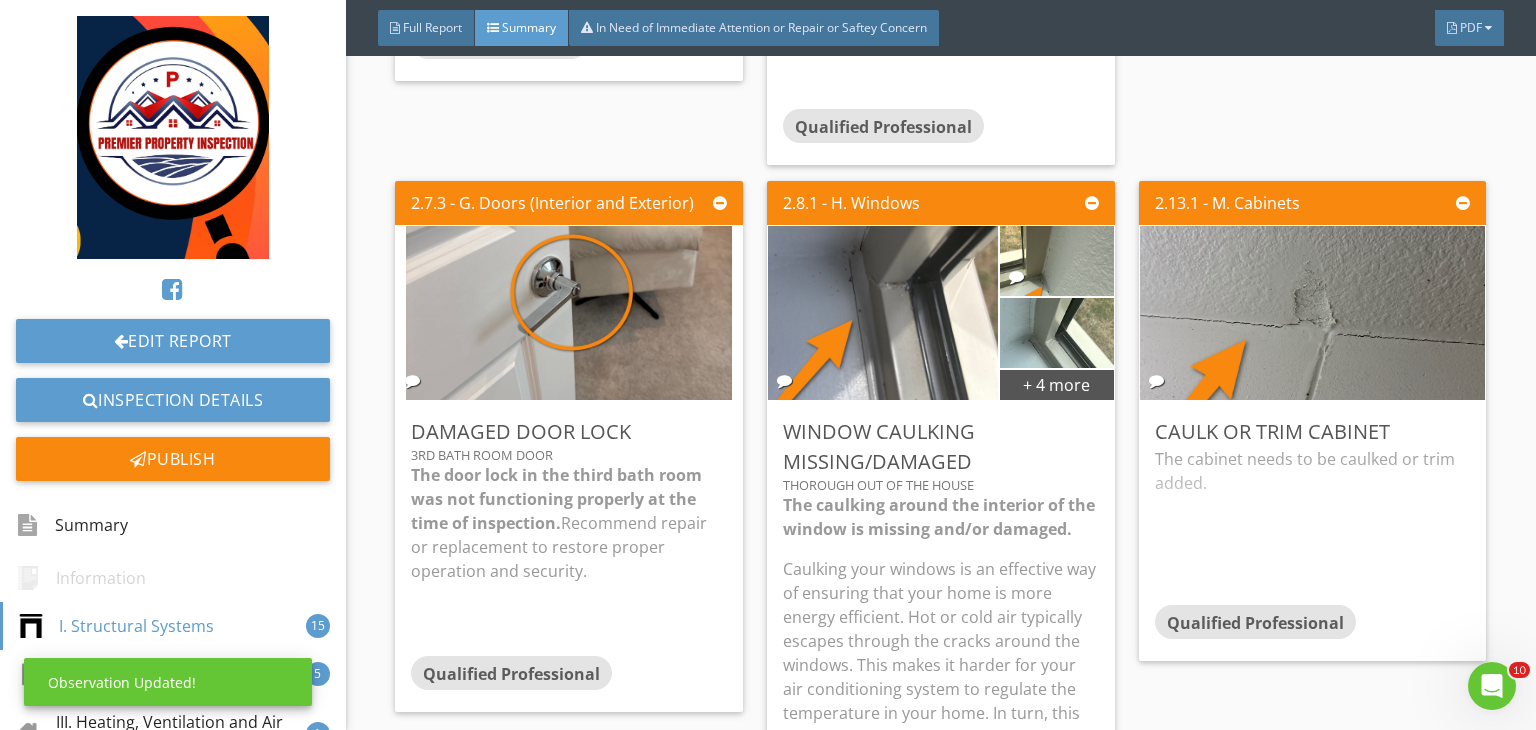scroll, scrollTop: 39, scrollLeft: 0, axis: vertical 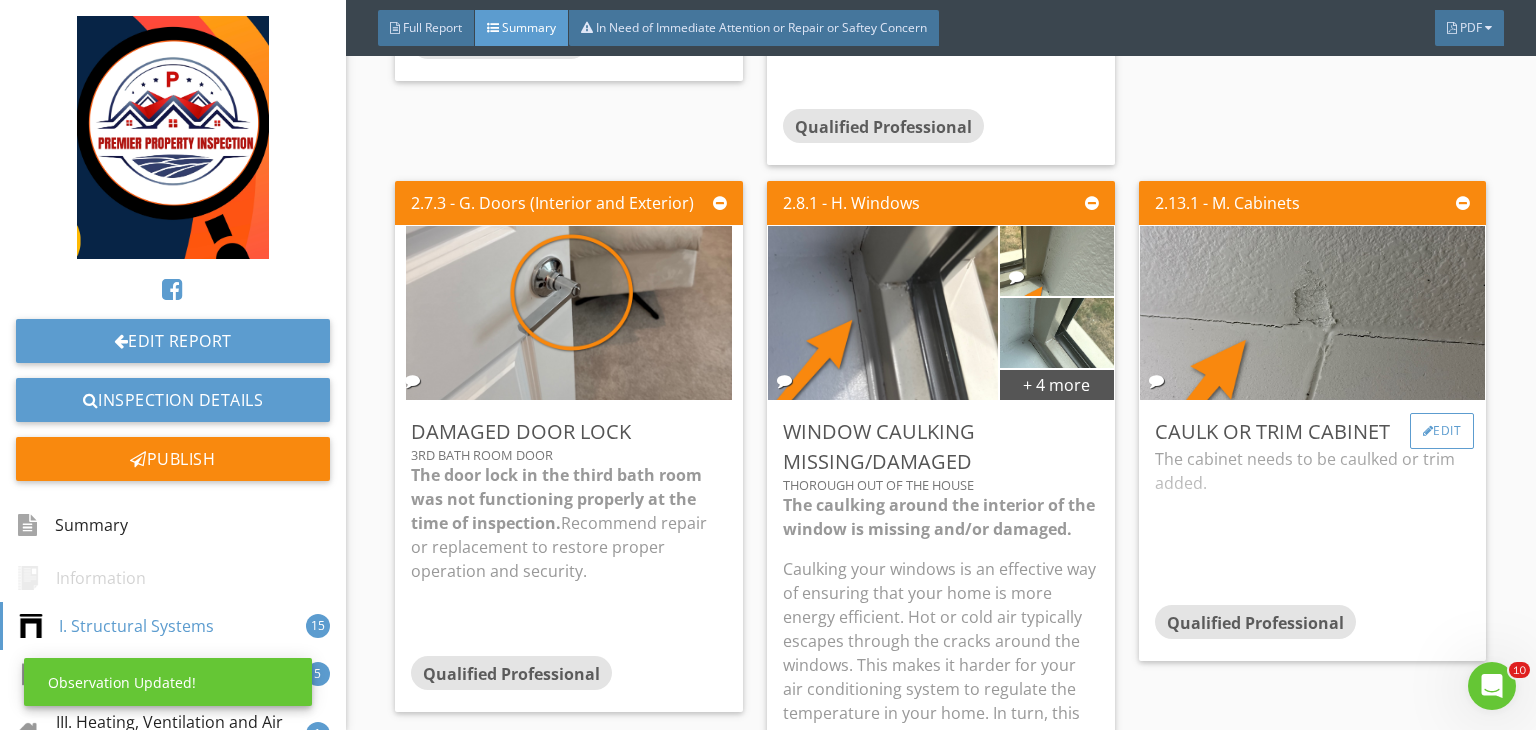 click on "Edit" at bounding box center [1442, 431] 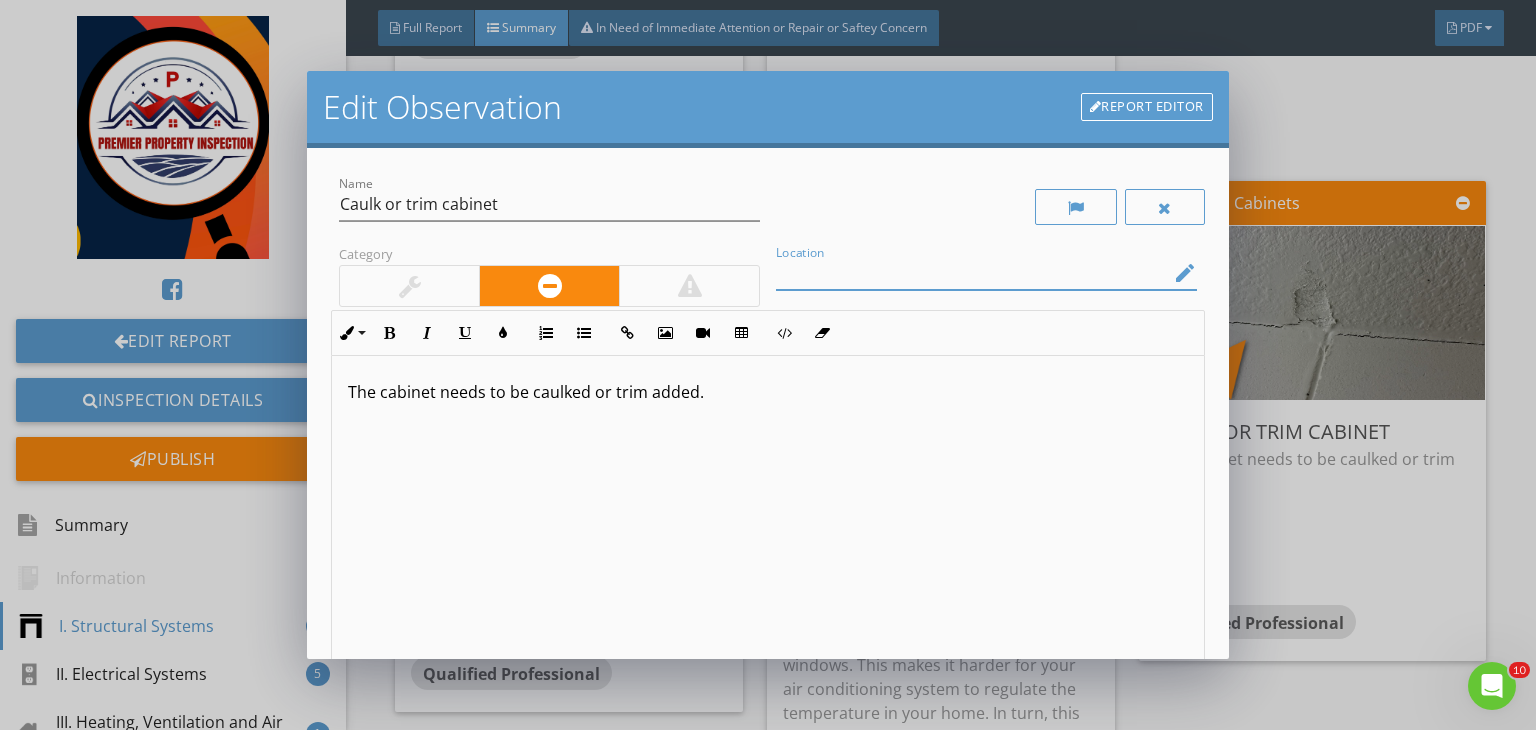 click at bounding box center [972, 273] 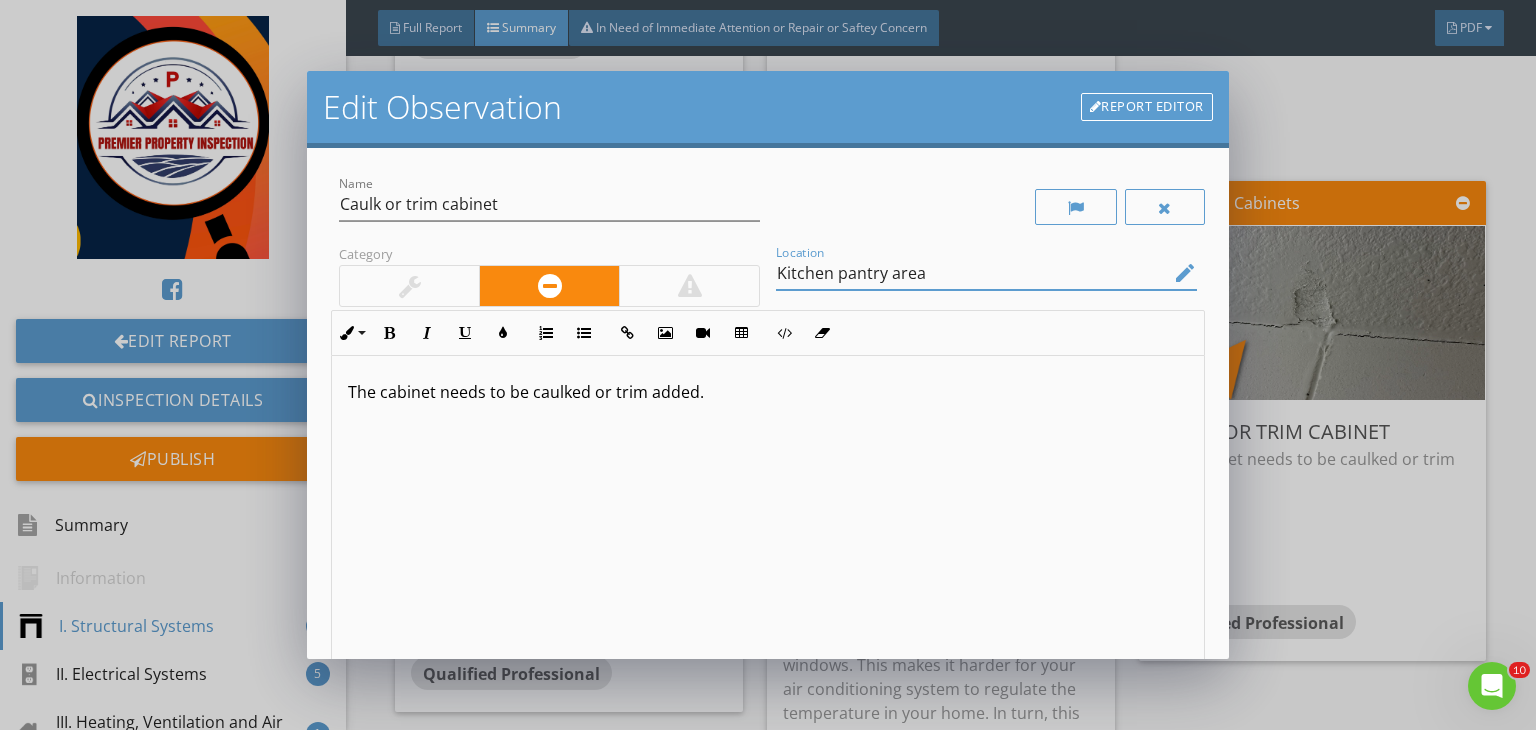 scroll, scrollTop: 0, scrollLeft: 0, axis: both 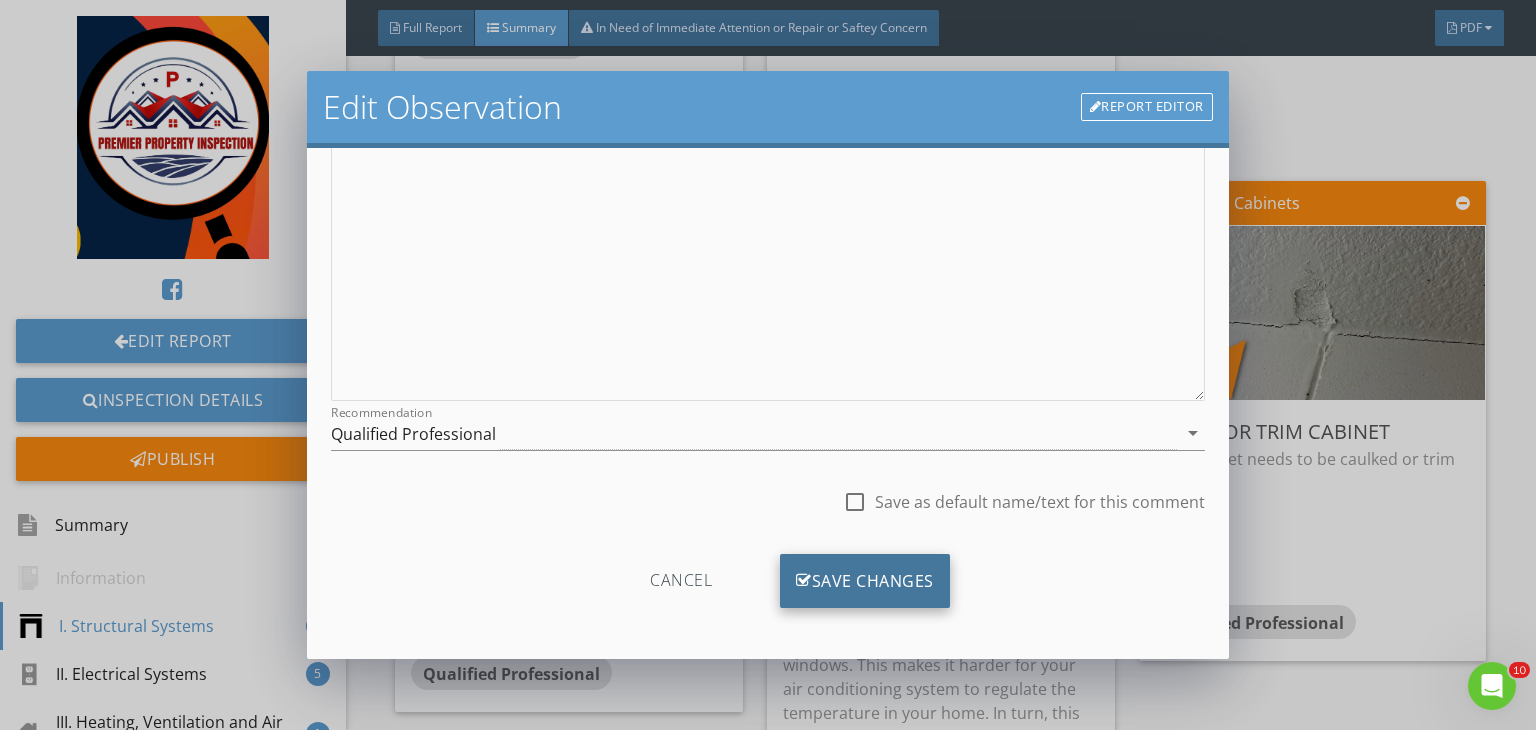 type on "Kitchen pantry area" 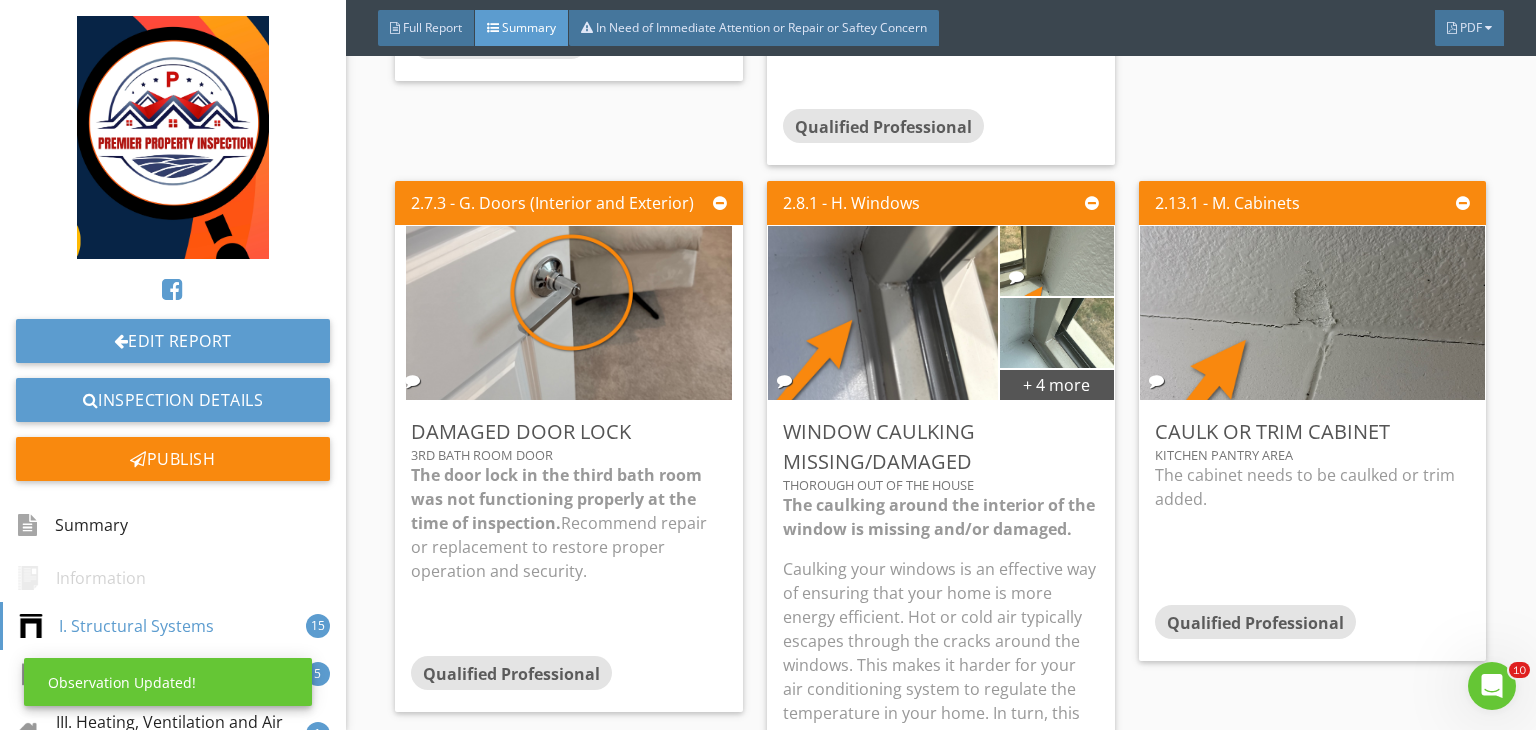 scroll, scrollTop: 39, scrollLeft: 0, axis: vertical 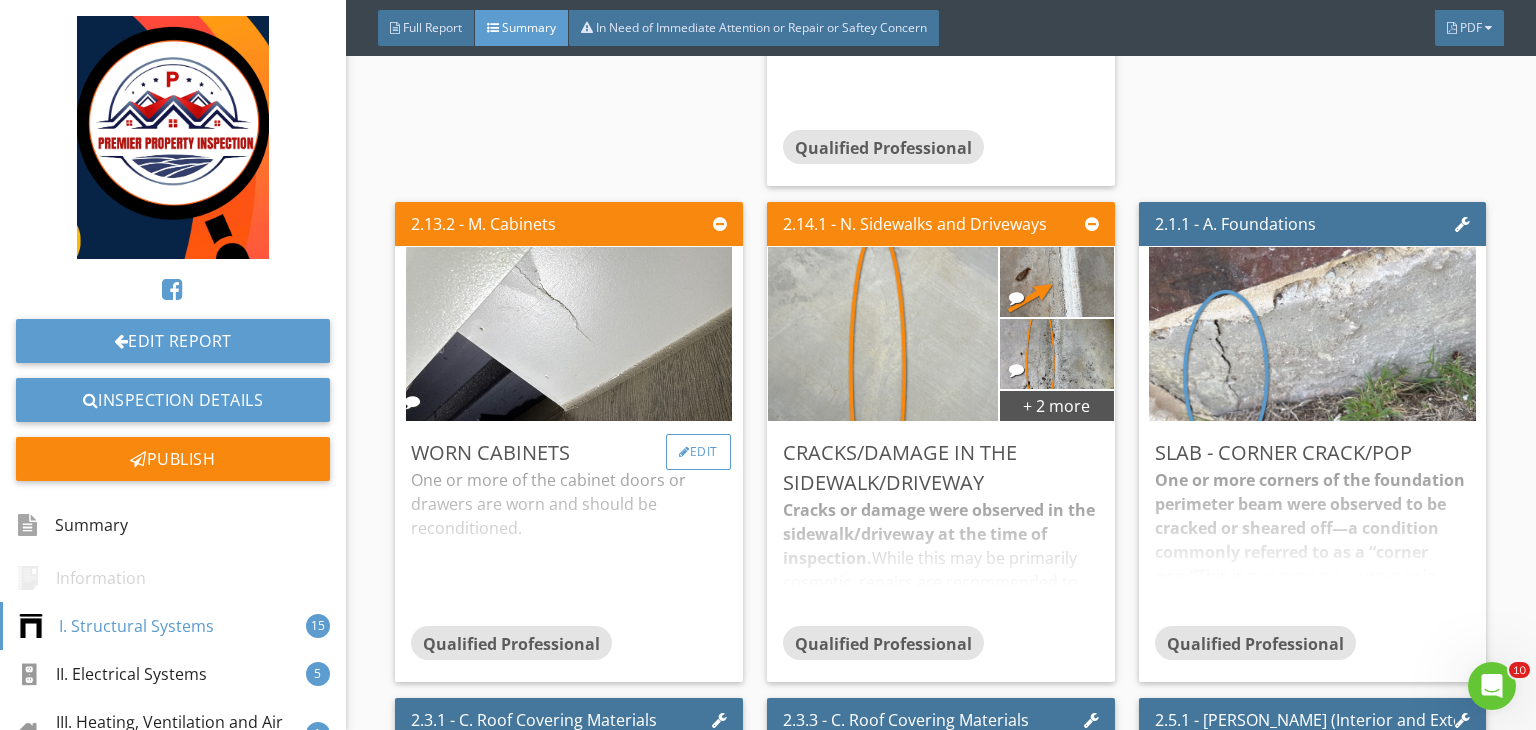 click on "Edit" at bounding box center [698, 452] 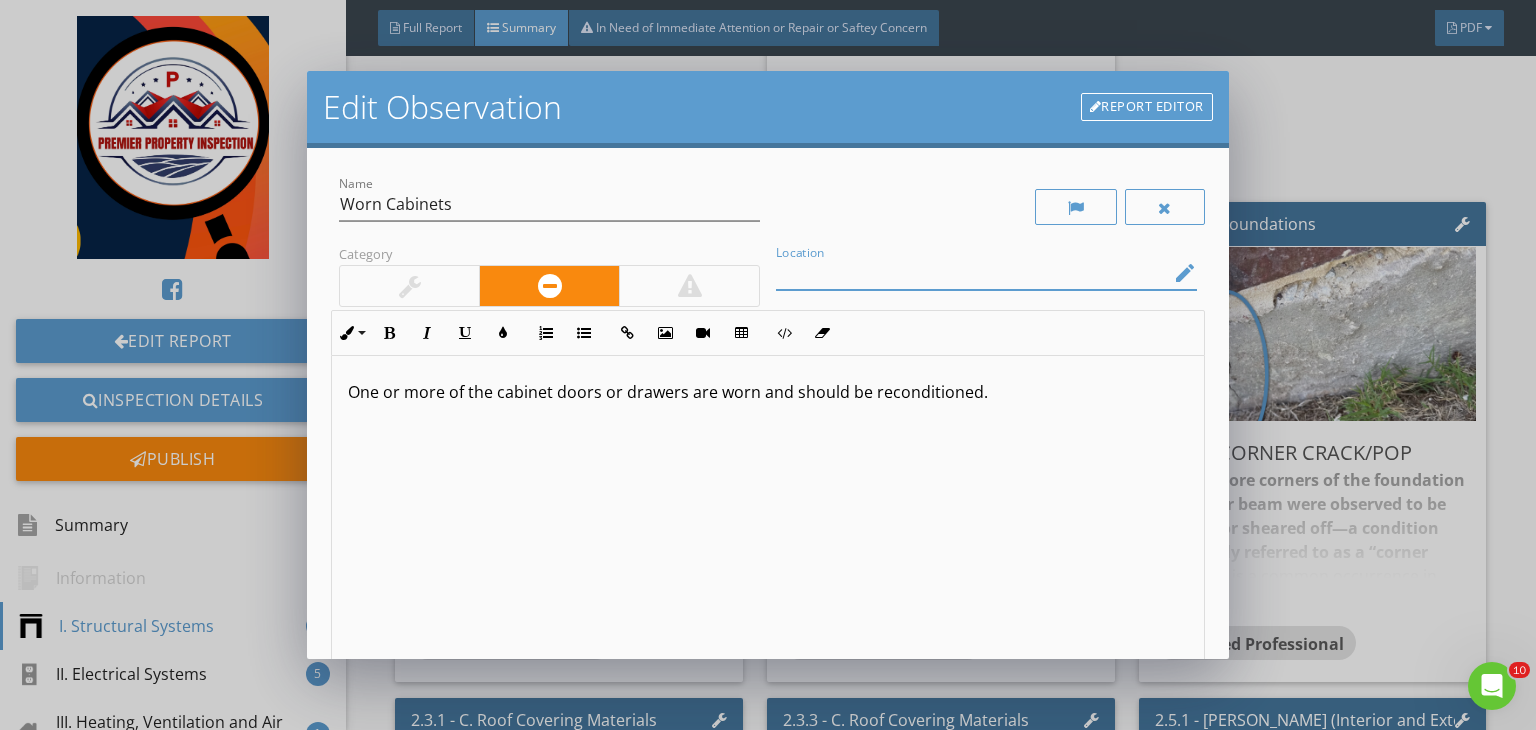 click at bounding box center (972, 273) 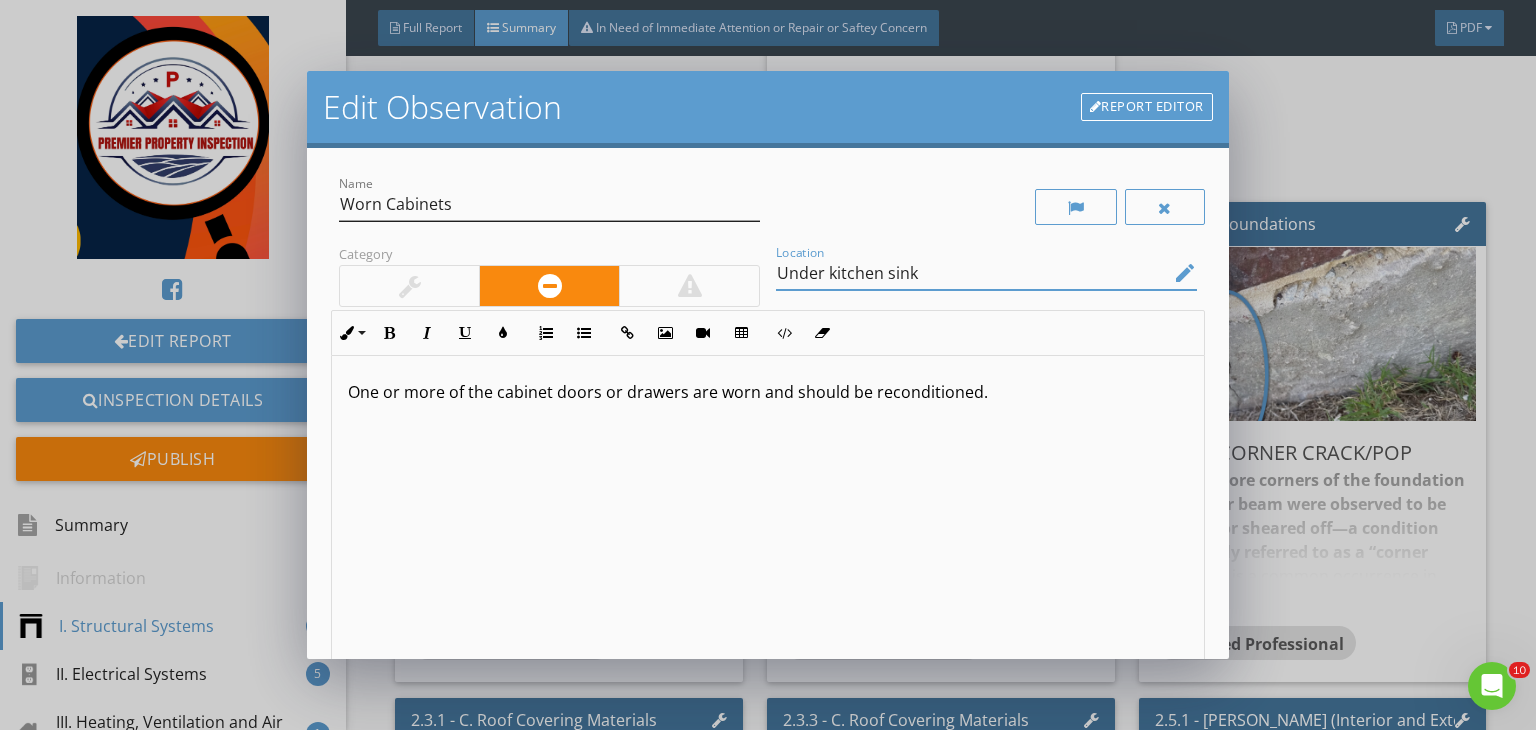 type on "Under kitchen sink" 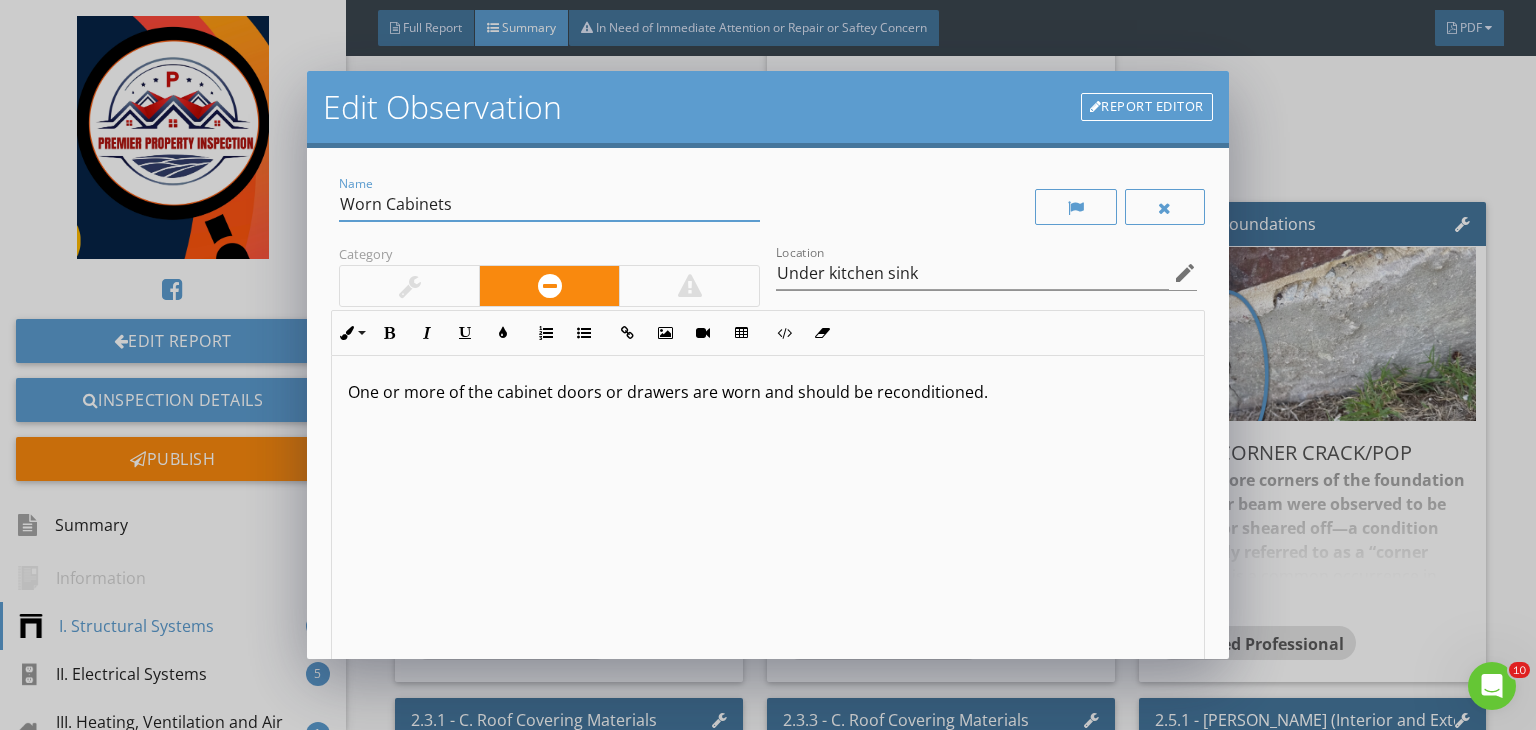 click on "Worn Cabinets" at bounding box center [549, 204] 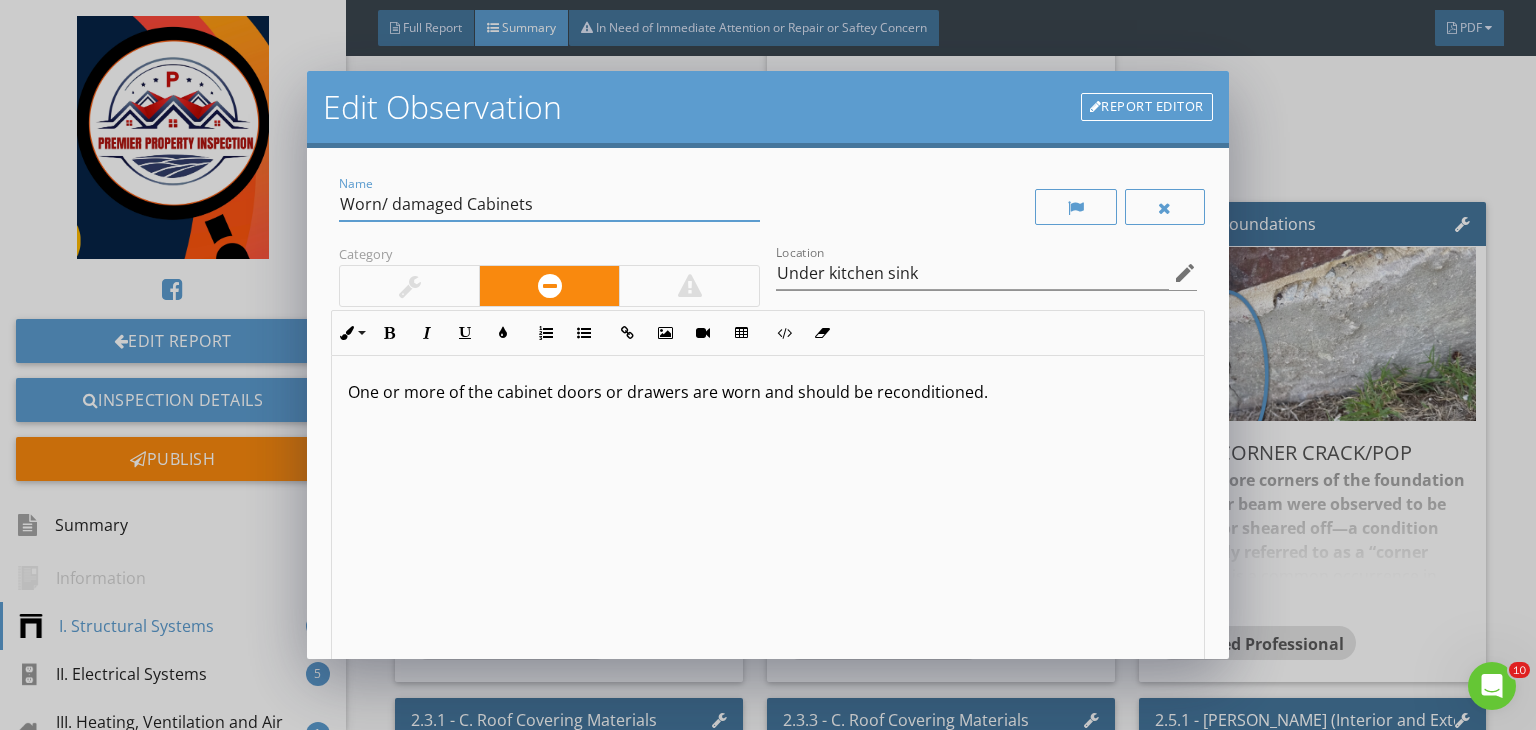 click on "Worn/ damaged Cabinets" at bounding box center [549, 204] 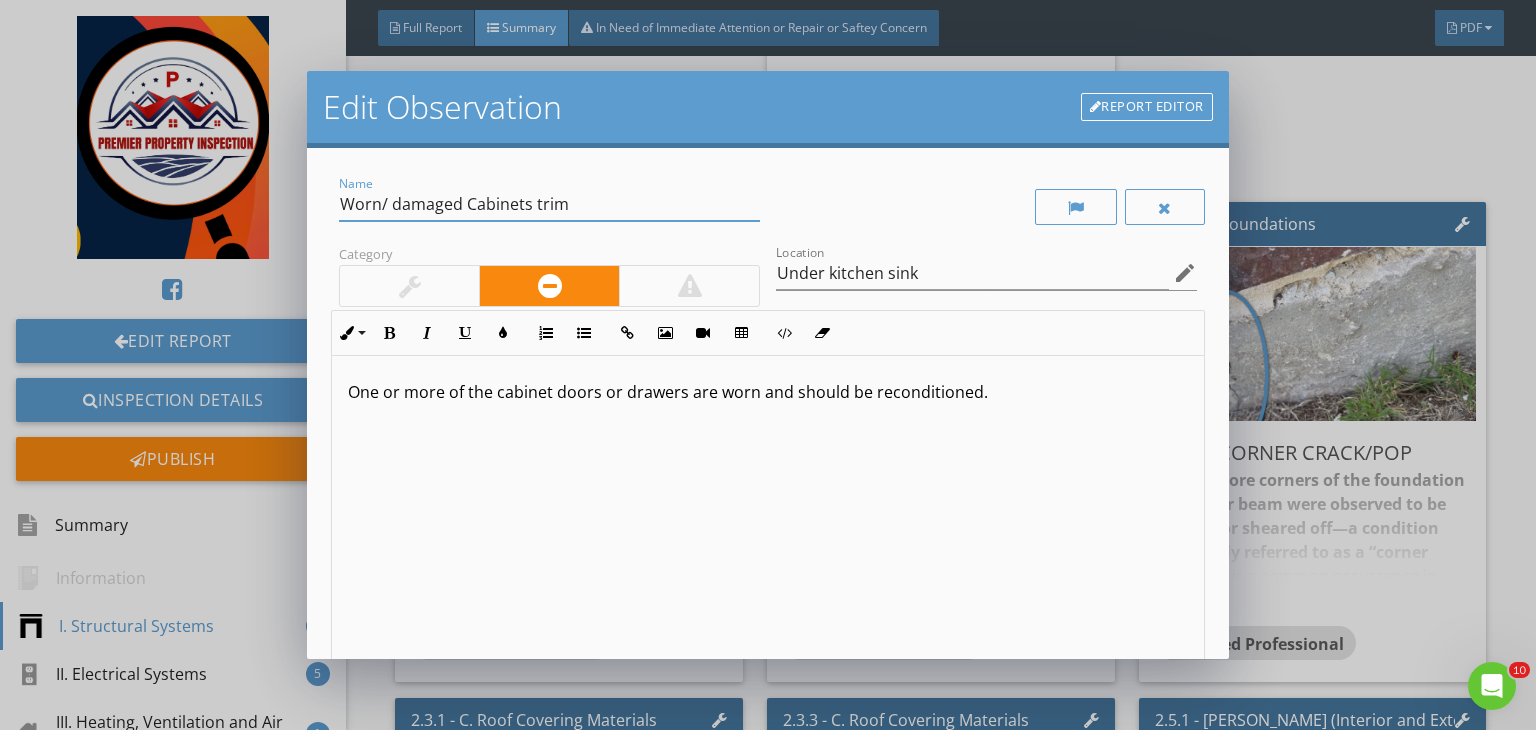 type on "Worn/ damaged Cabinets trim" 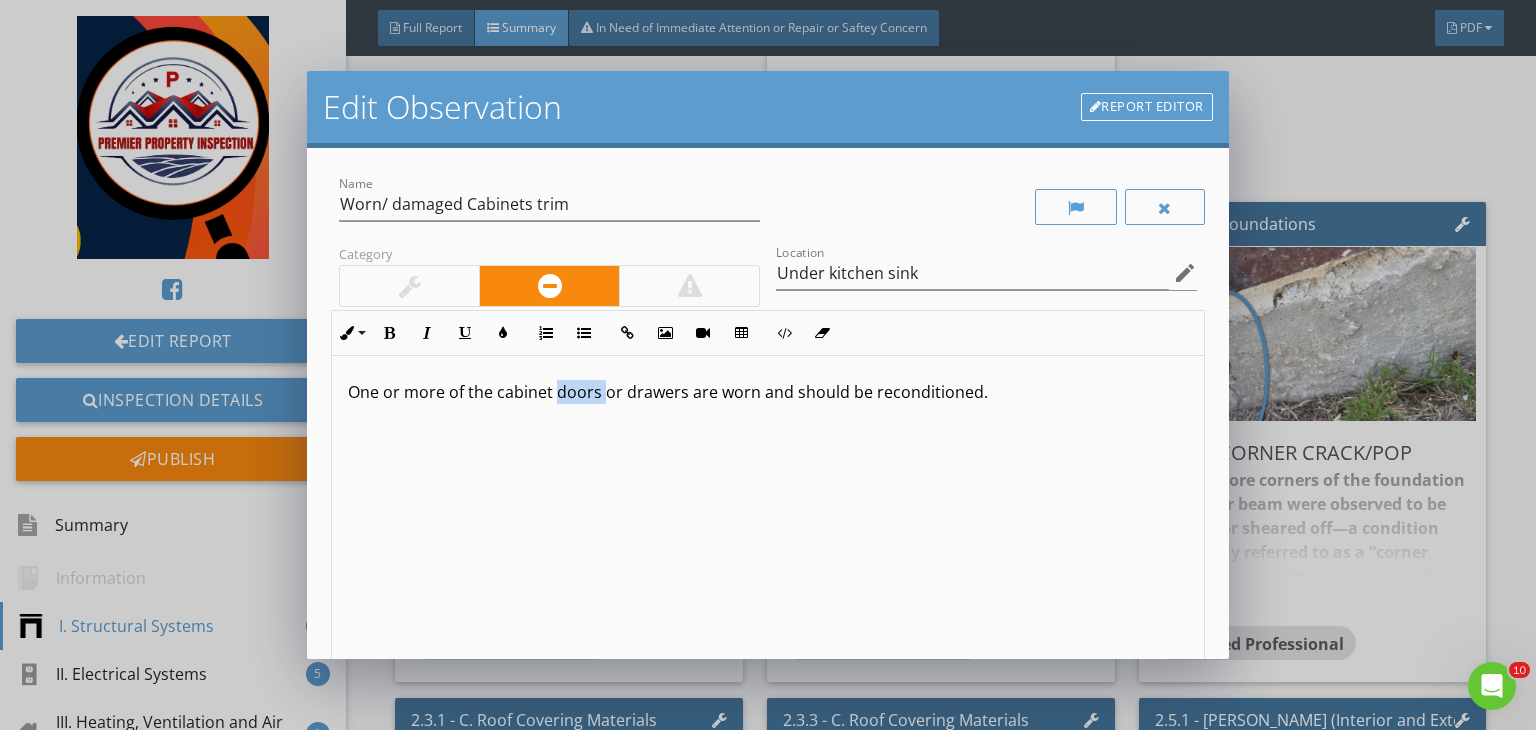 click on "One or more of the cabinet doors or drawers are worn and should be reconditioned." at bounding box center (768, 392) 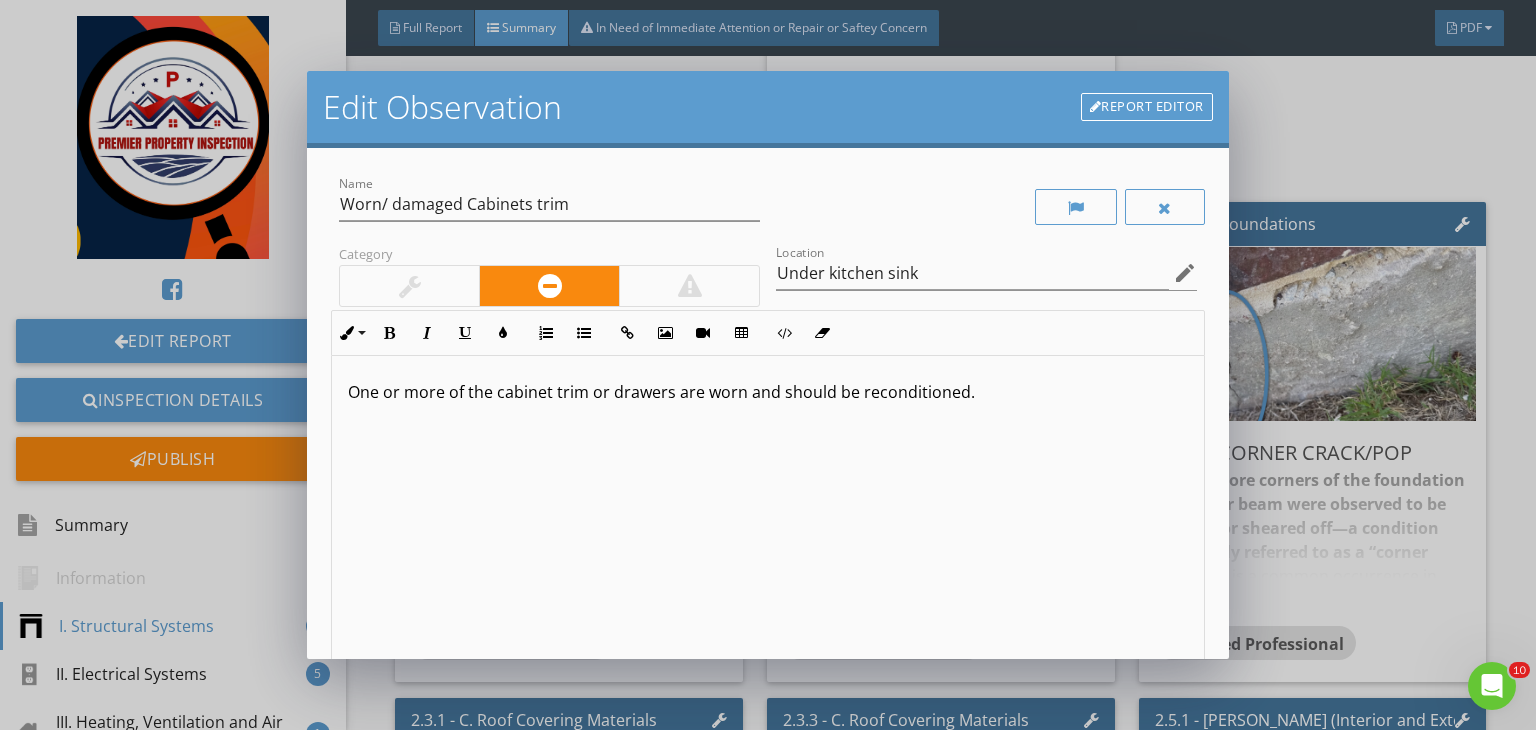 click on "One or more of the cabinet trim or drawers are worn and should be reconditioned." at bounding box center [768, 392] 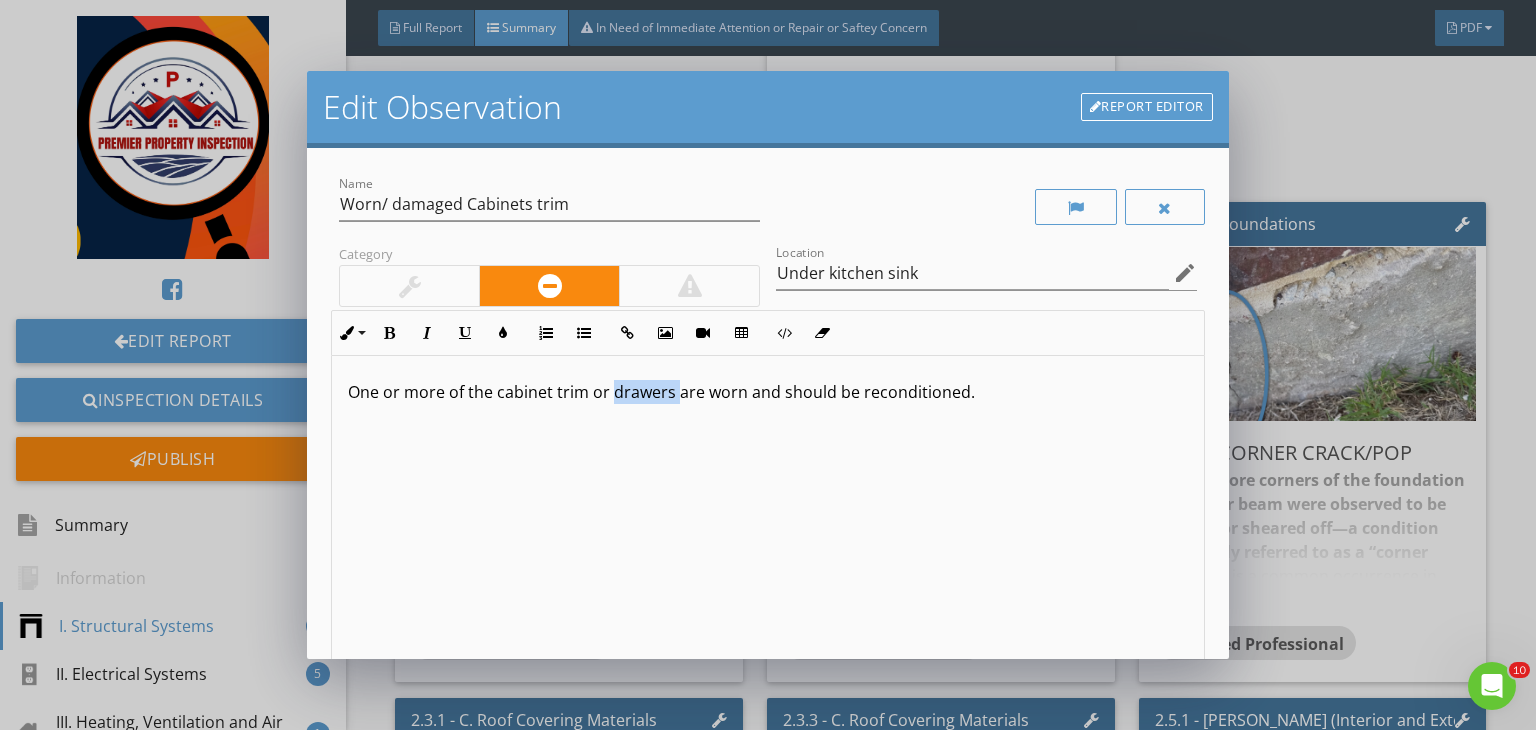 click on "One or more of the cabinet trim or drawers are worn and should be reconditioned." at bounding box center [768, 392] 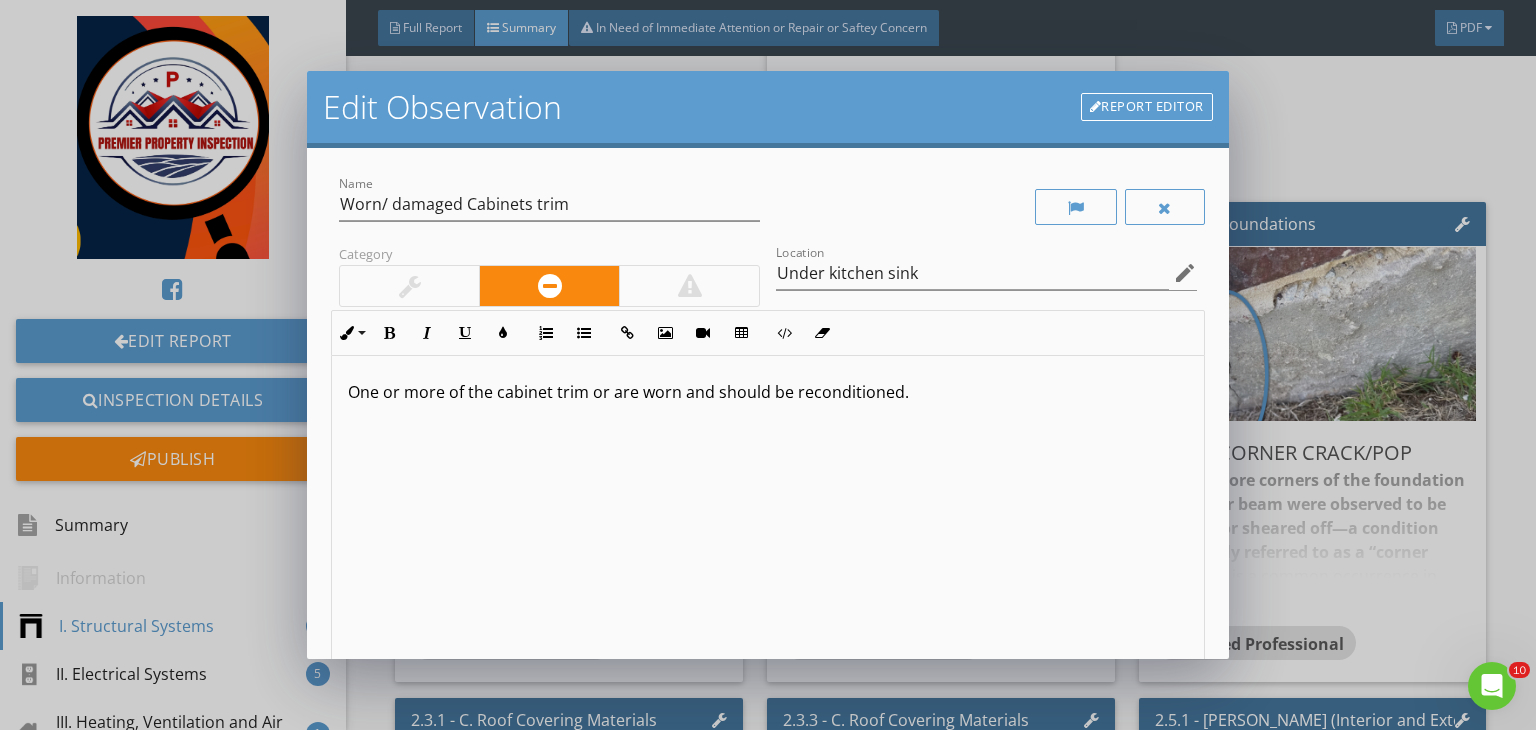 click on "One or more of the cabinet trim or are worn and should be reconditioned." at bounding box center (768, 392) 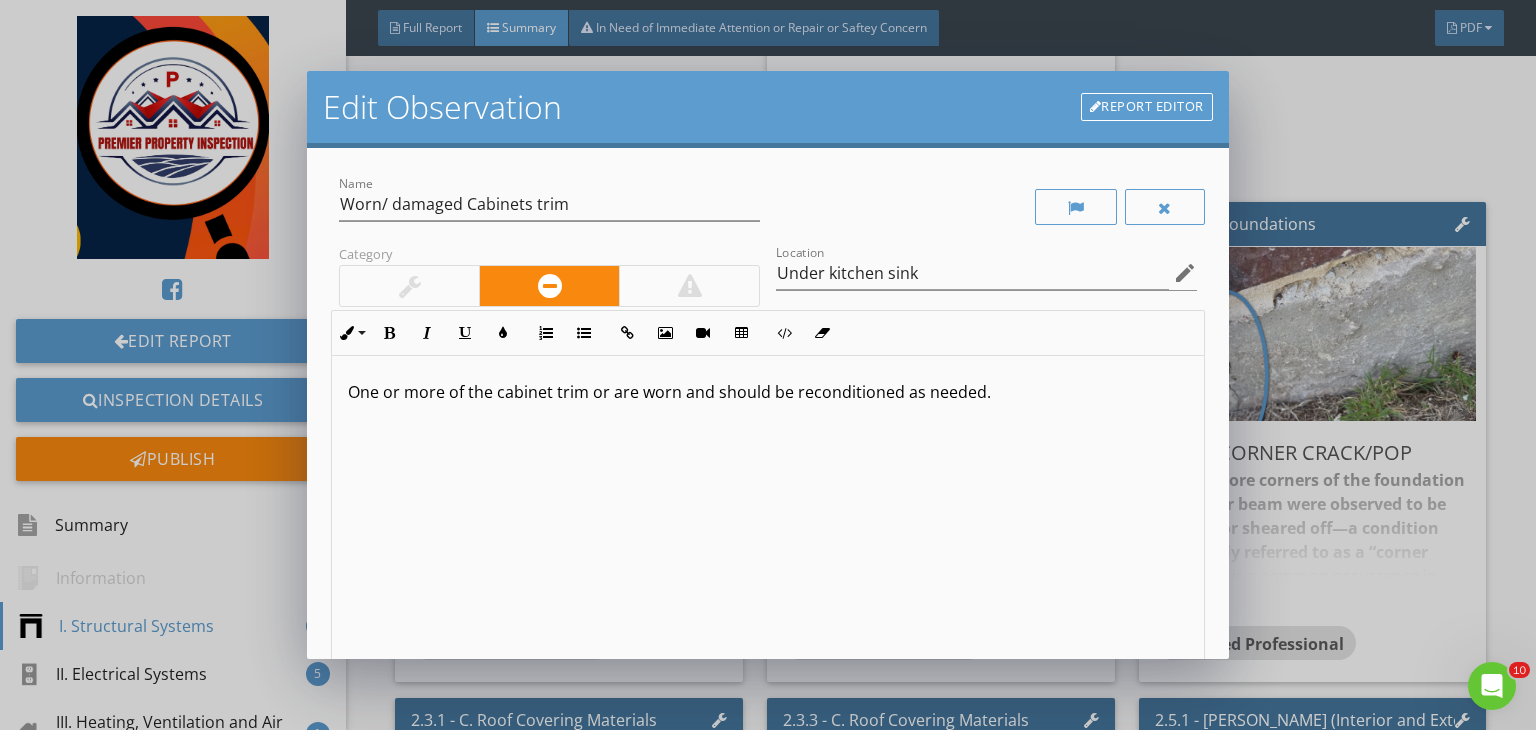 scroll, scrollTop: 0, scrollLeft: 0, axis: both 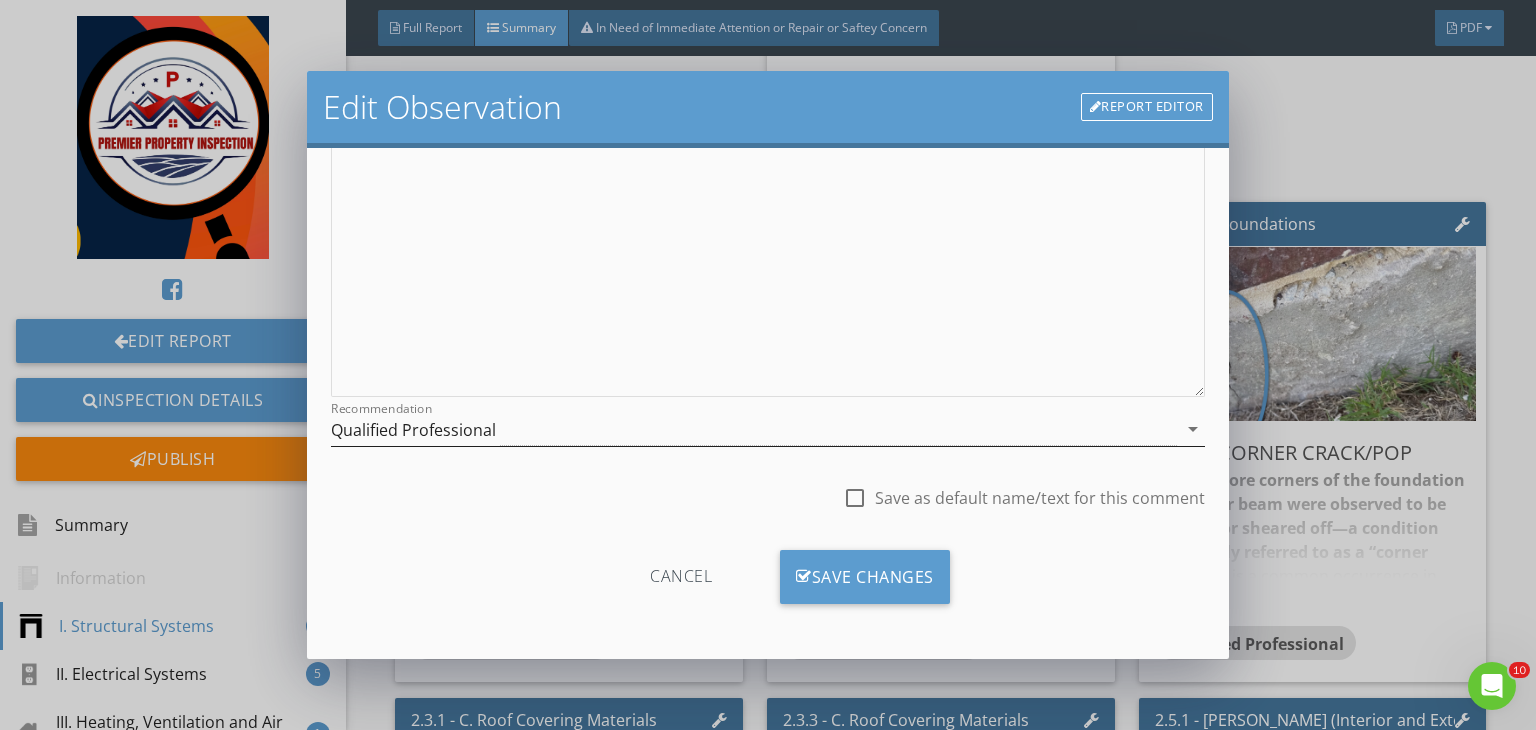 click on "Qualified Professional" at bounding box center [754, 429] 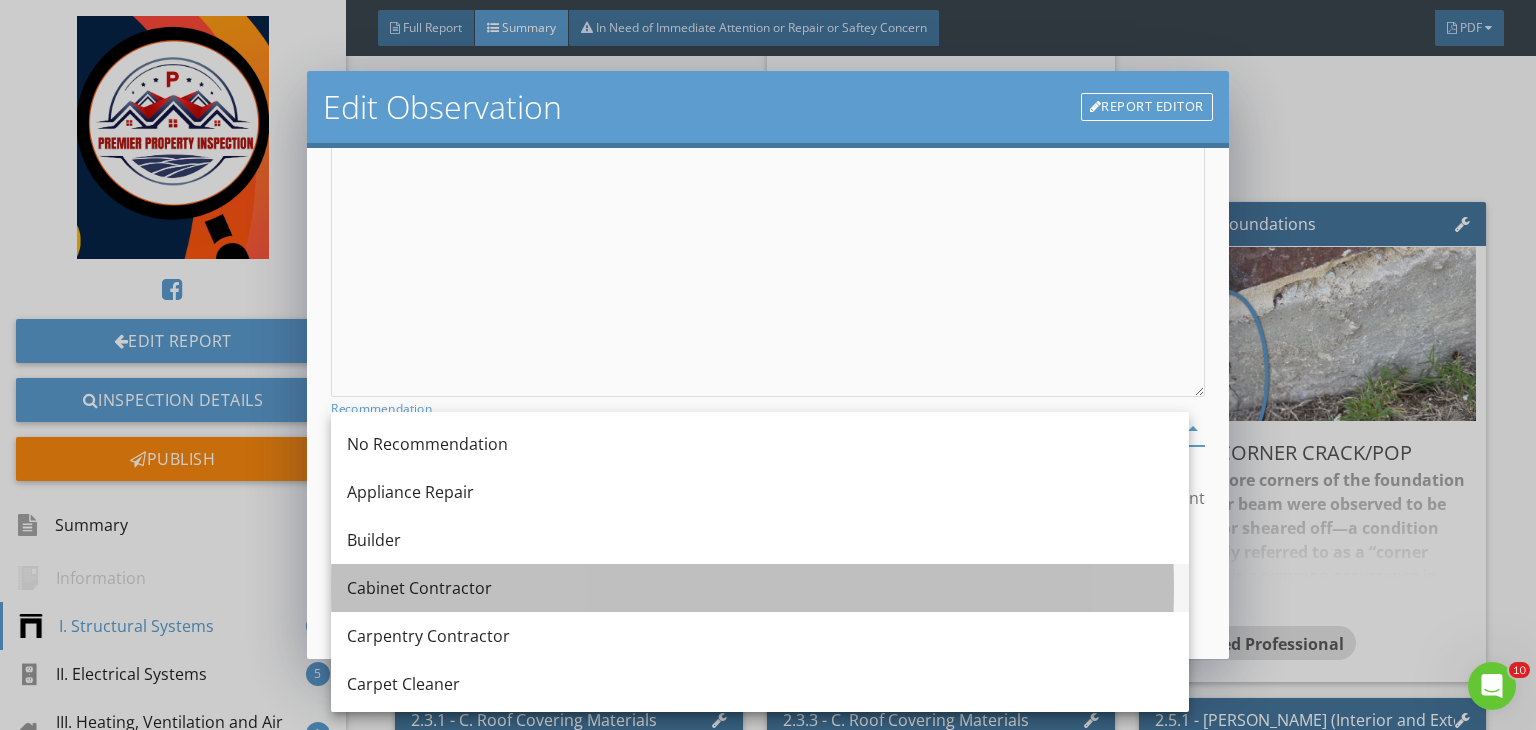 click on "Cabinet Contractor" at bounding box center [760, 588] 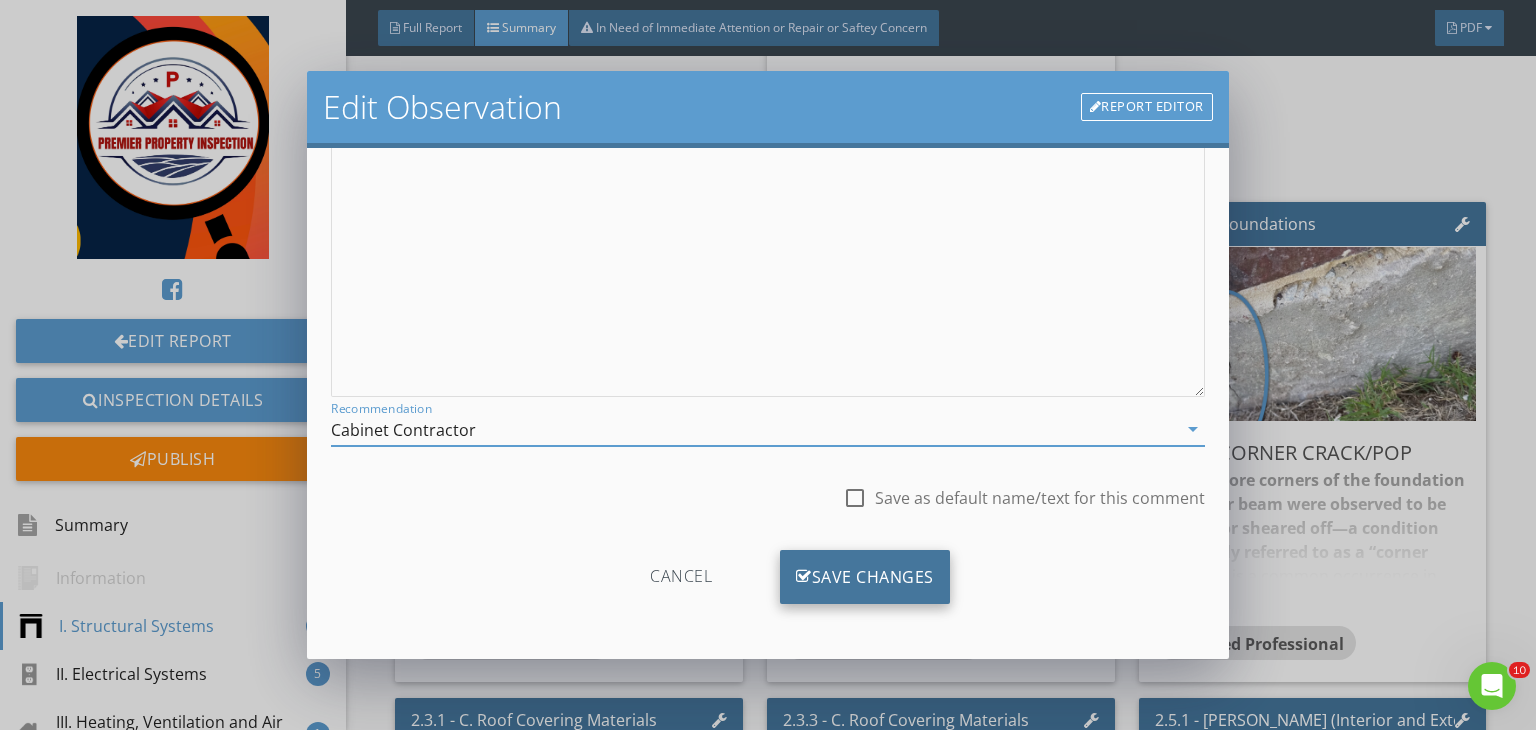 click on "Save Changes" at bounding box center [865, 577] 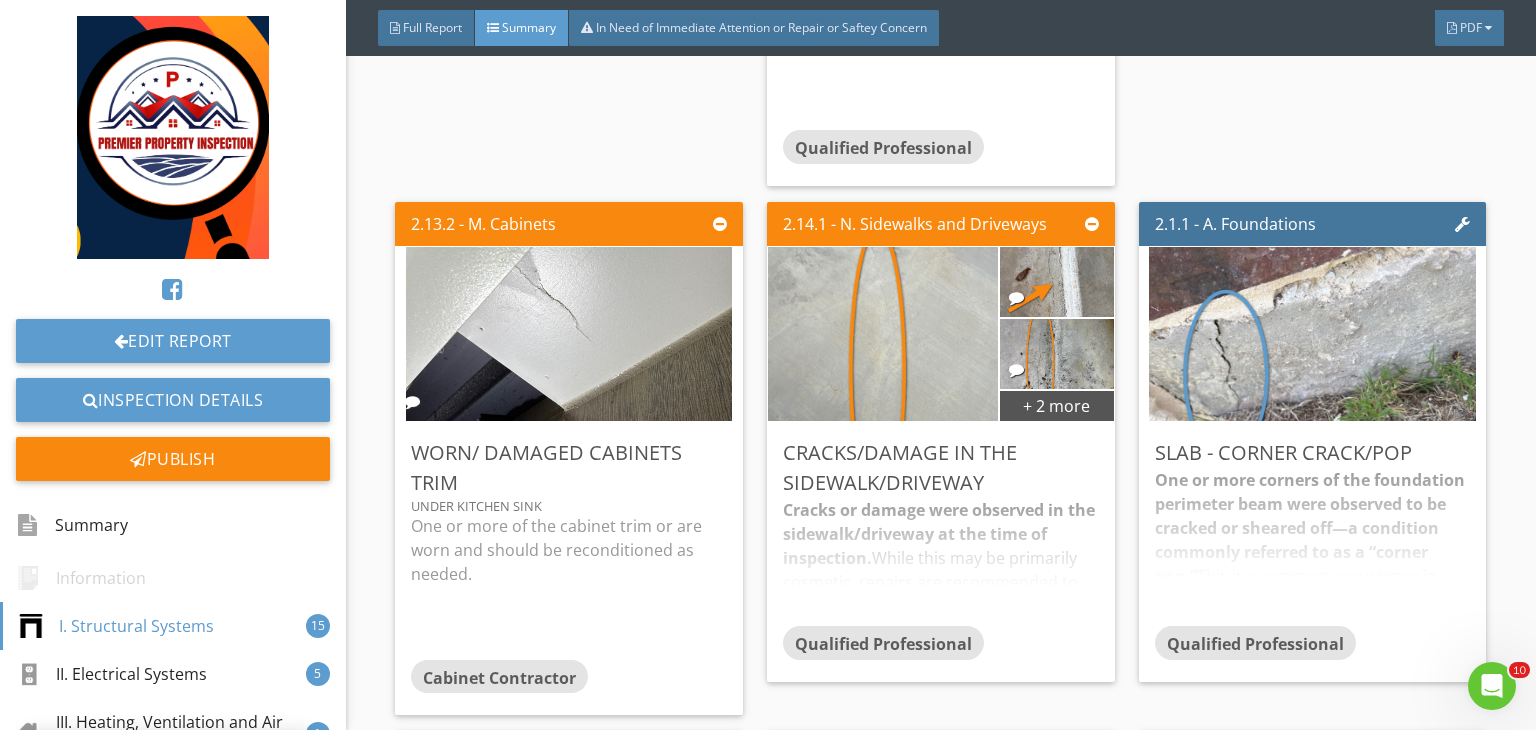 scroll, scrollTop: 39, scrollLeft: 0, axis: vertical 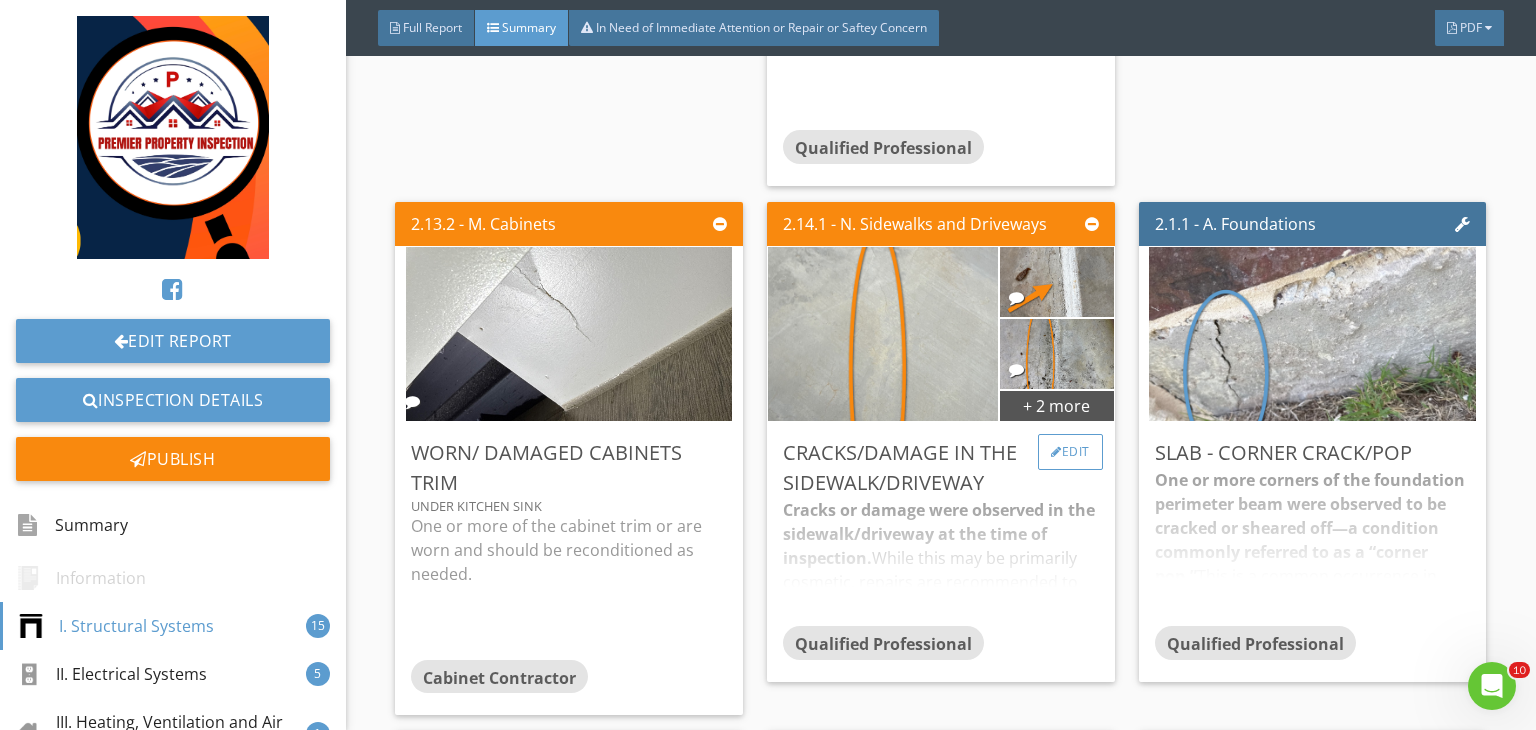 click on "Edit" at bounding box center (1070, 452) 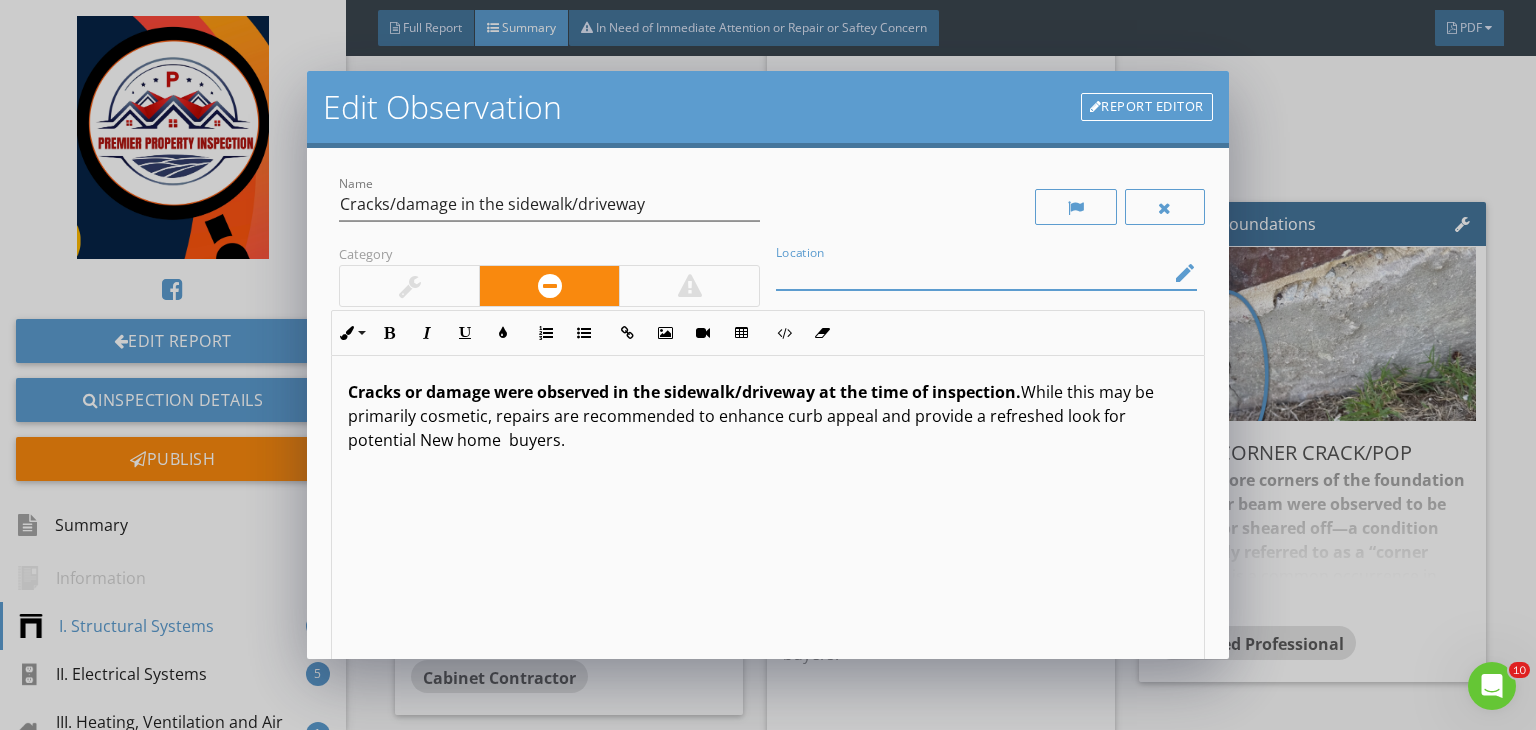 click at bounding box center [972, 273] 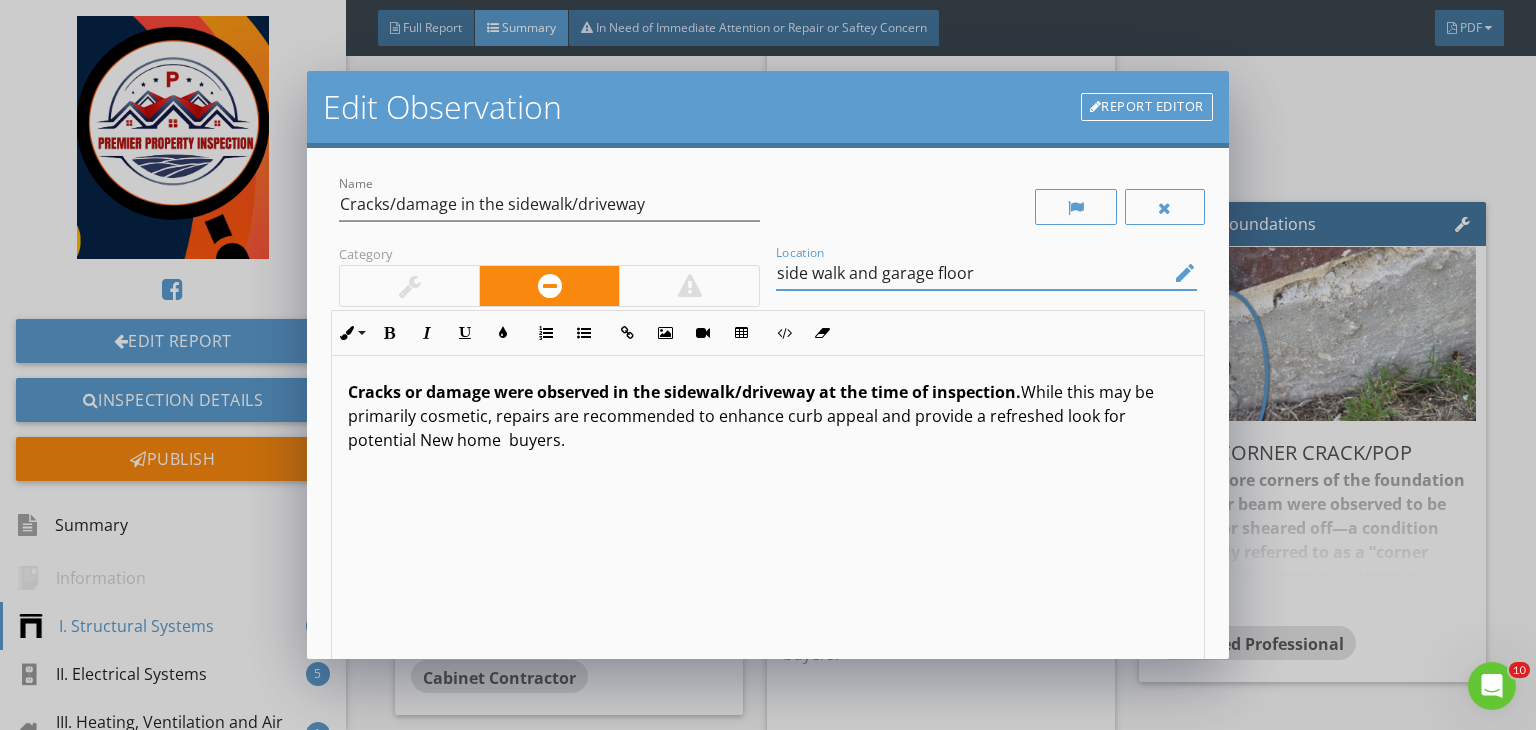 type on "side walk and garage floor" 